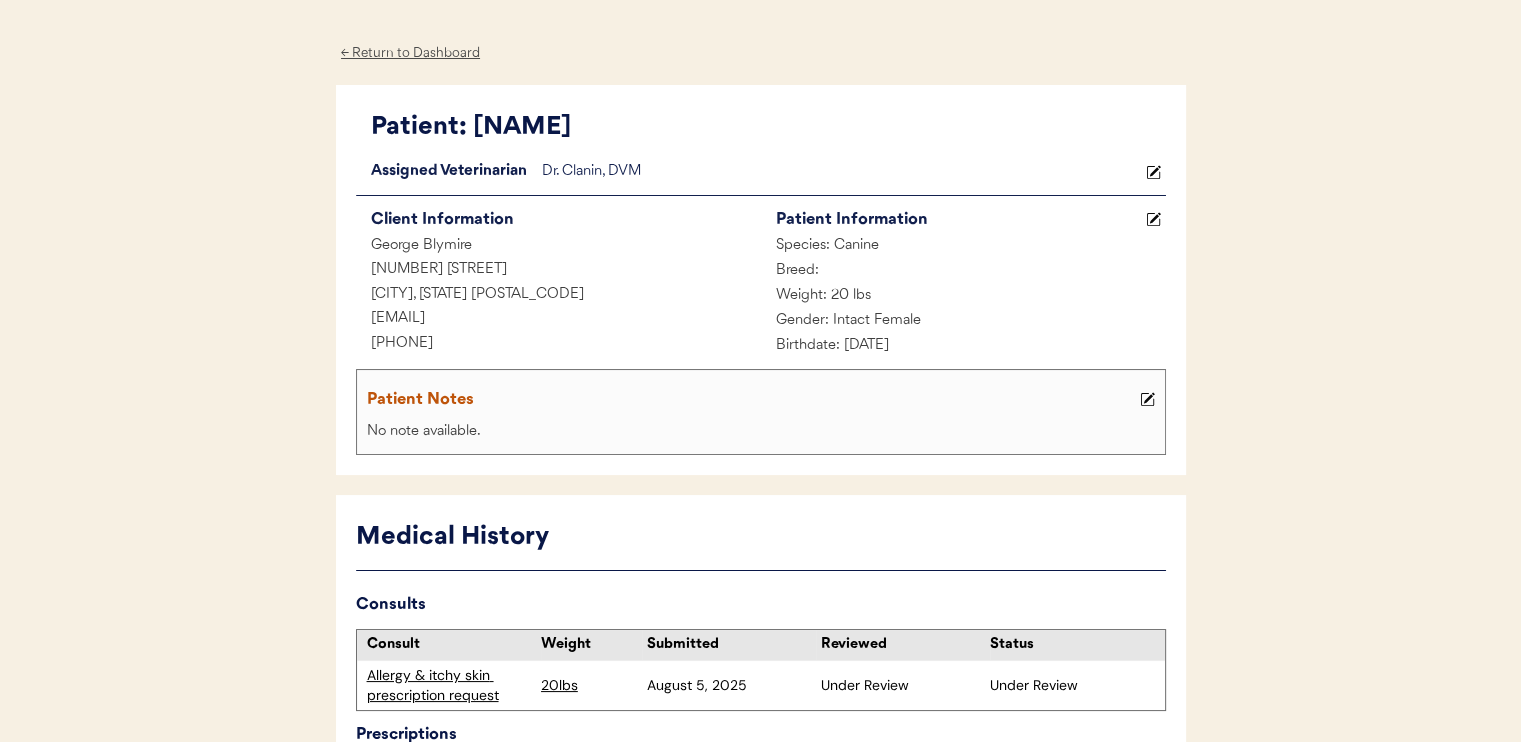 scroll, scrollTop: 200, scrollLeft: 0, axis: vertical 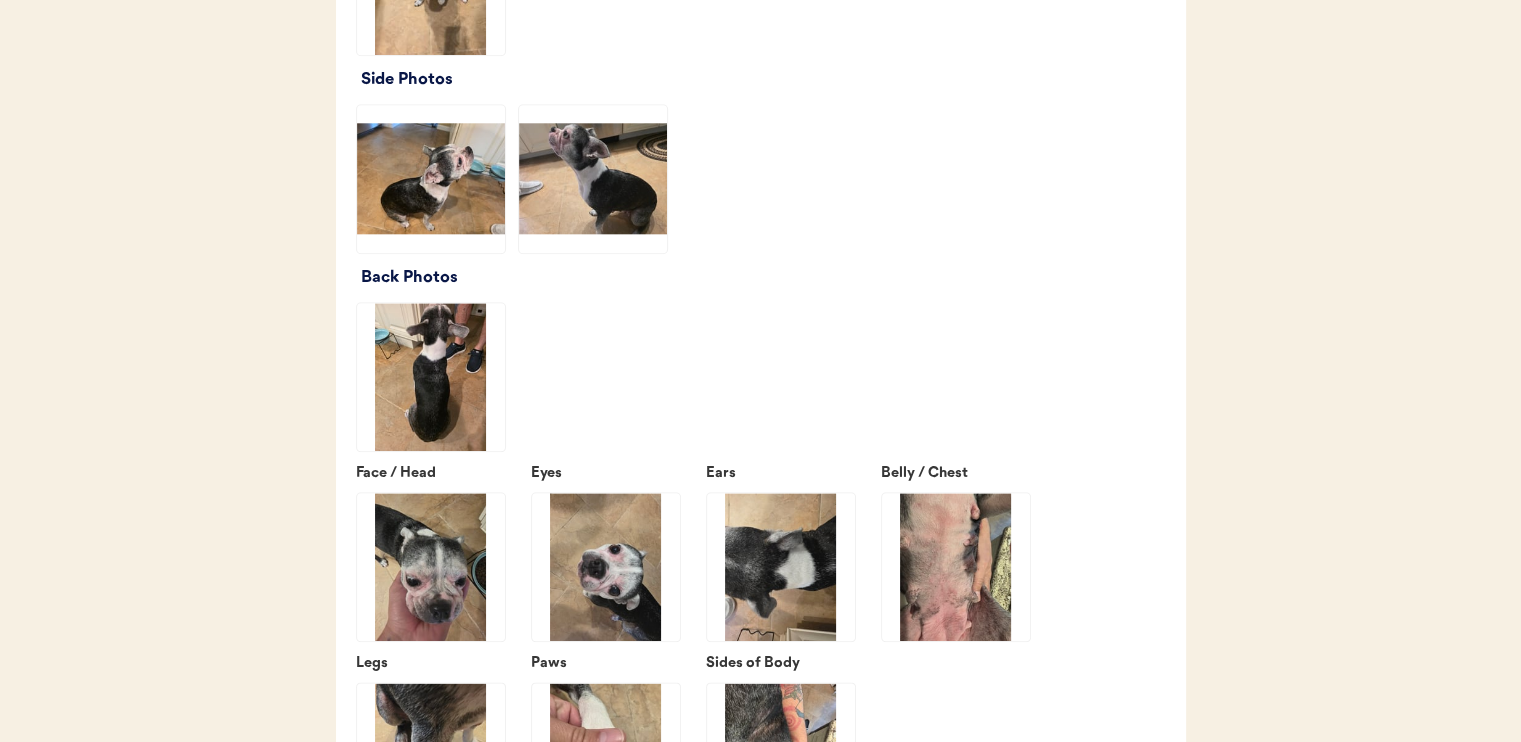 click 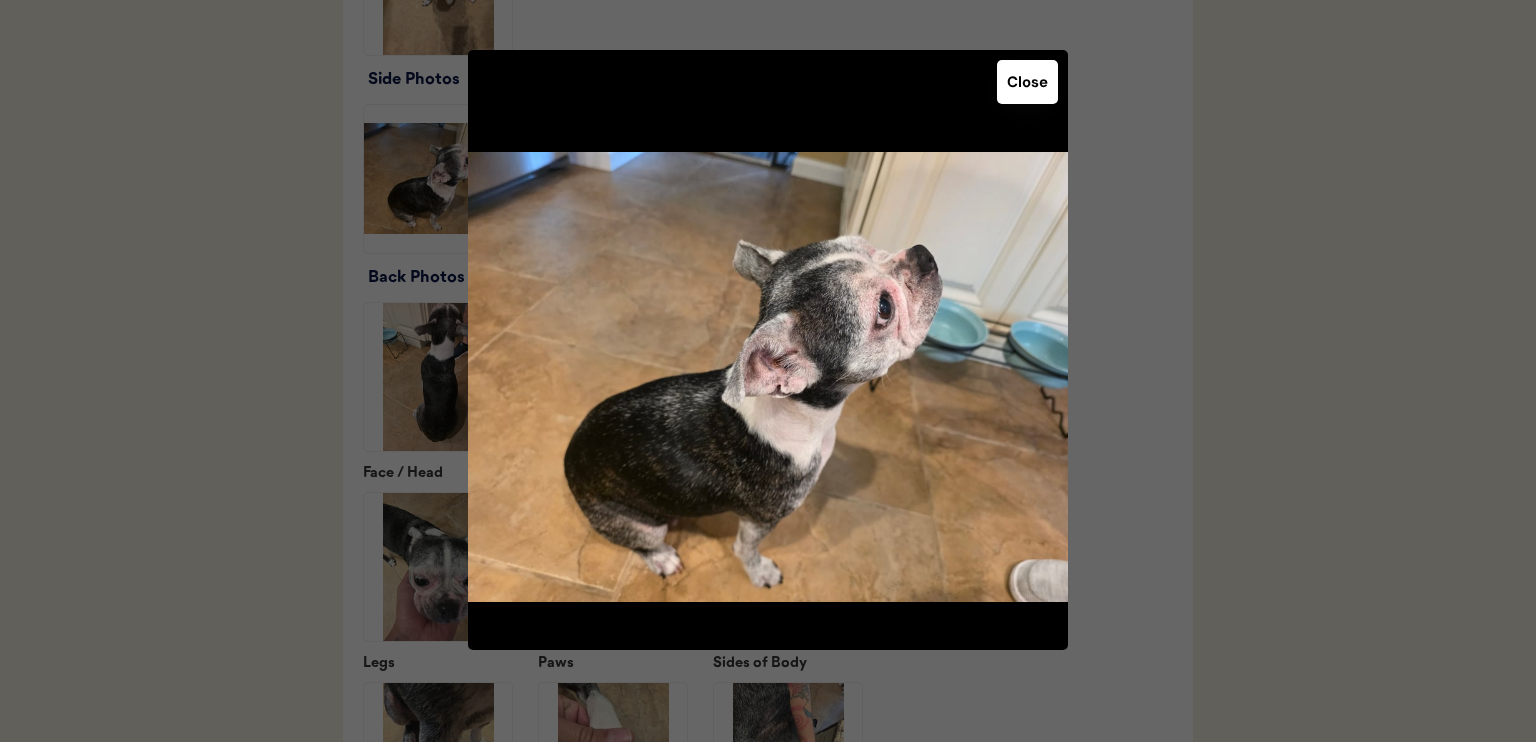 click on "Close" at bounding box center [1027, 82] 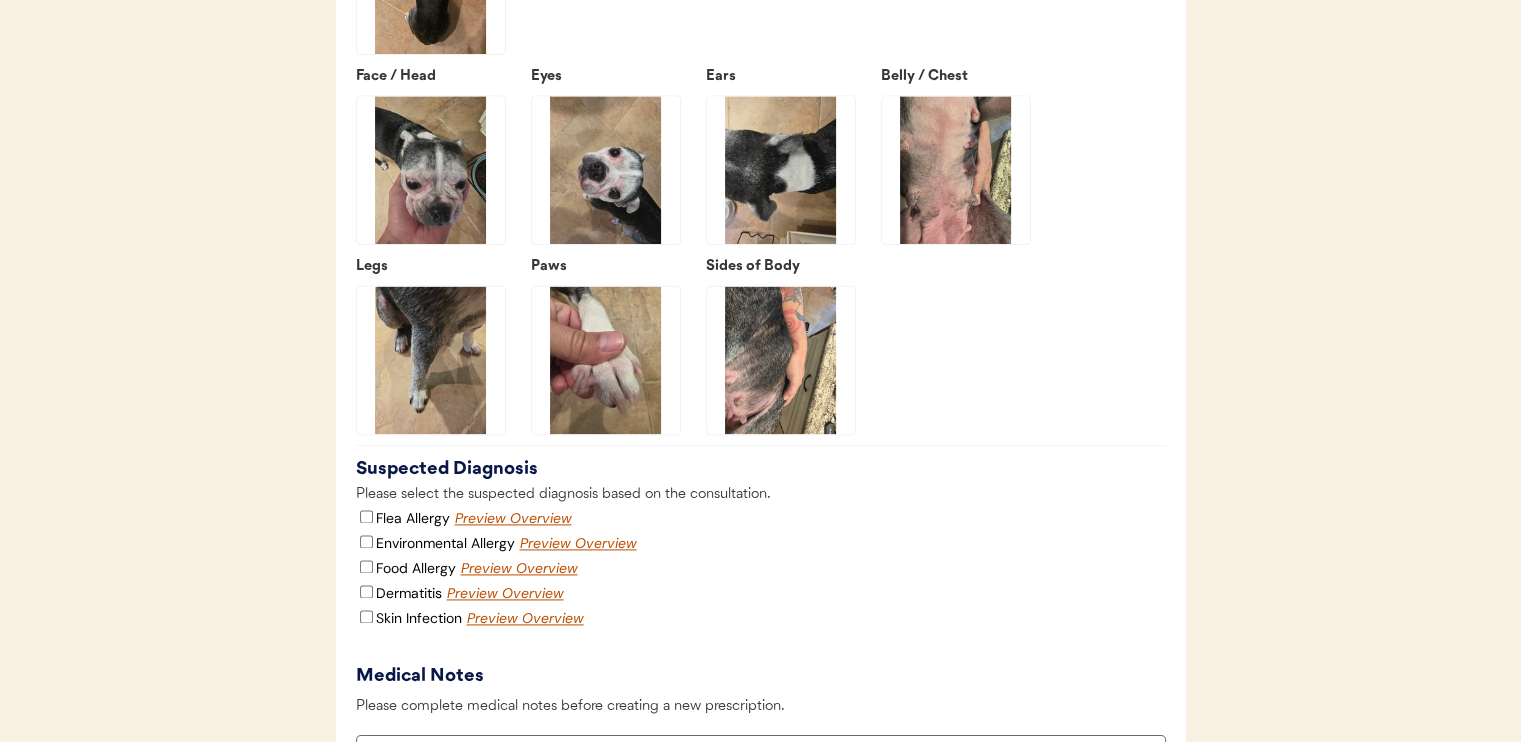 scroll, scrollTop: 2600, scrollLeft: 0, axis: vertical 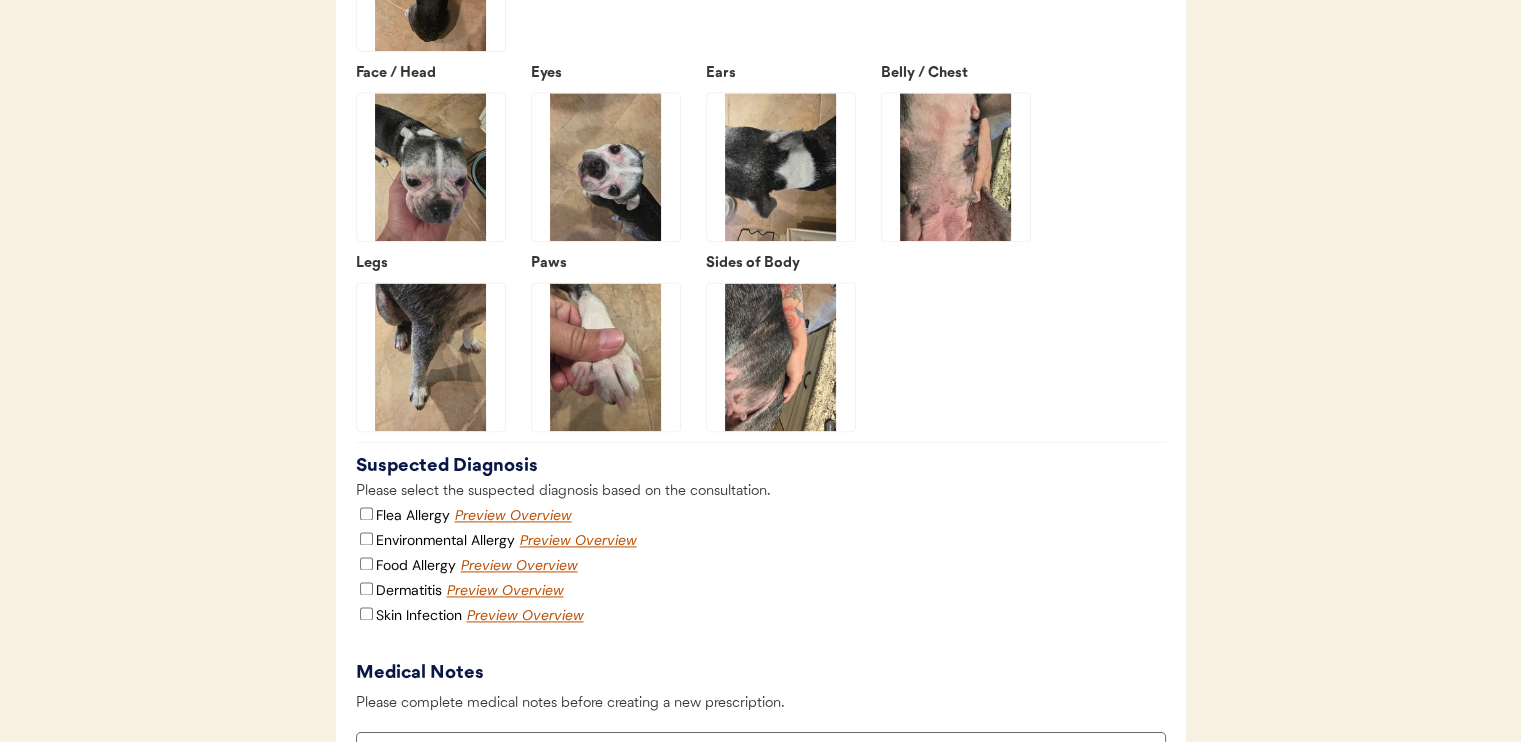 click 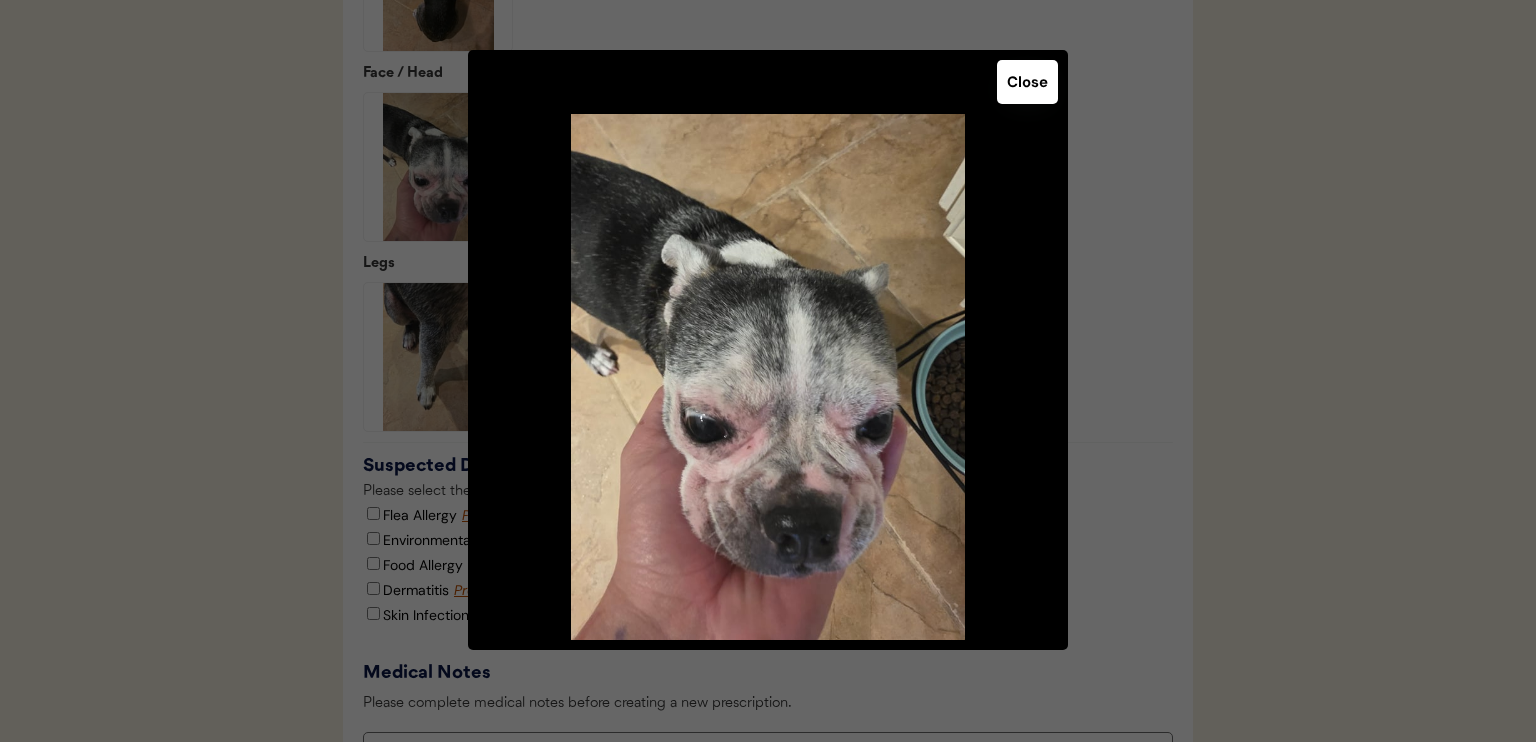 click on "Close" at bounding box center [1027, 82] 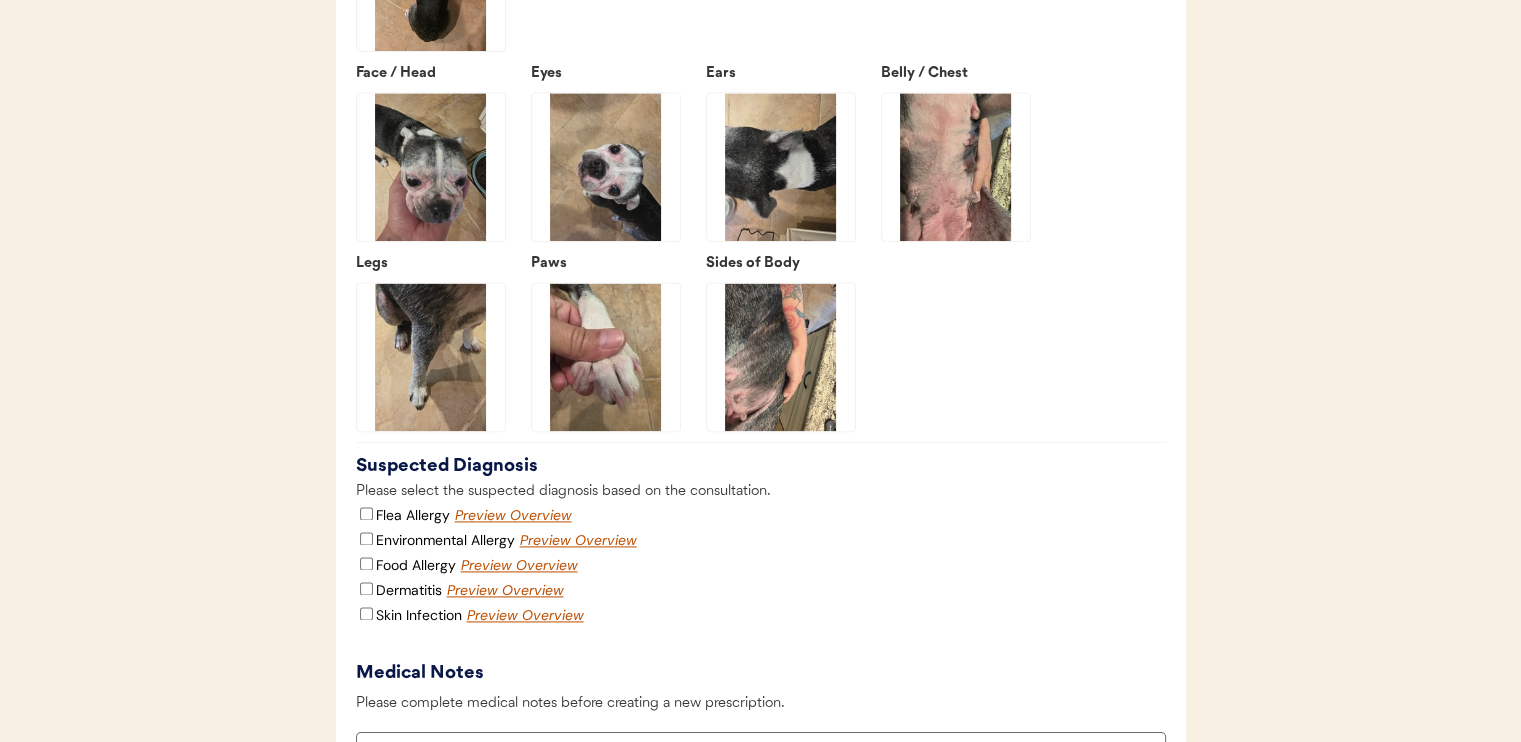 click 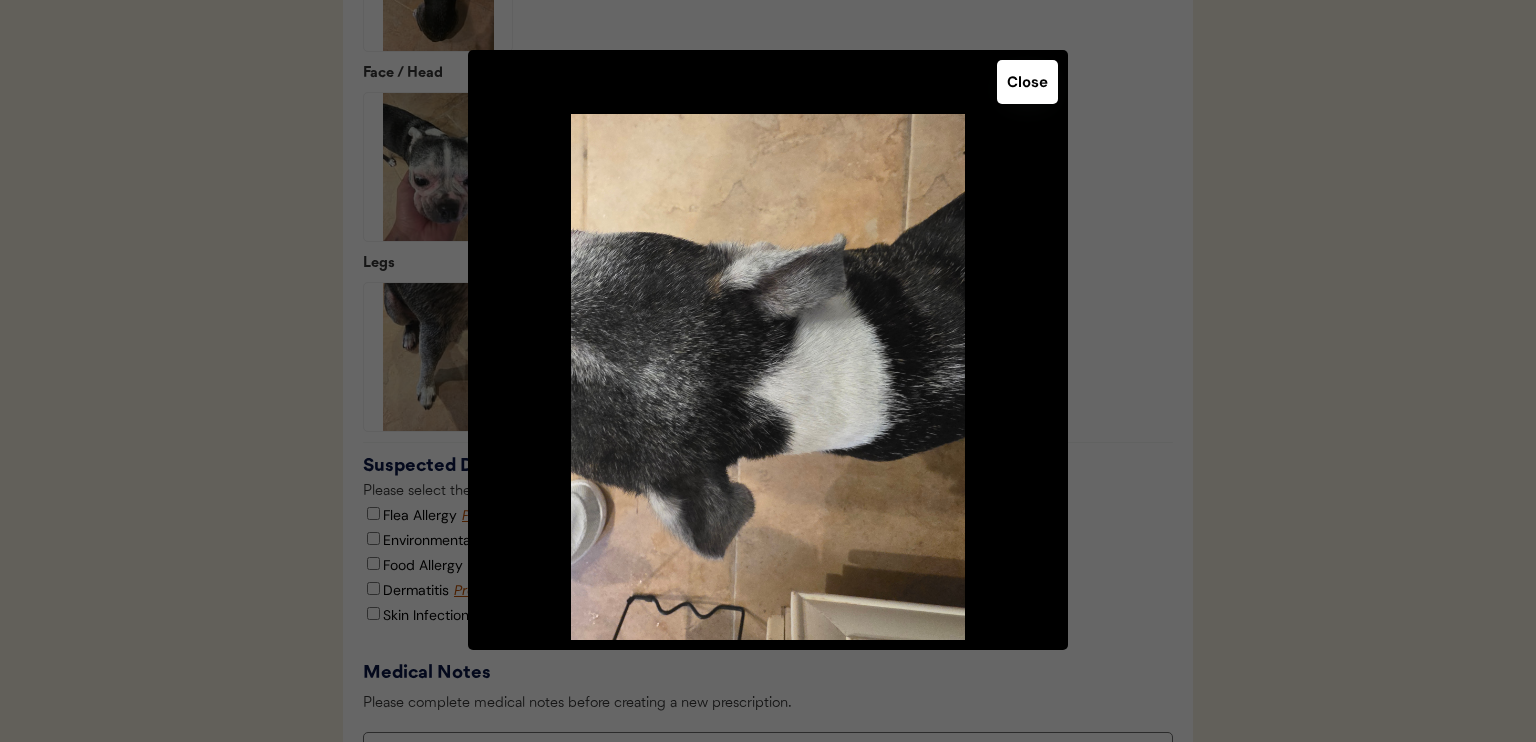 click on "Close" at bounding box center [1027, 82] 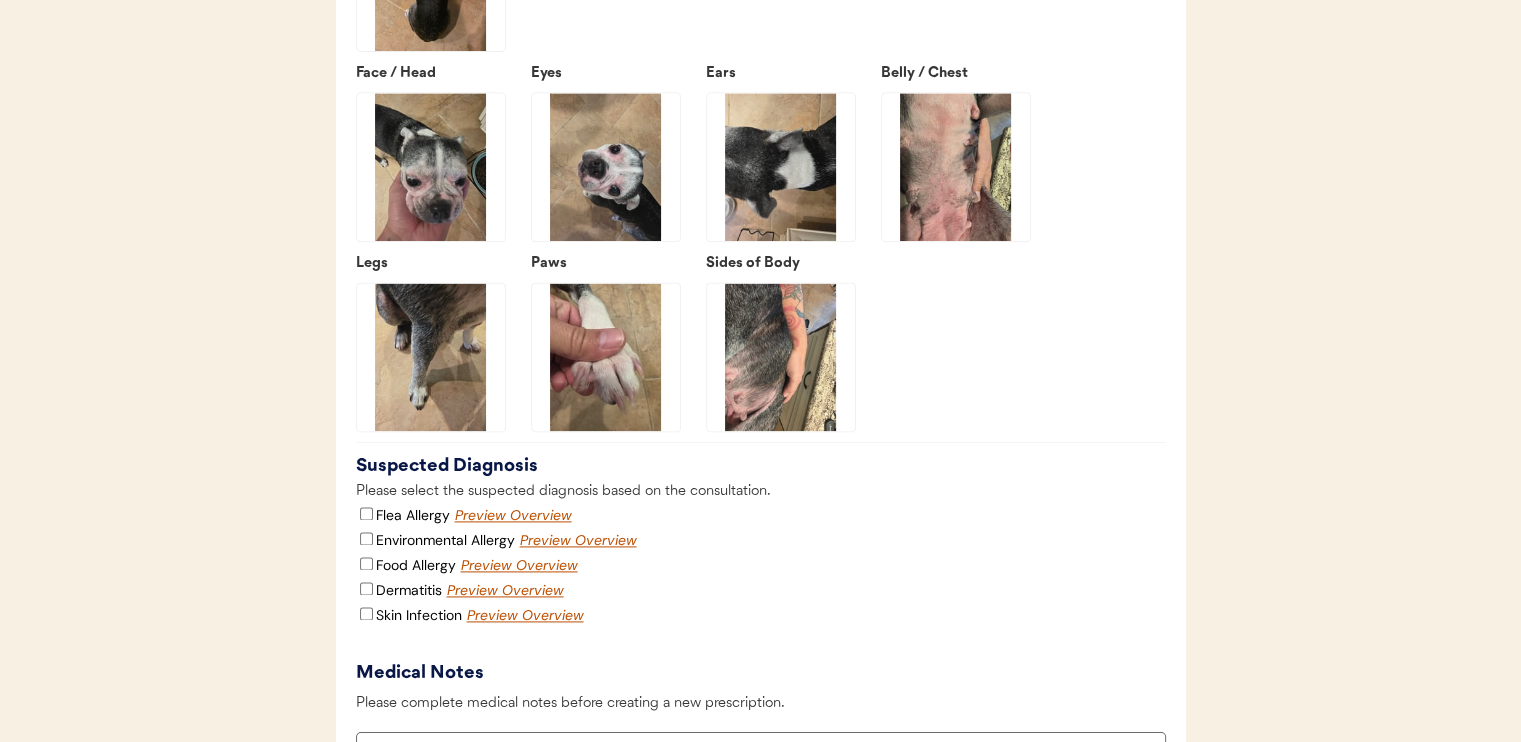 click 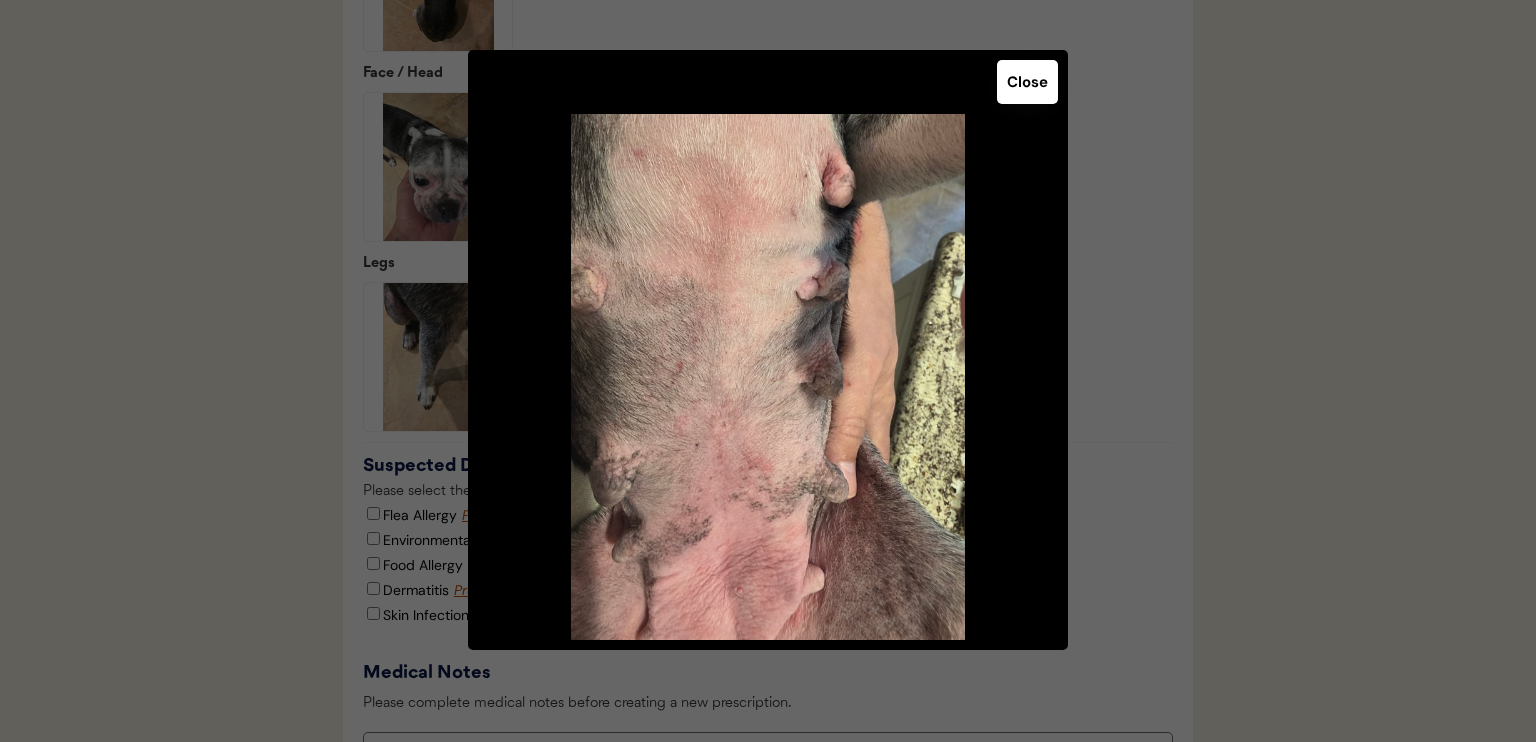 click on "Close" at bounding box center (1027, 82) 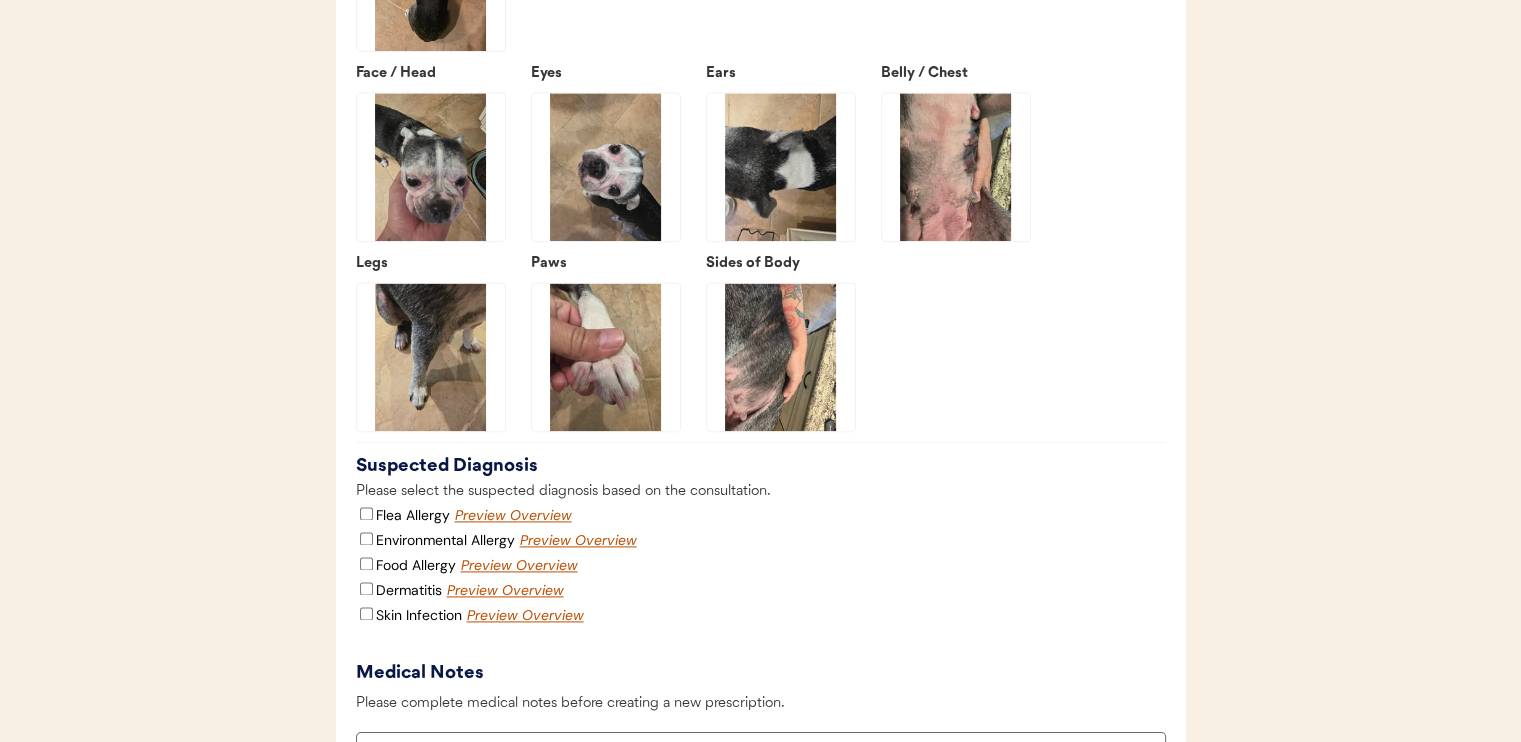 click 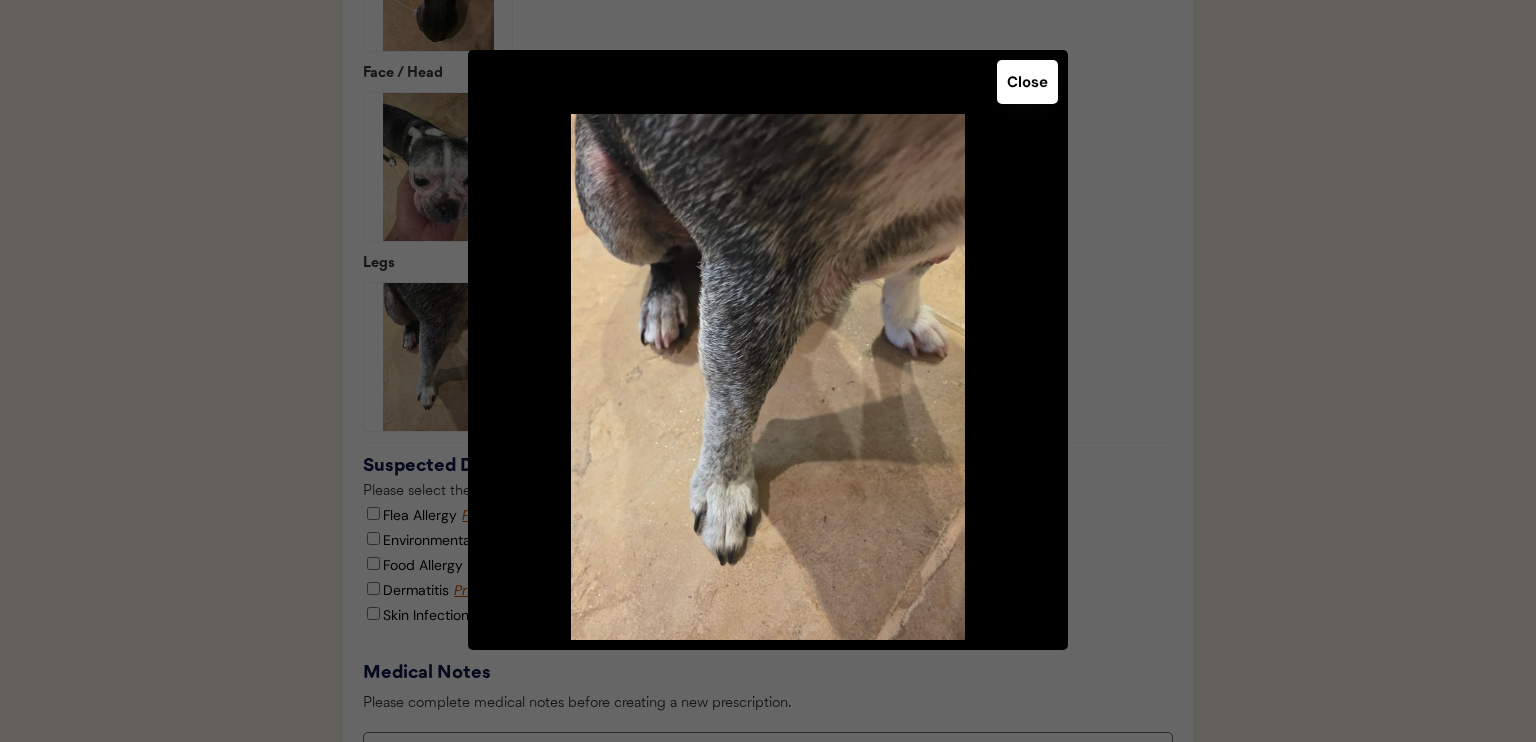 click on "Close" at bounding box center (1027, 82) 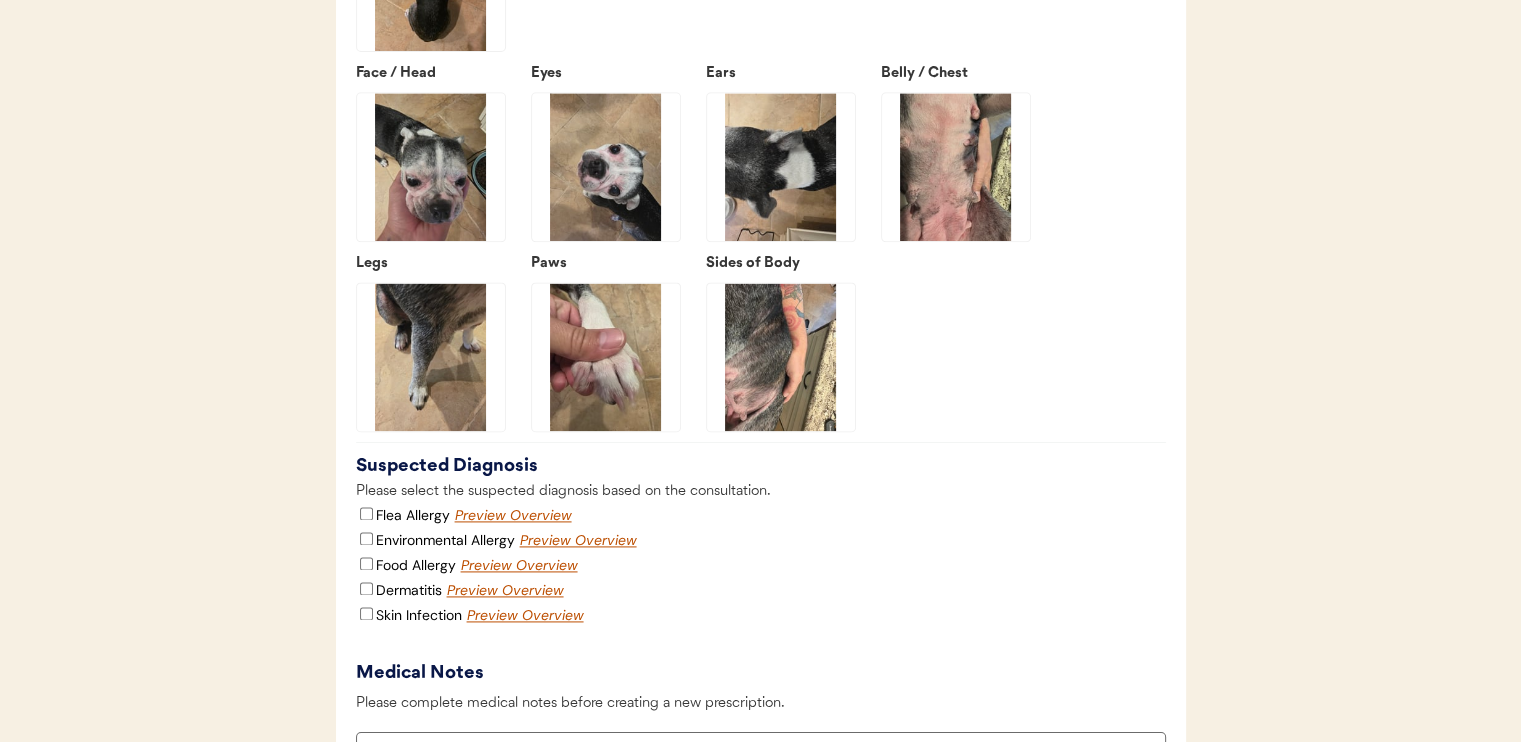 click 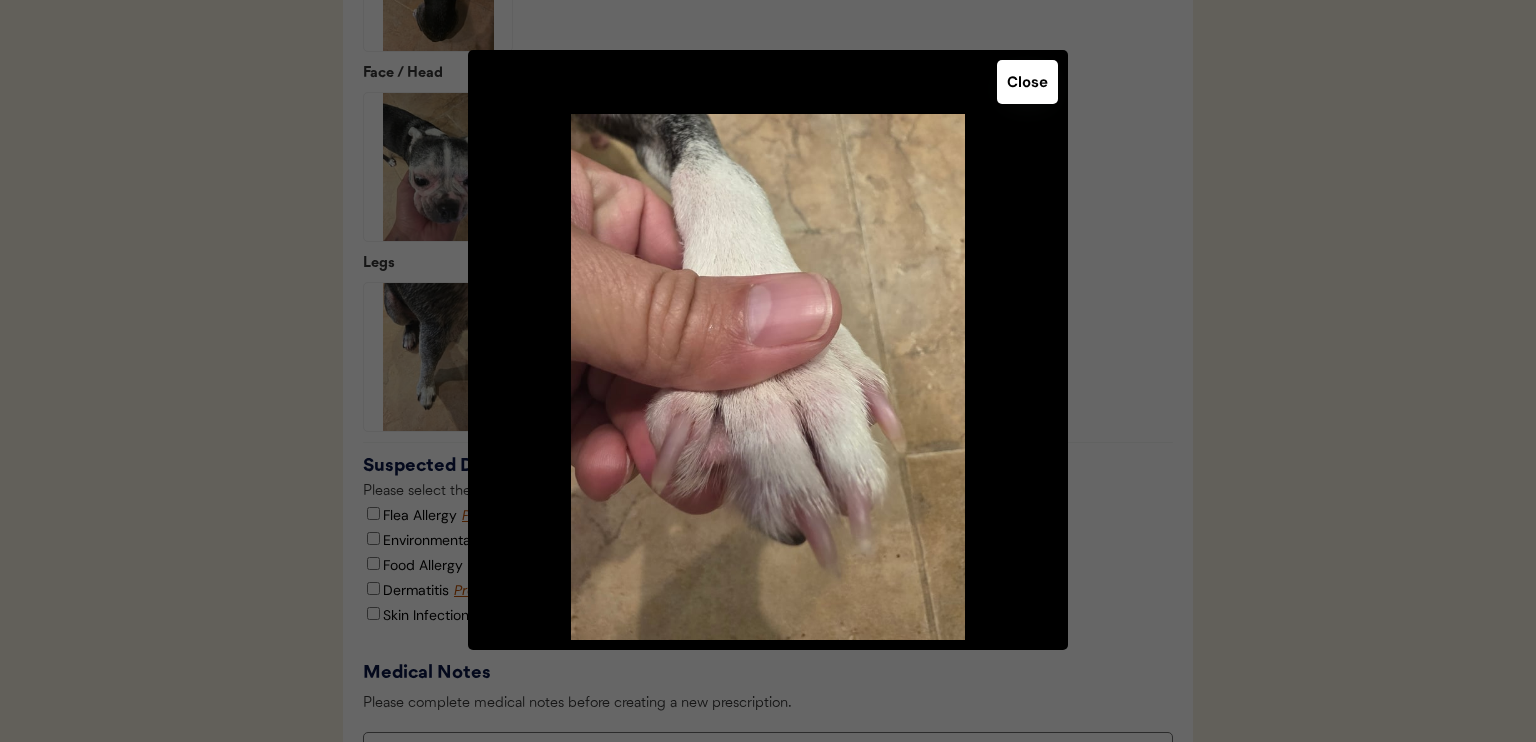 click on "Close" at bounding box center [1027, 82] 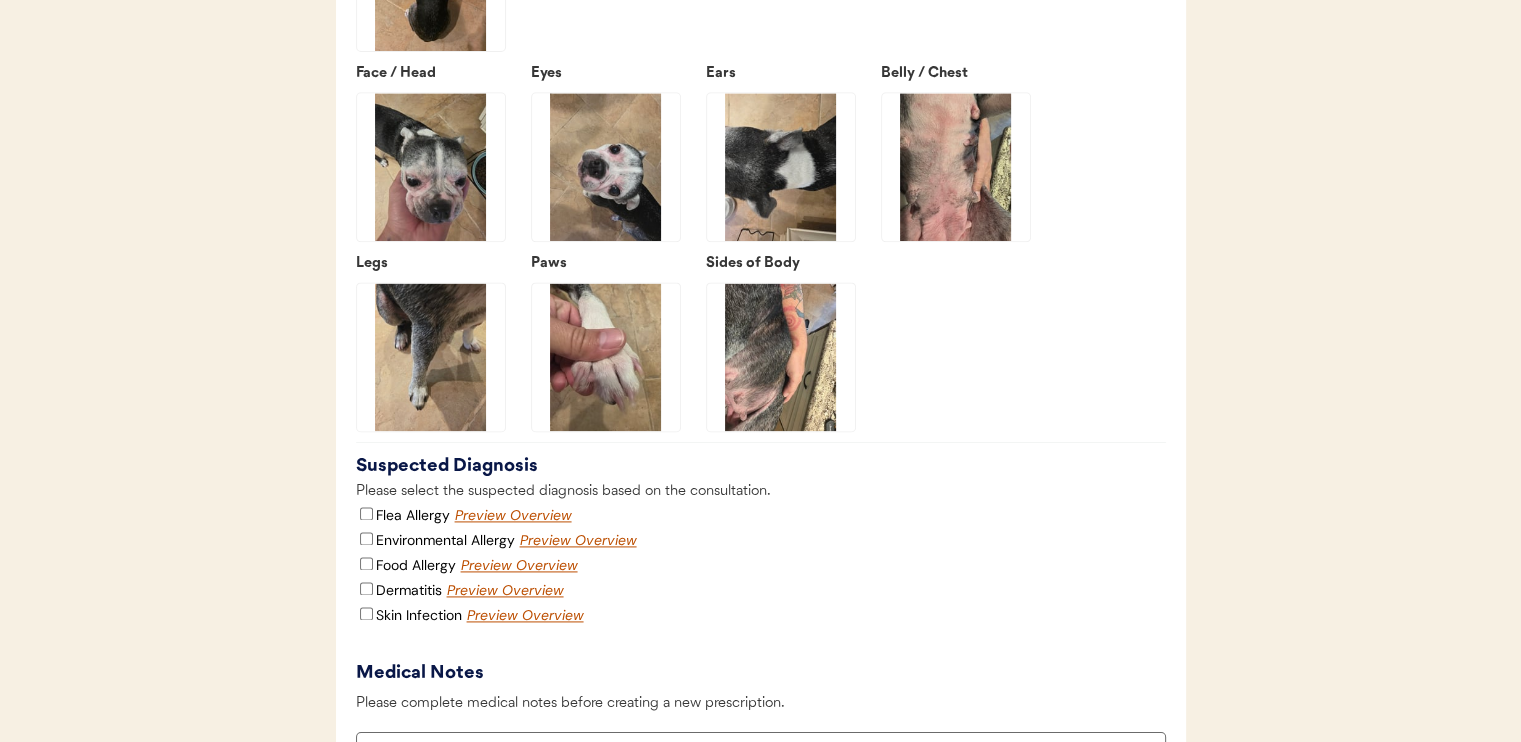 click 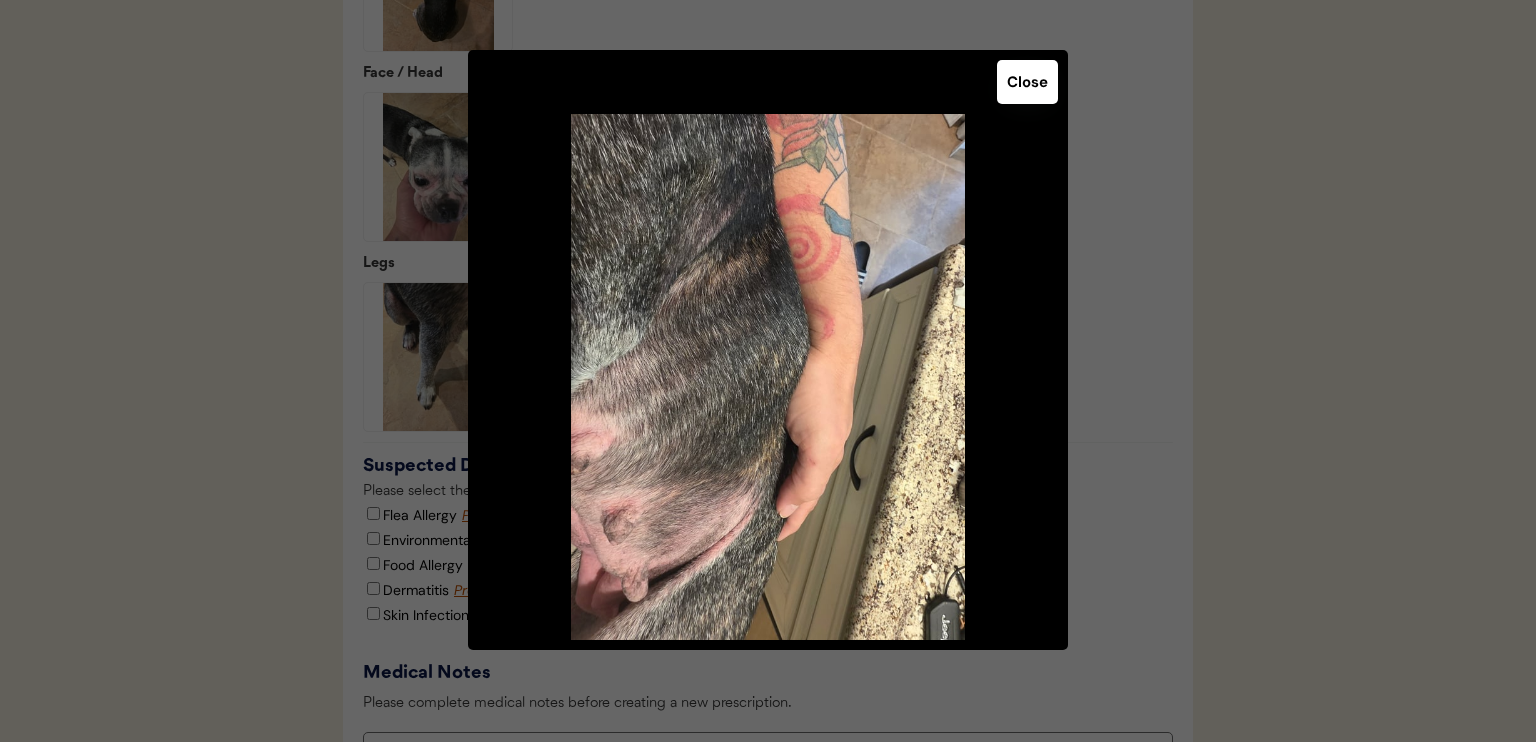 click on "Close" at bounding box center [1027, 82] 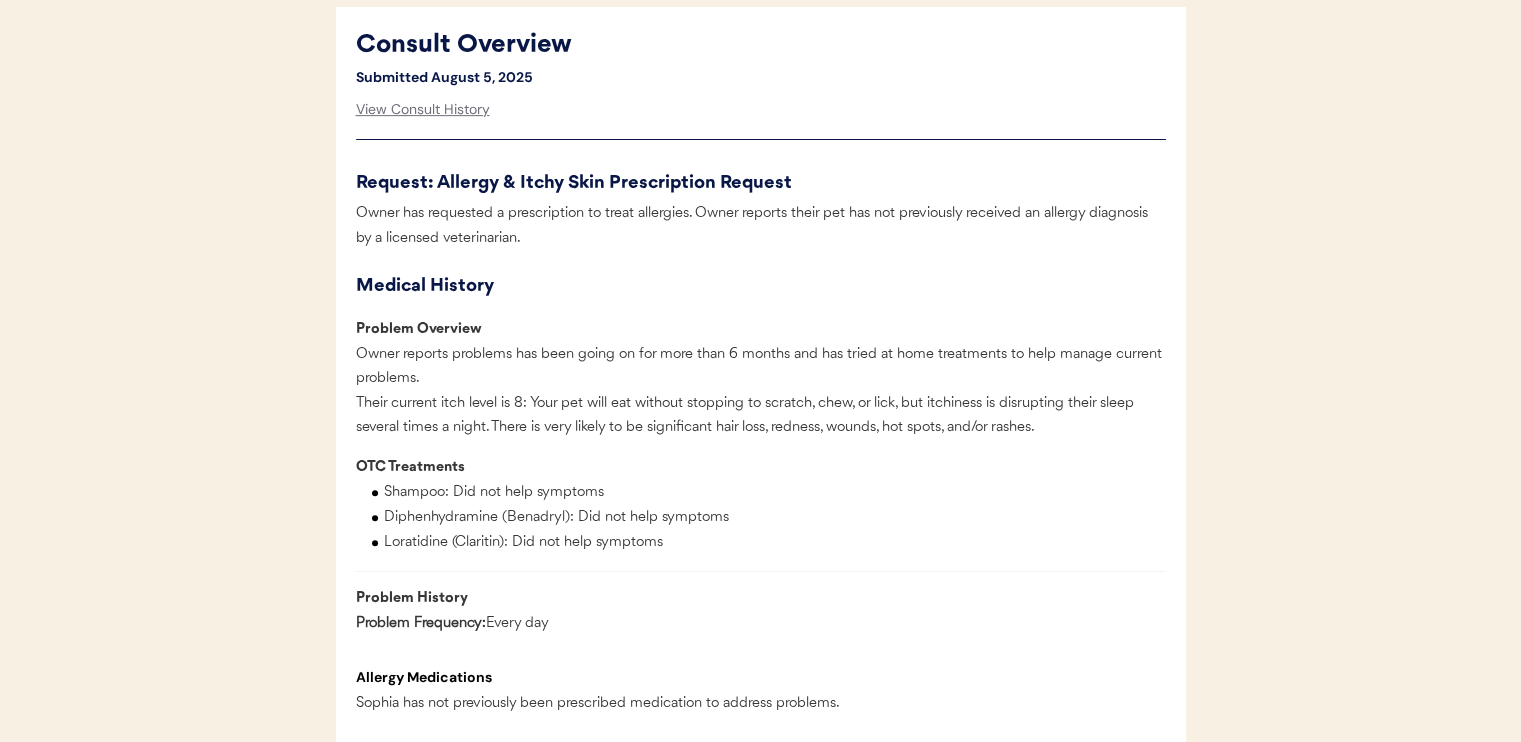 scroll, scrollTop: 900, scrollLeft: 0, axis: vertical 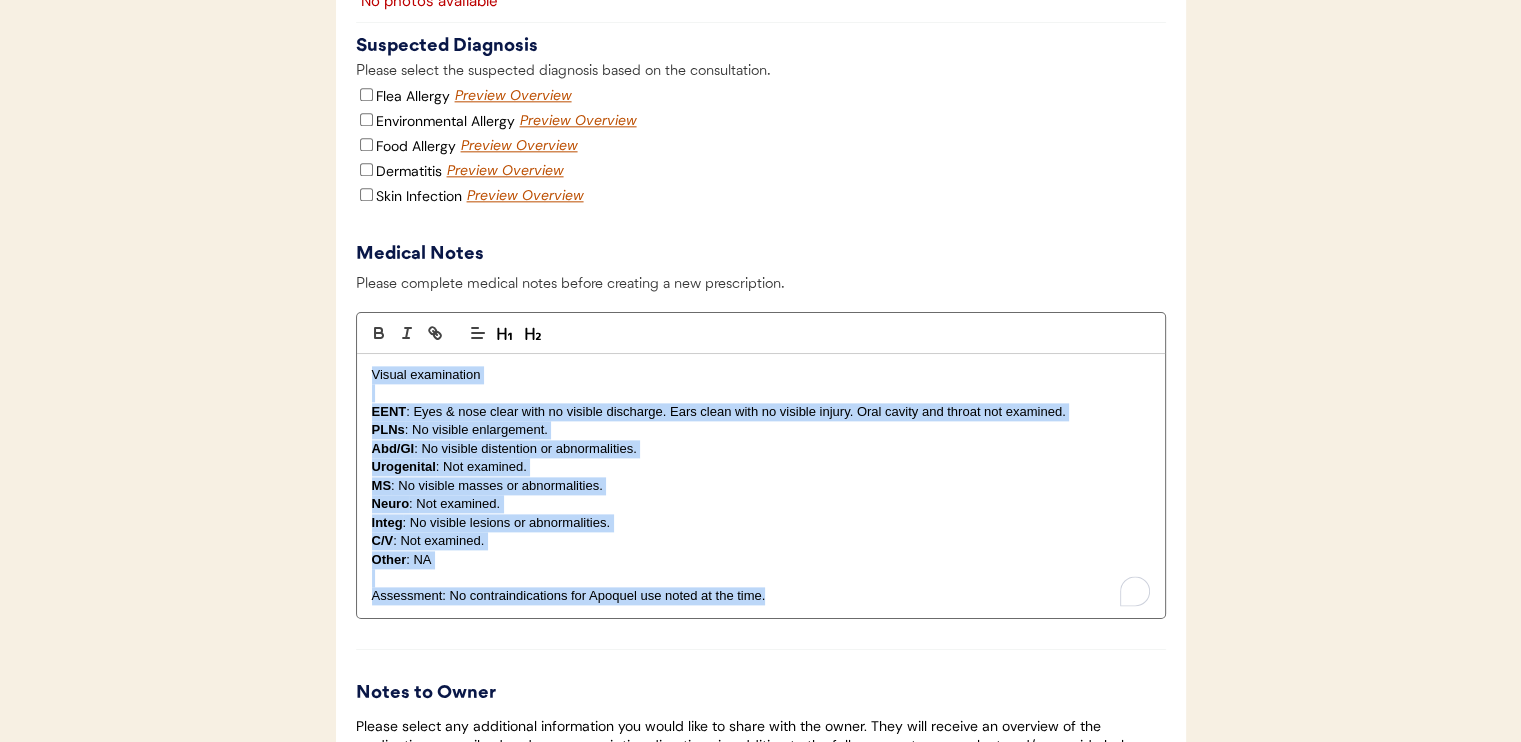 drag, startPoint x: 360, startPoint y: 414, endPoint x: 877, endPoint y: 685, distance: 583.7208 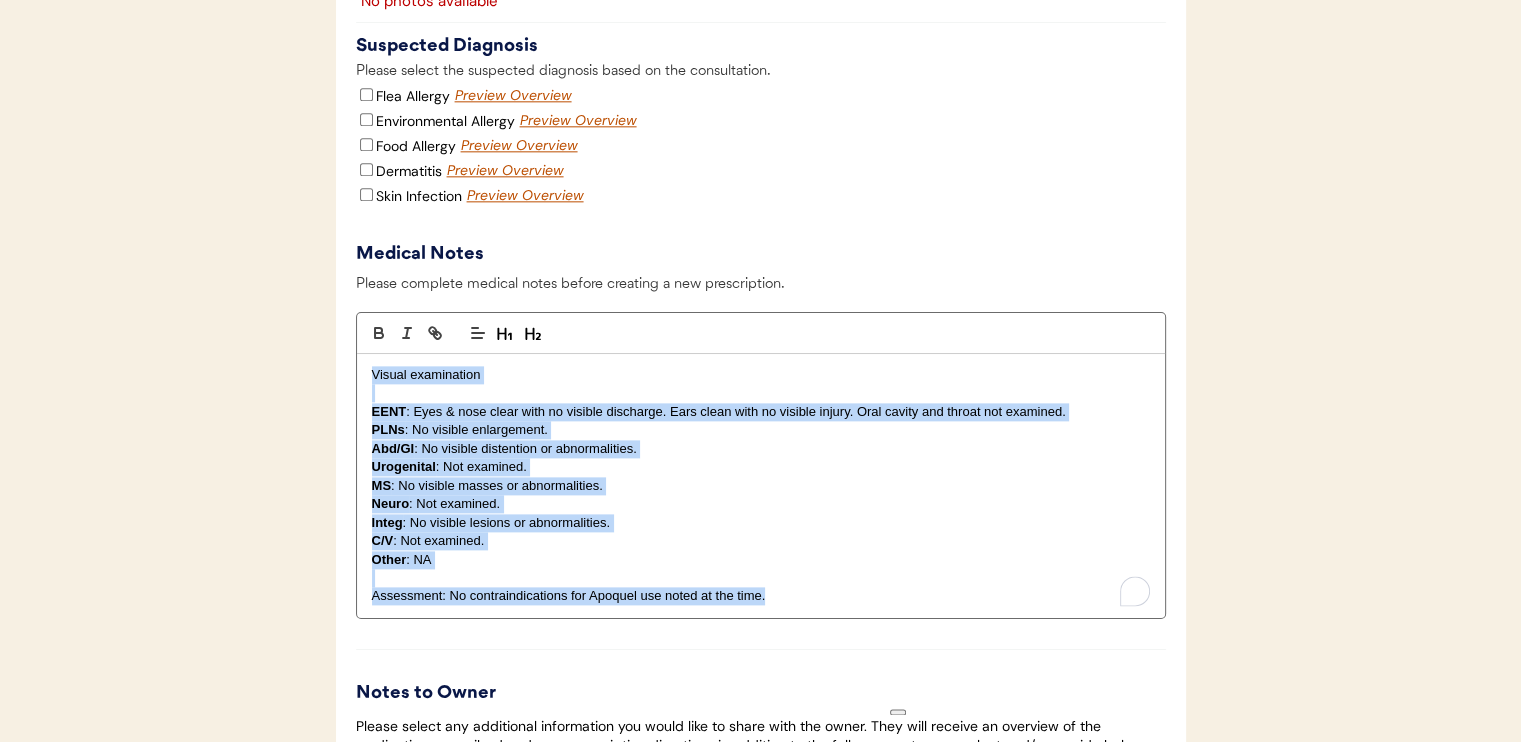 type 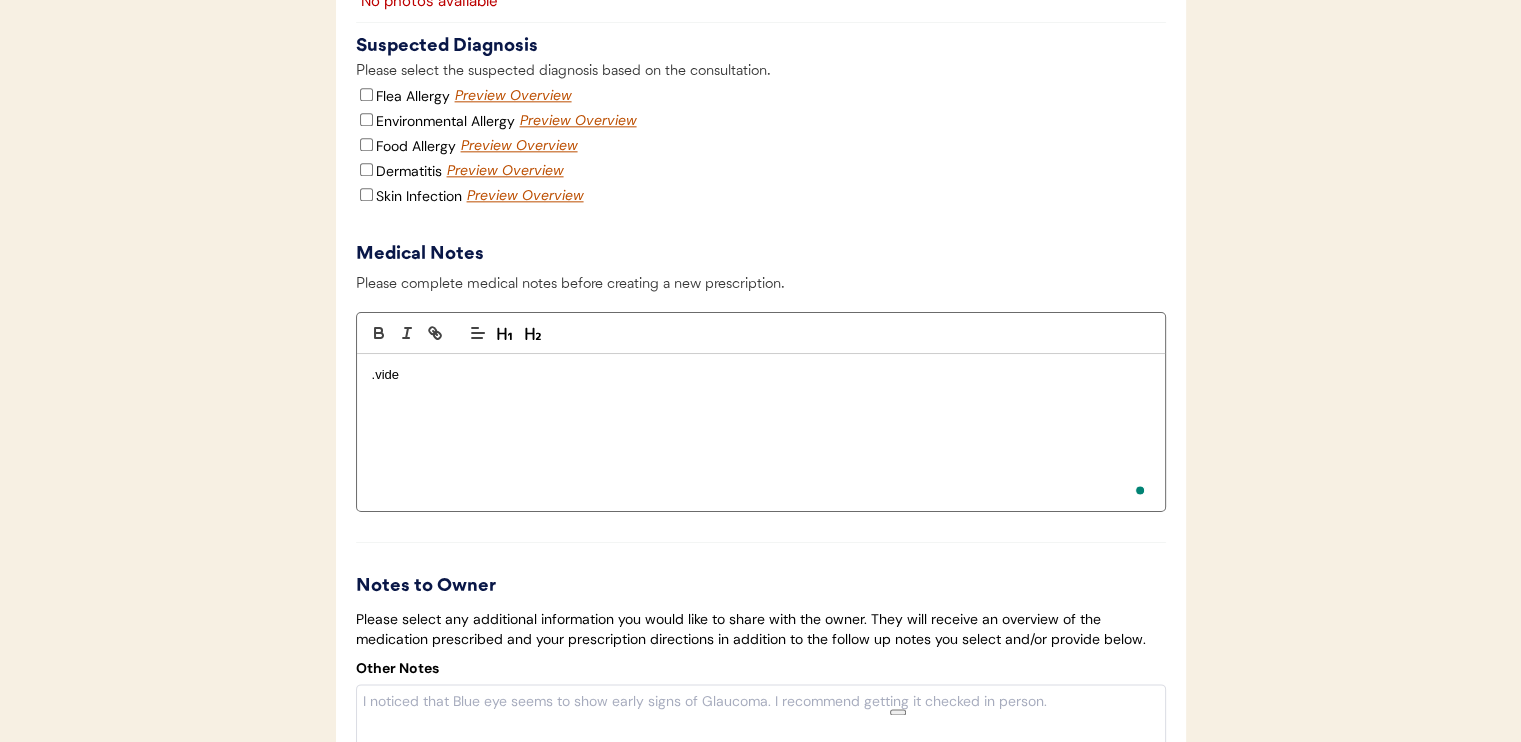 type 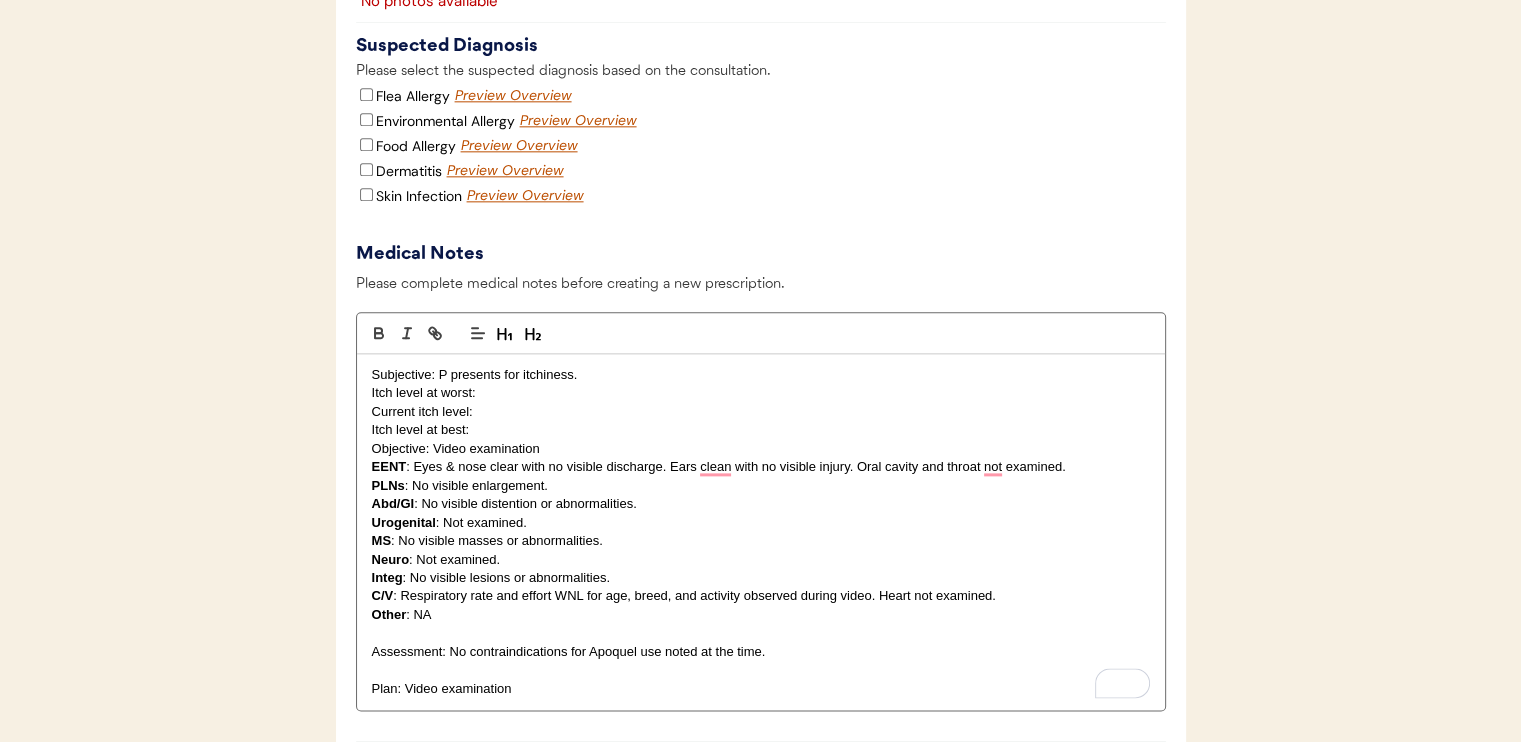 click on "Itch level at best:" at bounding box center [761, 430] 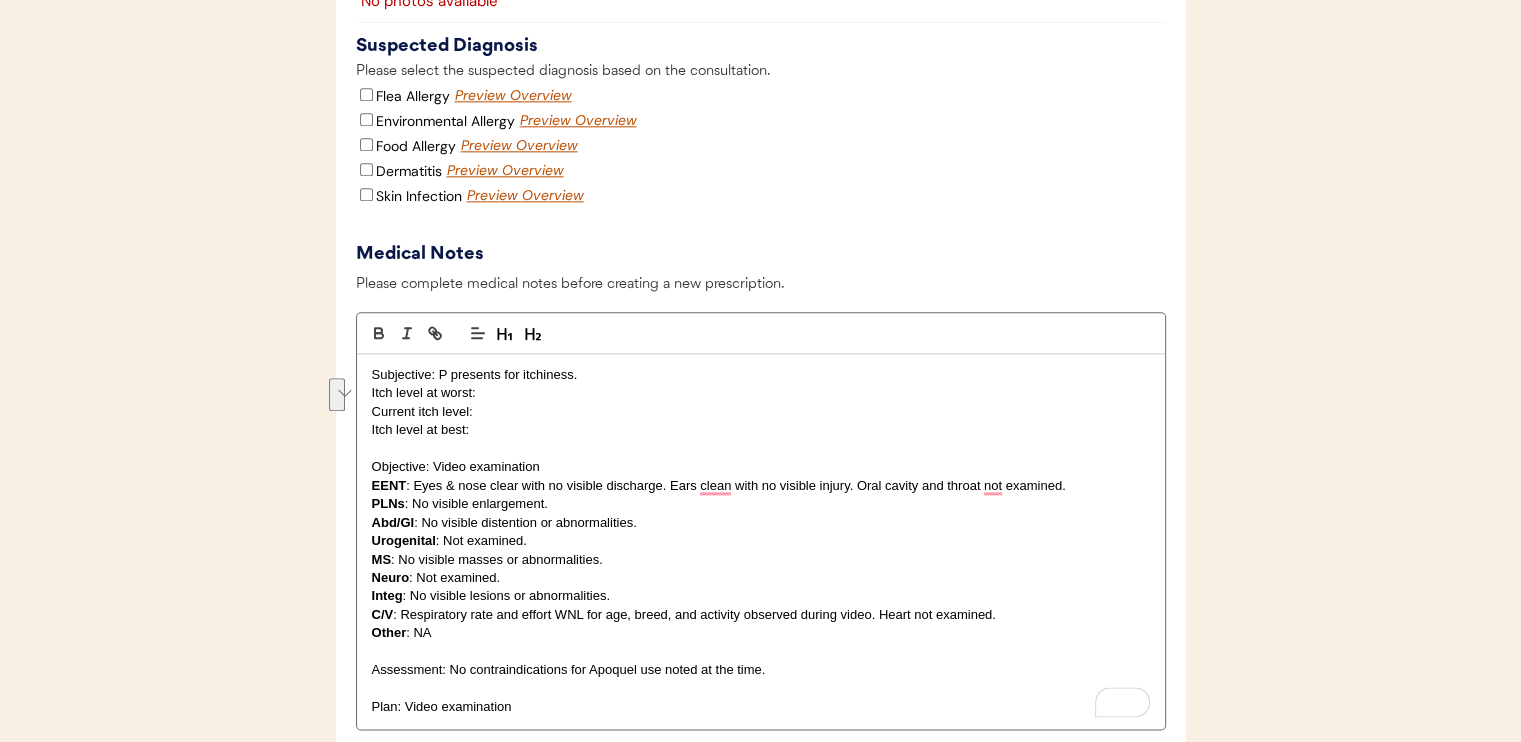 drag, startPoint x: 364, startPoint y: 435, endPoint x: 522, endPoint y: 472, distance: 162.27446 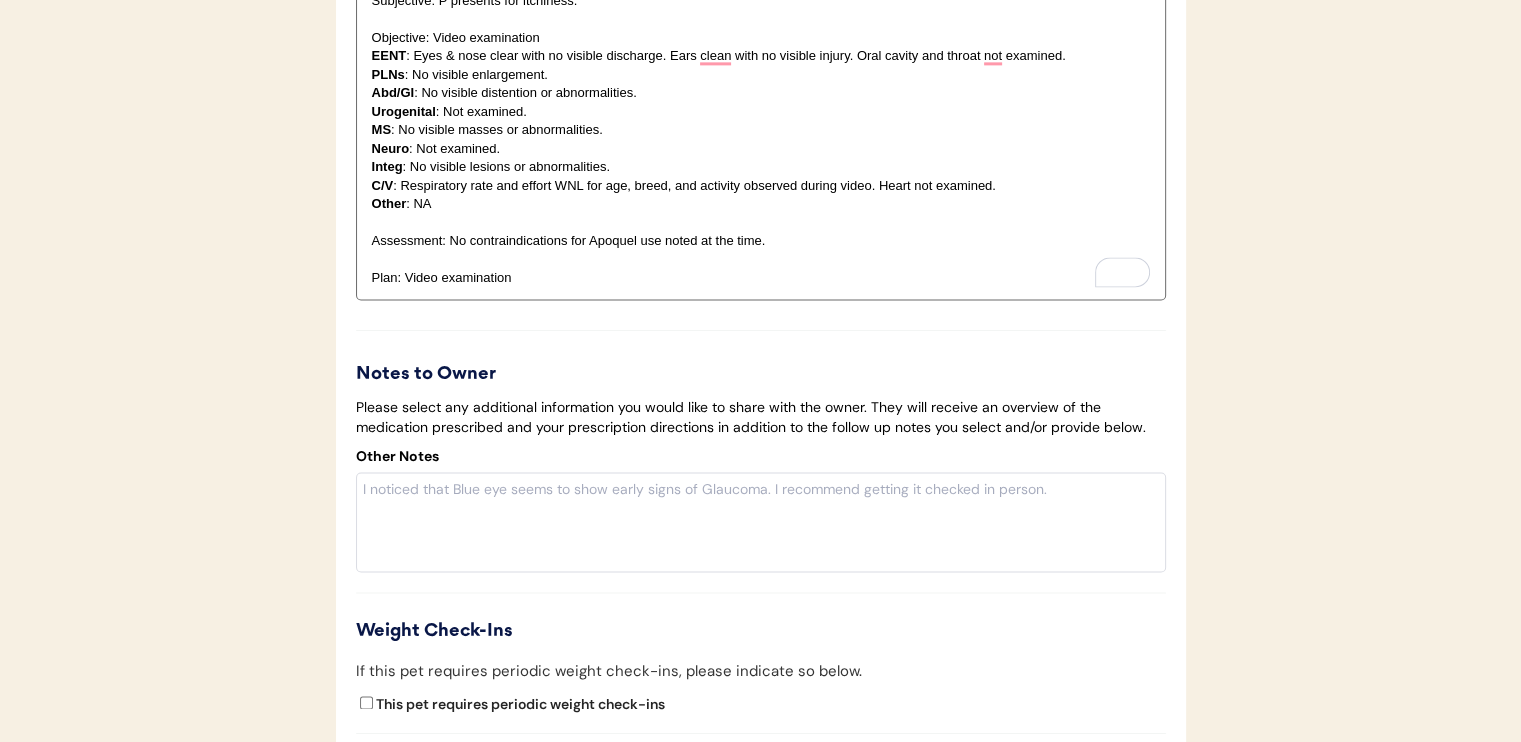 scroll, scrollTop: 2900, scrollLeft: 0, axis: vertical 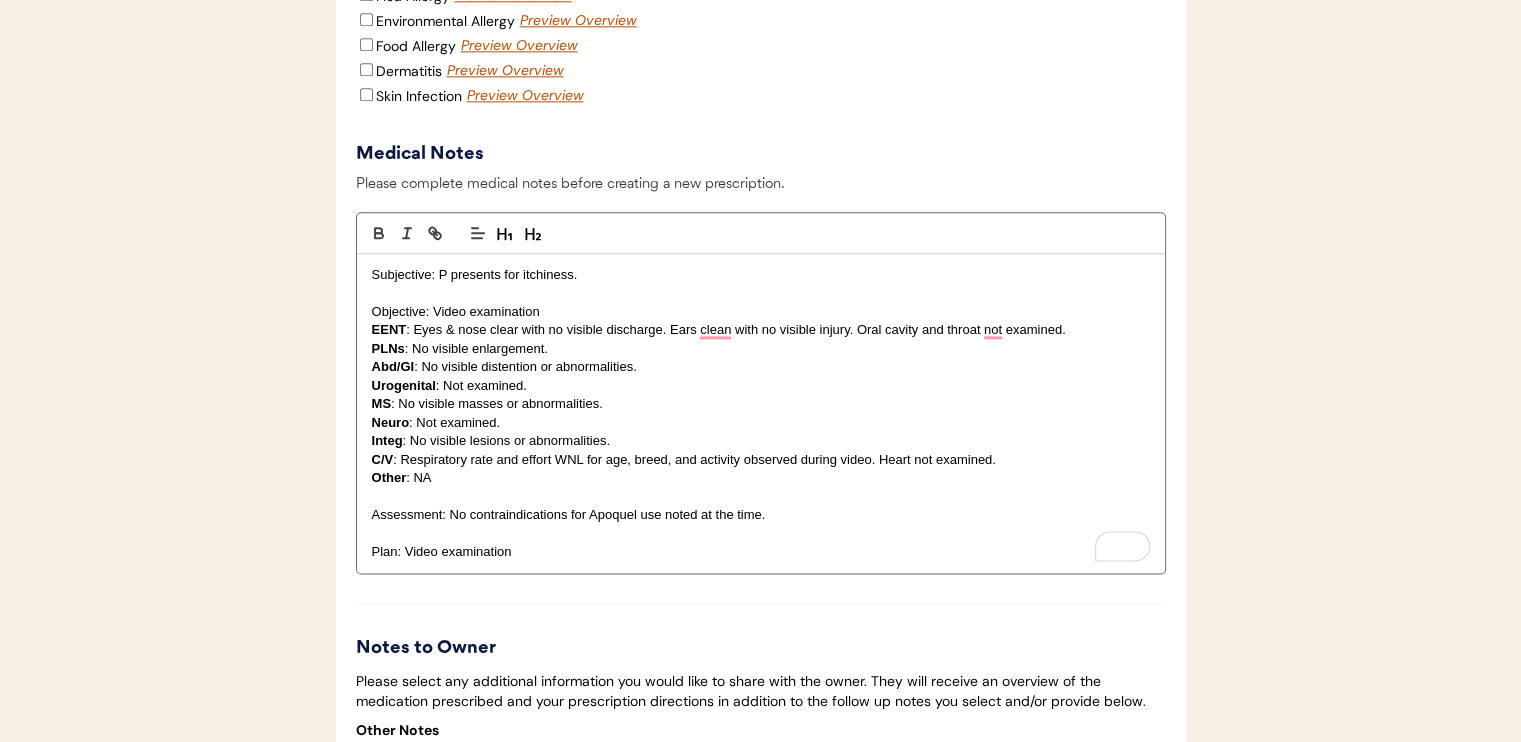 click on "Subjective: P presents for itchiness." at bounding box center [761, 275] 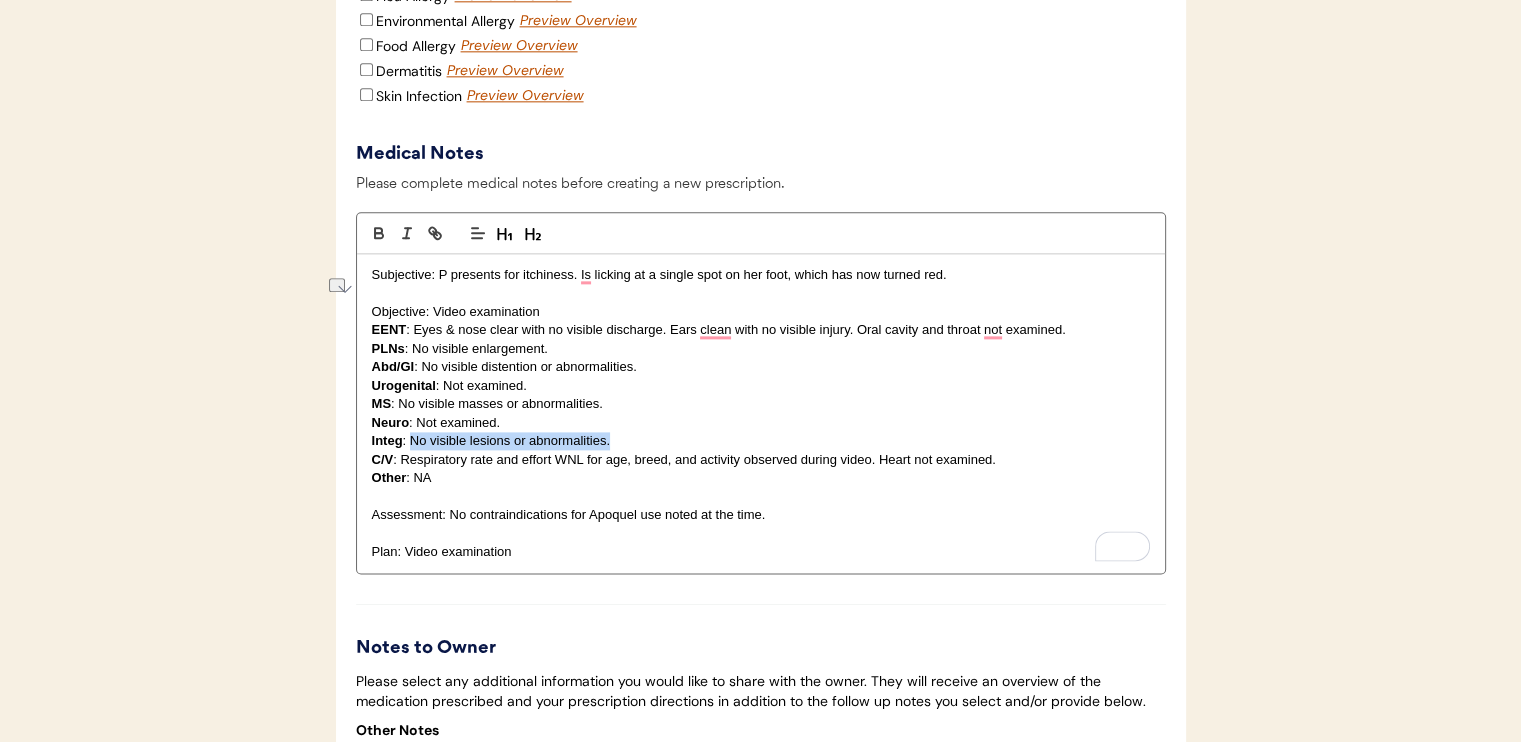 drag, startPoint x: 409, startPoint y: 480, endPoint x: 608, endPoint y: 477, distance: 199.02261 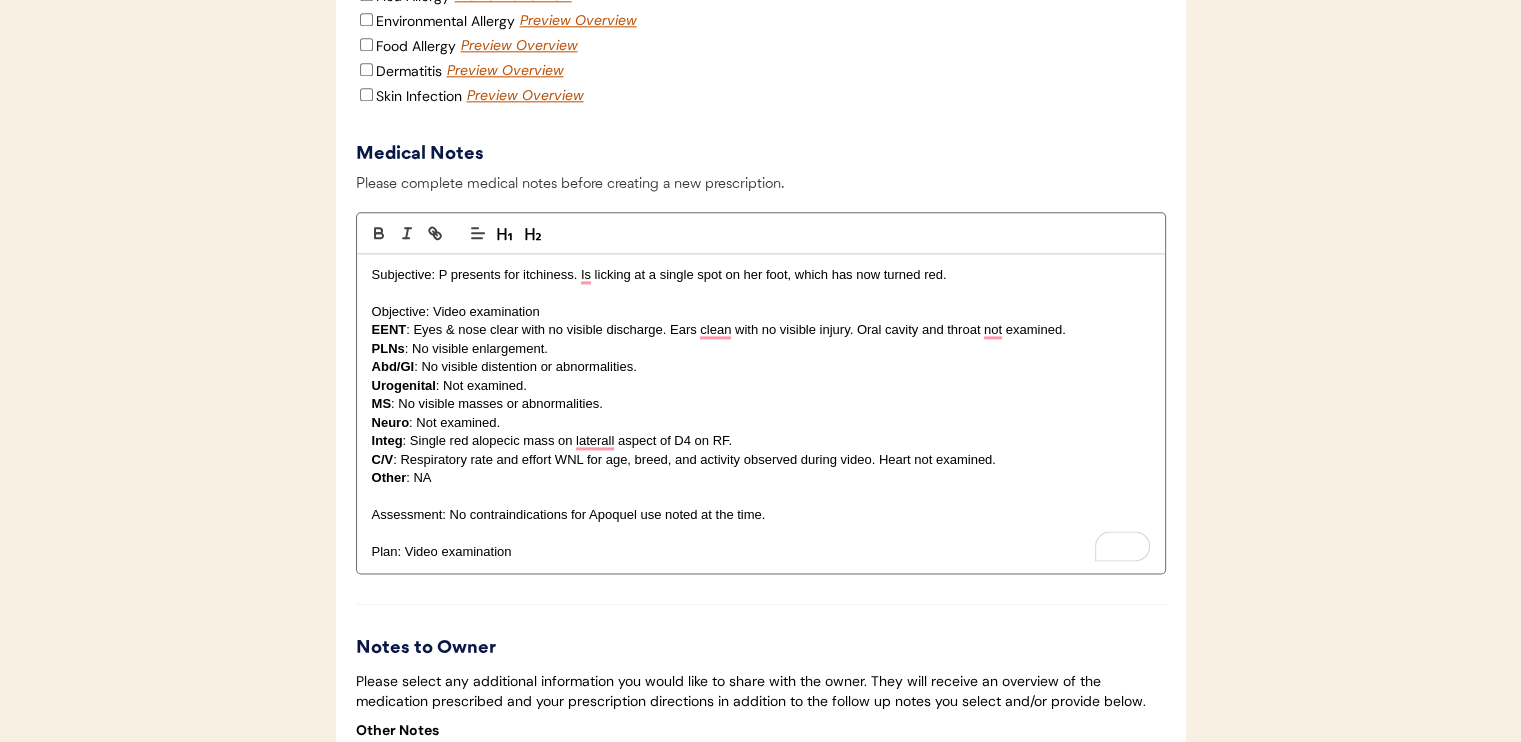 click on "Integ : Single red alopecic mass on laterall aspect of D4 on RF." at bounding box center [761, 441] 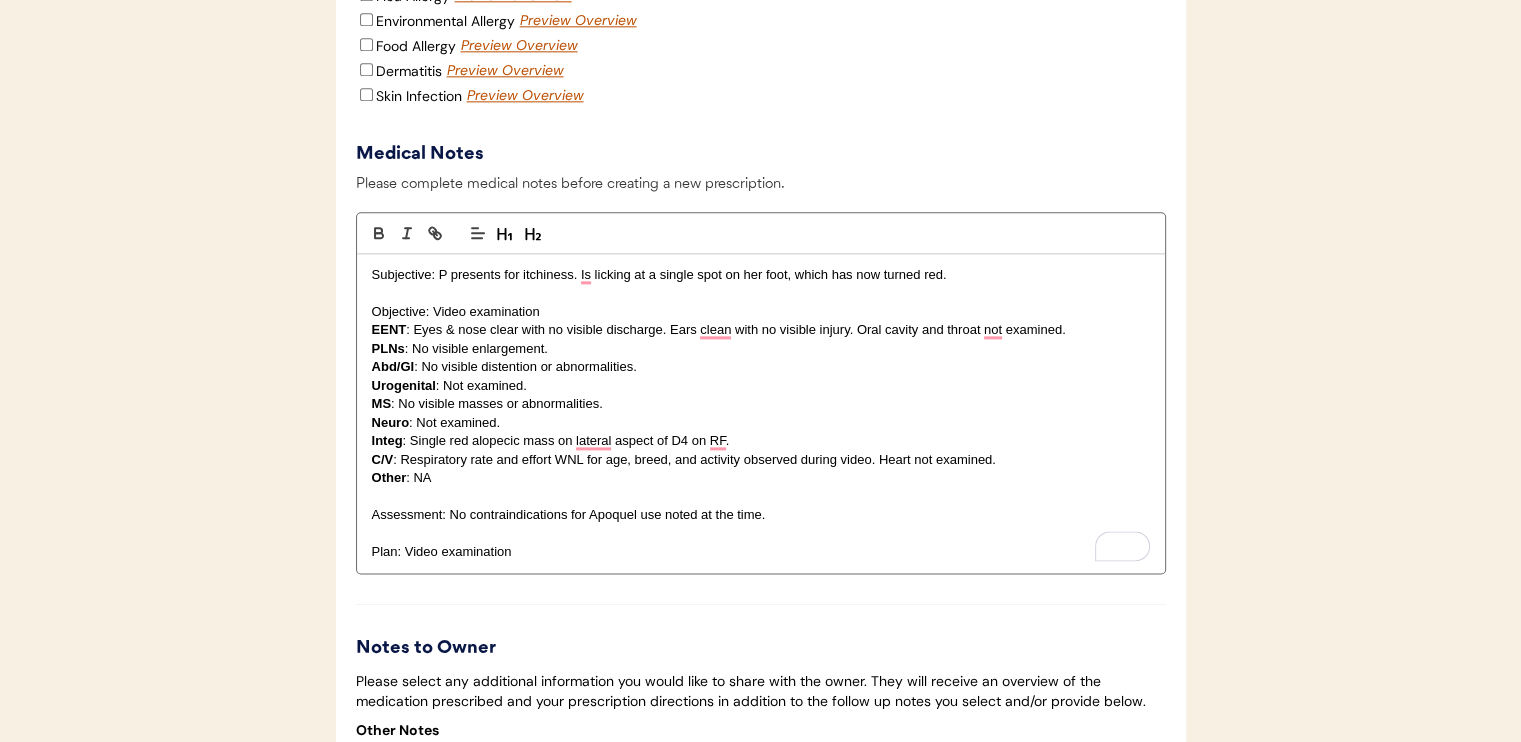 click on "Integ : Single red alopecic mass on lateral aspect of D4 on RF." at bounding box center (761, 441) 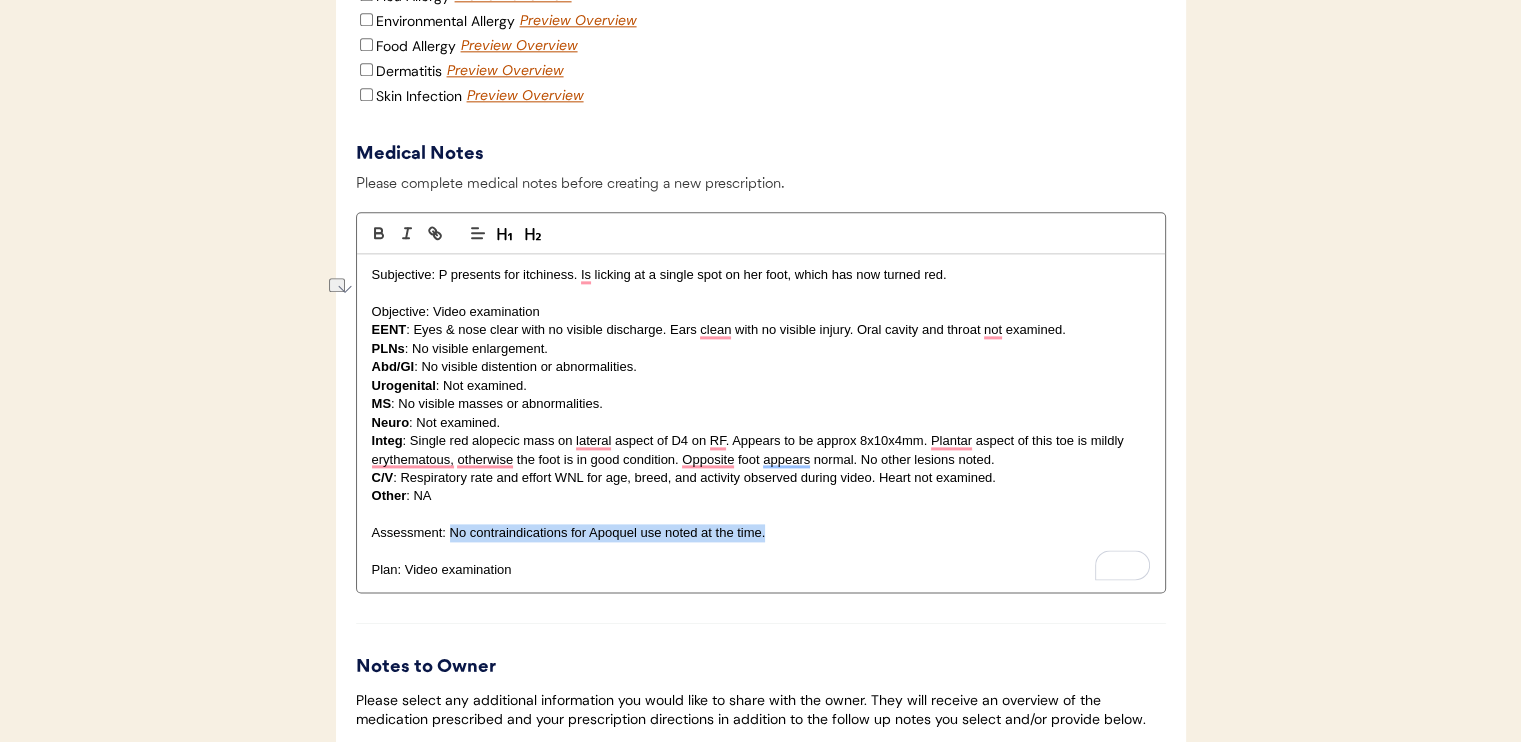 drag, startPoint x: 449, startPoint y: 573, endPoint x: 766, endPoint y: 568, distance: 317.03943 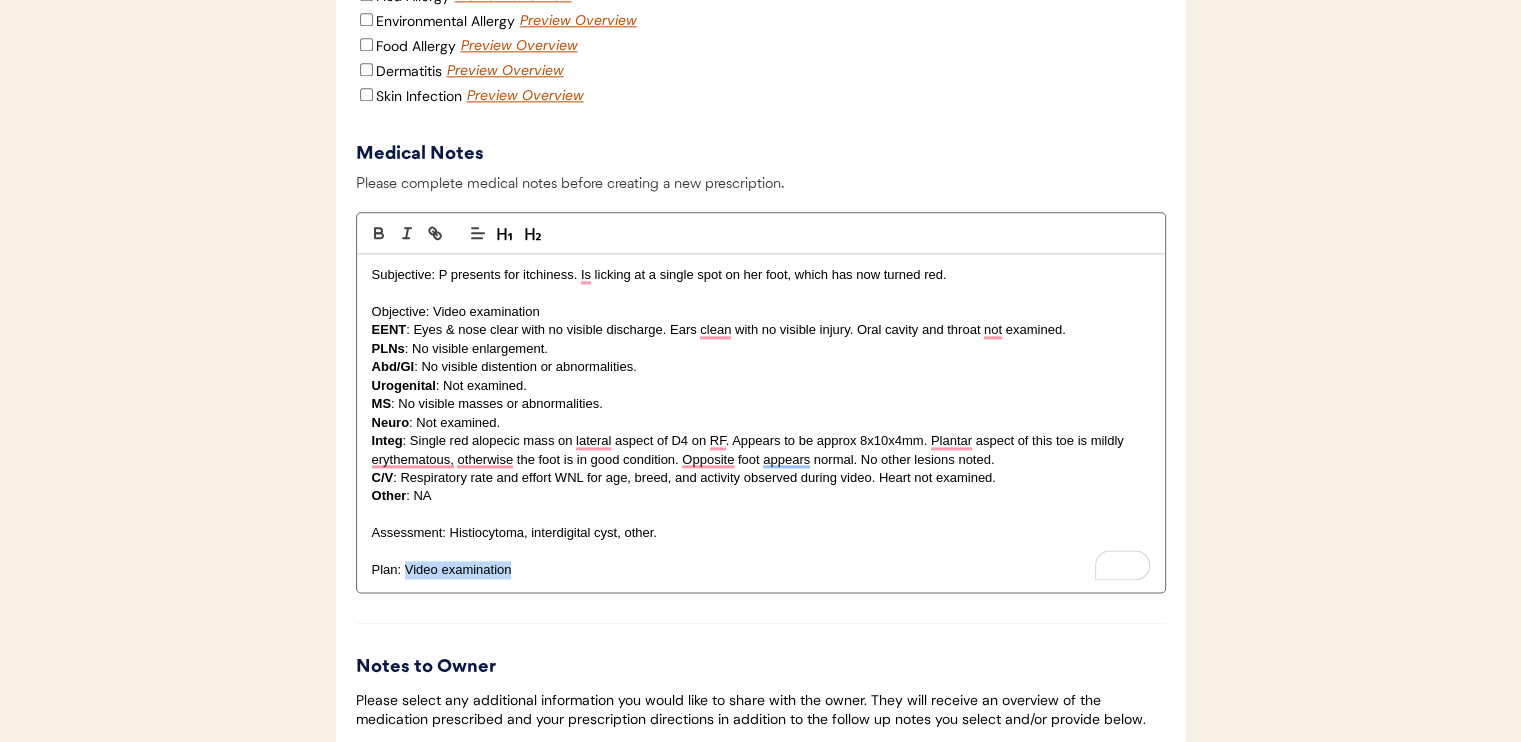 drag, startPoint x: 405, startPoint y: 608, endPoint x: 516, endPoint y: 616, distance: 111.28792 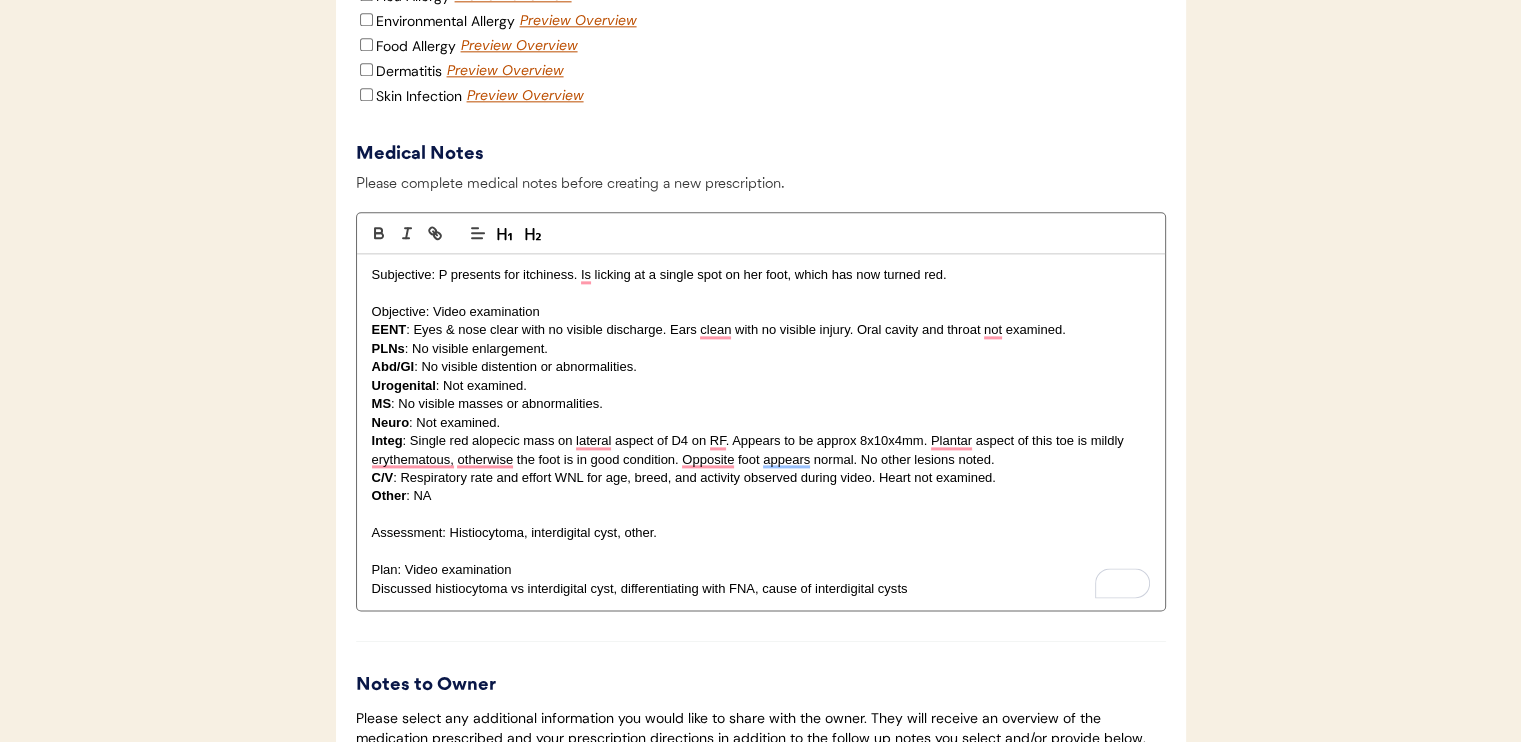 click on "Discussed histiocytoma vs interdigital cyst, differentiating with FNA, cause of interdigital cysts" at bounding box center (761, 589) 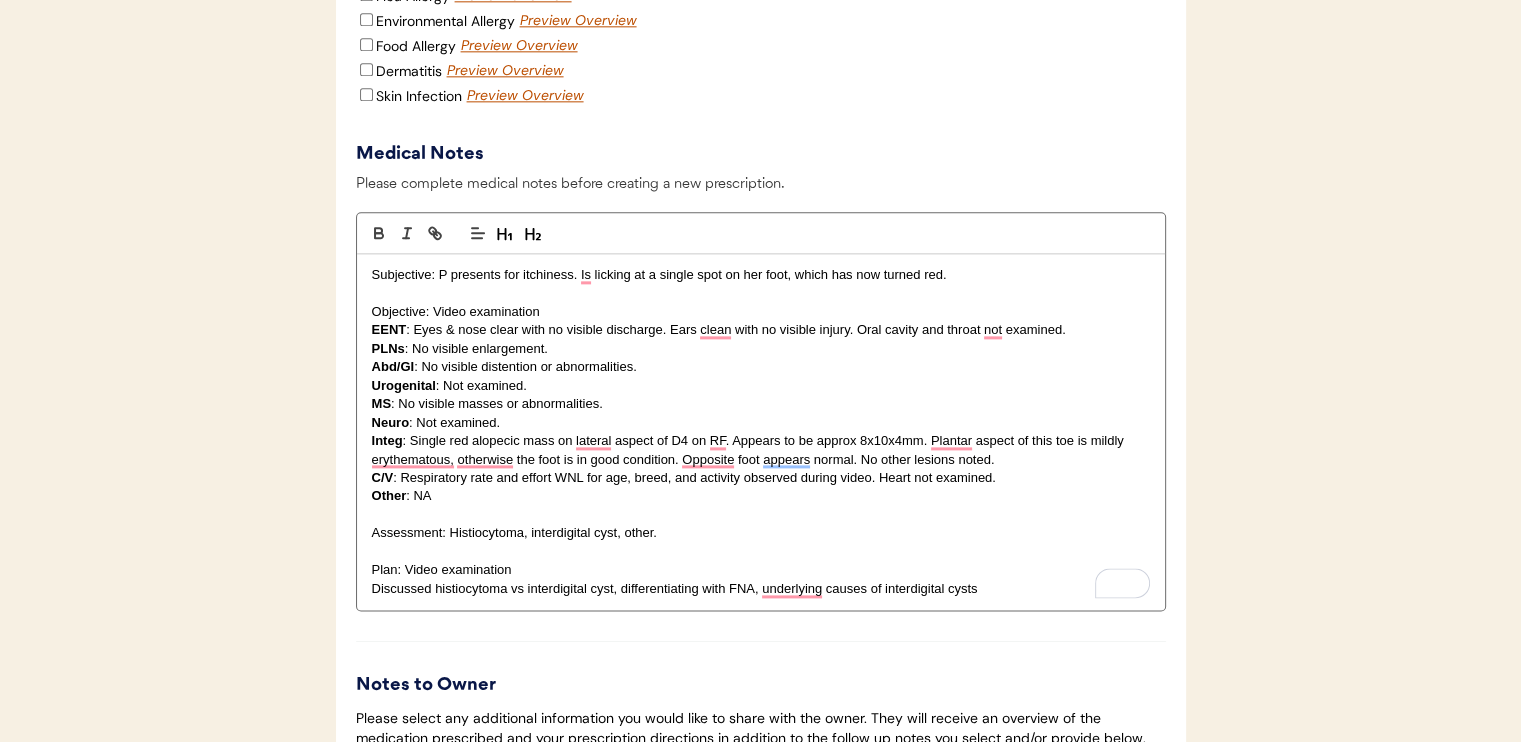 click on "Discussed histiocytoma vs interdigital cyst, differentiating with FNA, underlying causes of interdigital cysts" at bounding box center [761, 589] 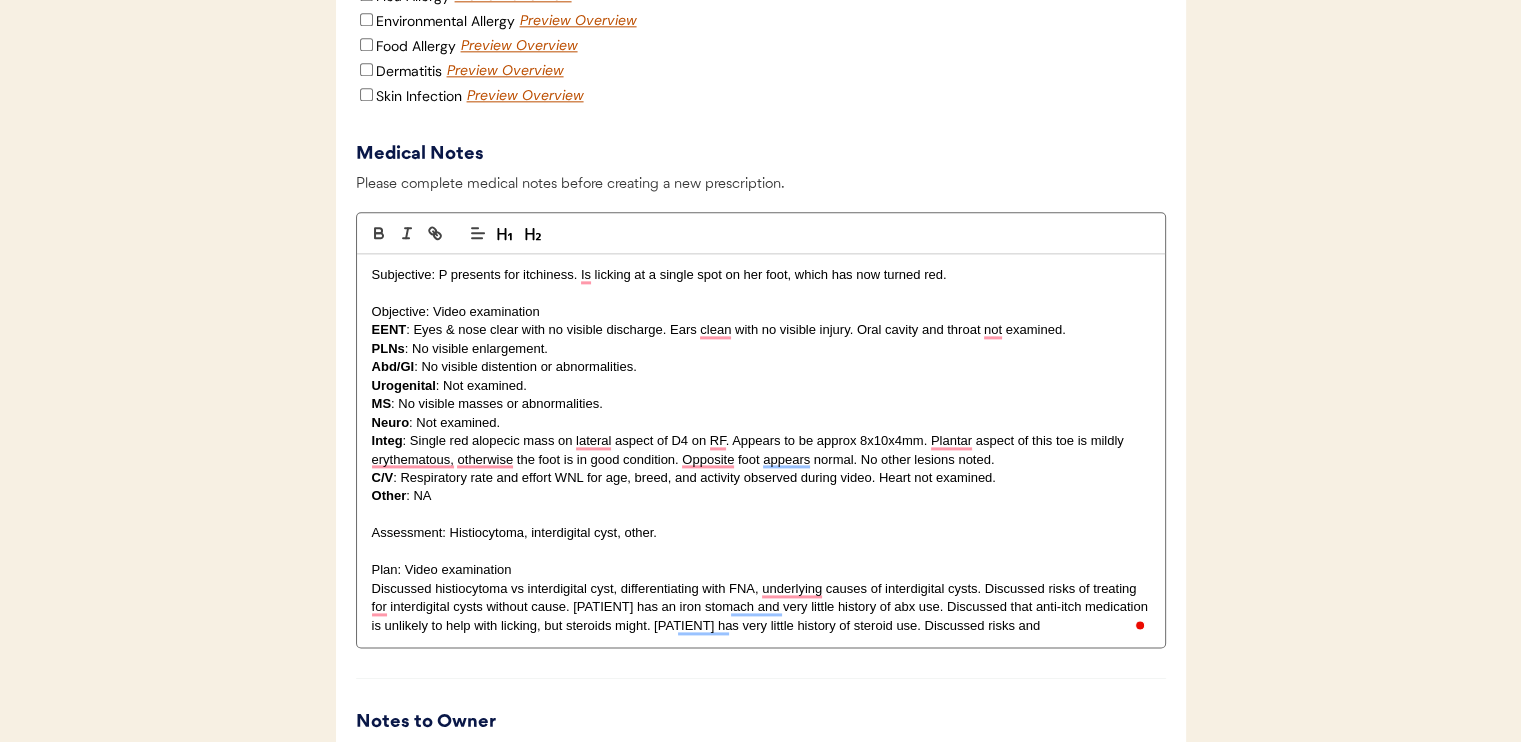 click on "Discussed histiocytoma vs interdigital cyst, differentiating with FNA, underlying causes of interdigital cysts. Discussed risks of treating for interdigital cysts without cause. [PATIENT] has an iron stomach and very little history of abx use. Discussed that anti-itch medication is unlikely to help with licking, but steroids might. [PATIENT] has very little history of steroid use. Discussed risks and" at bounding box center (761, 607) 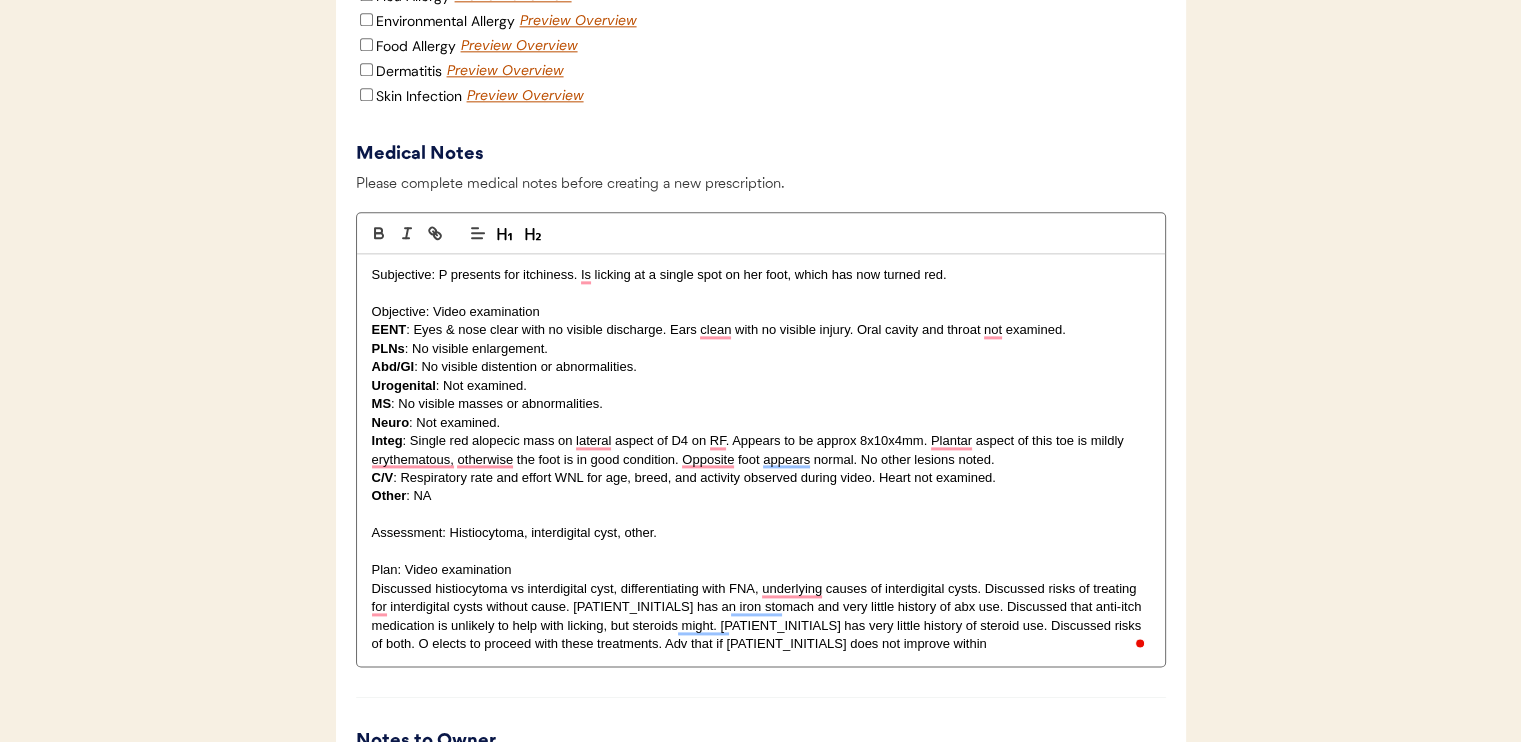 click on "Discussed histiocytoma vs interdigital cyst, differentiating with FNA, underlying causes of interdigital cysts. Discussed risks of treating for interdigital cysts without cause. [PATIENT_INITIALS] has an iron stomach and very little history of abx use. Discussed that anti-itch medication is unlikely to help with licking, but steroids might. [PATIENT_INITIALS] has very little history of steroid use. Discussed risks of both. O elects to proceed with these treatments. Adv that if [PATIENT_INITIALS] does not improve within" at bounding box center (761, 617) 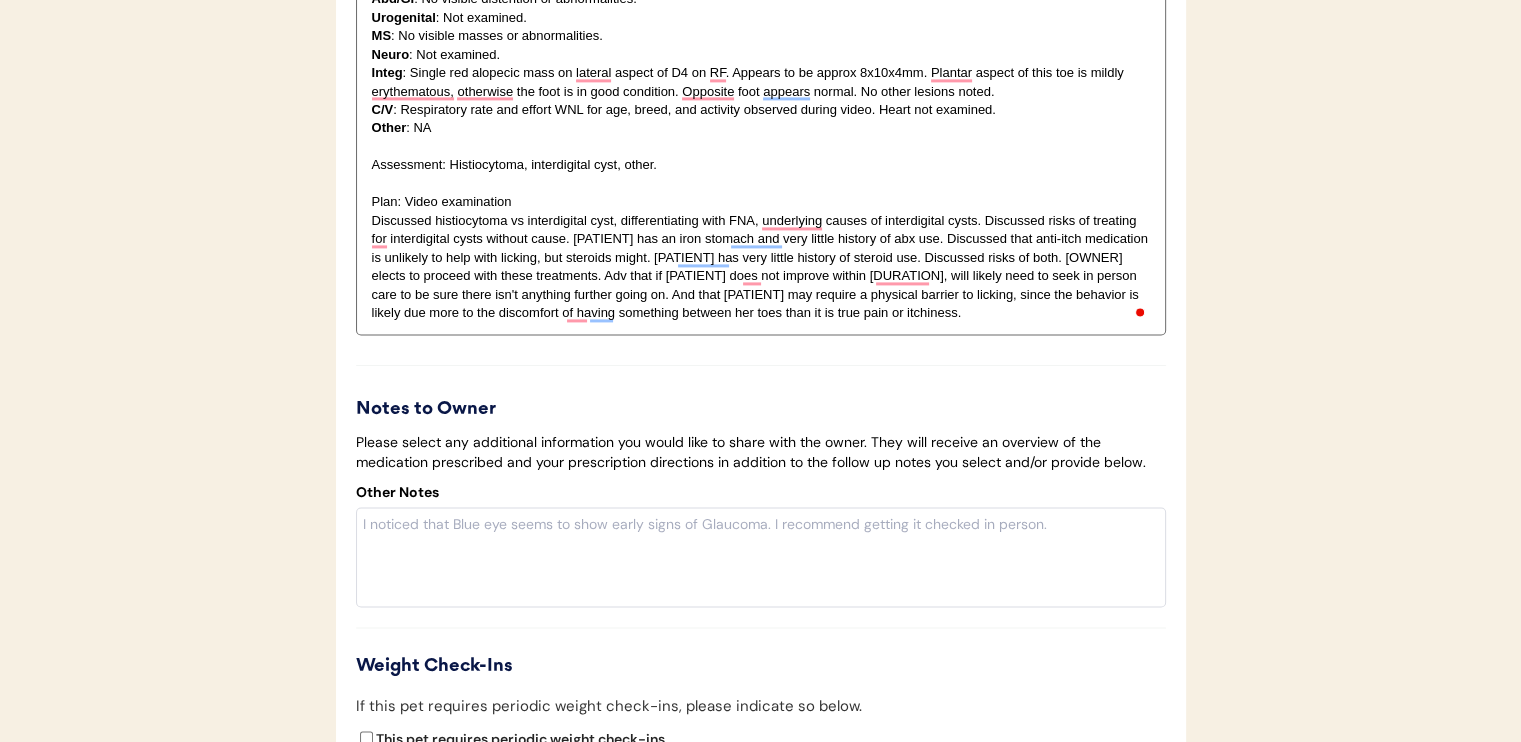 scroll, scrollTop: 2900, scrollLeft: 0, axis: vertical 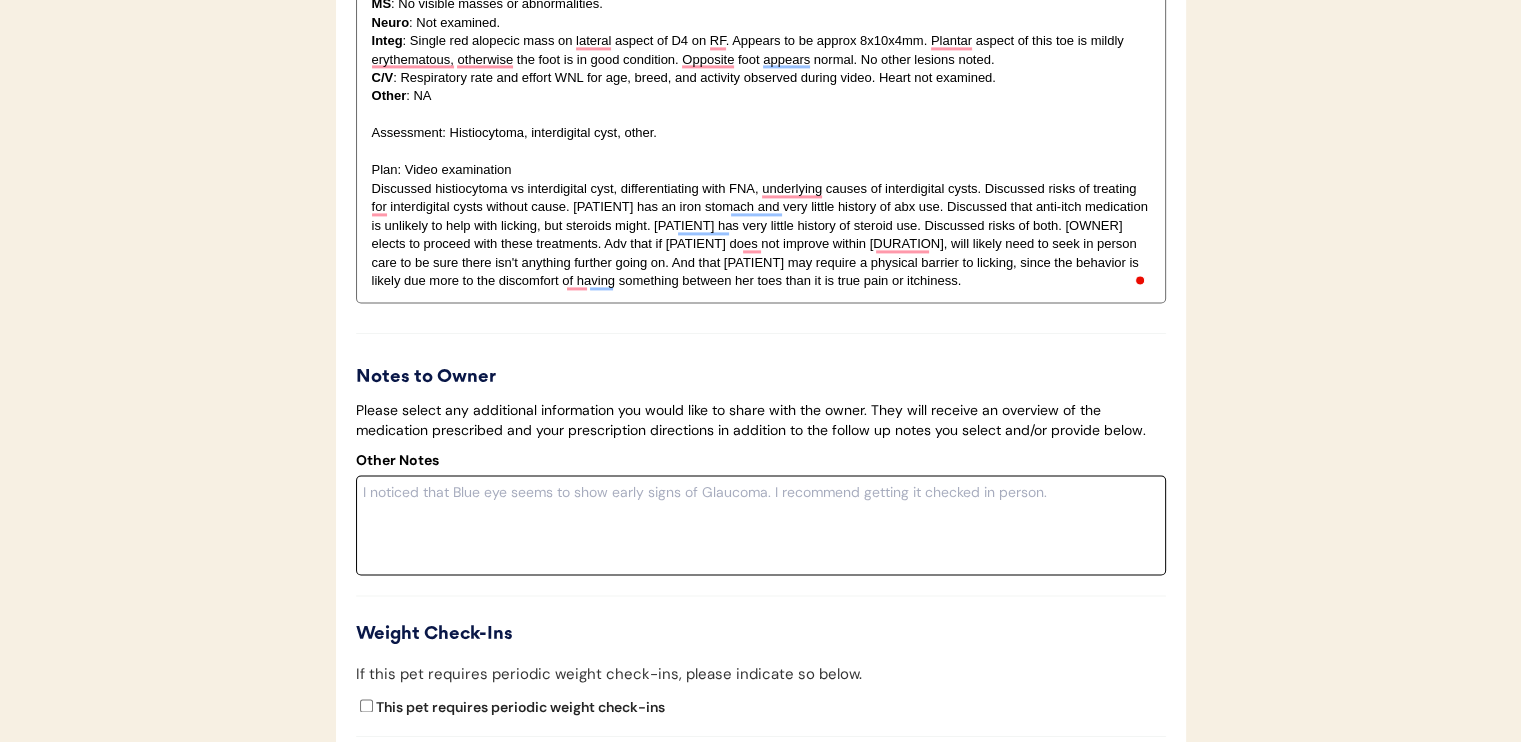 click at bounding box center [761, 525] 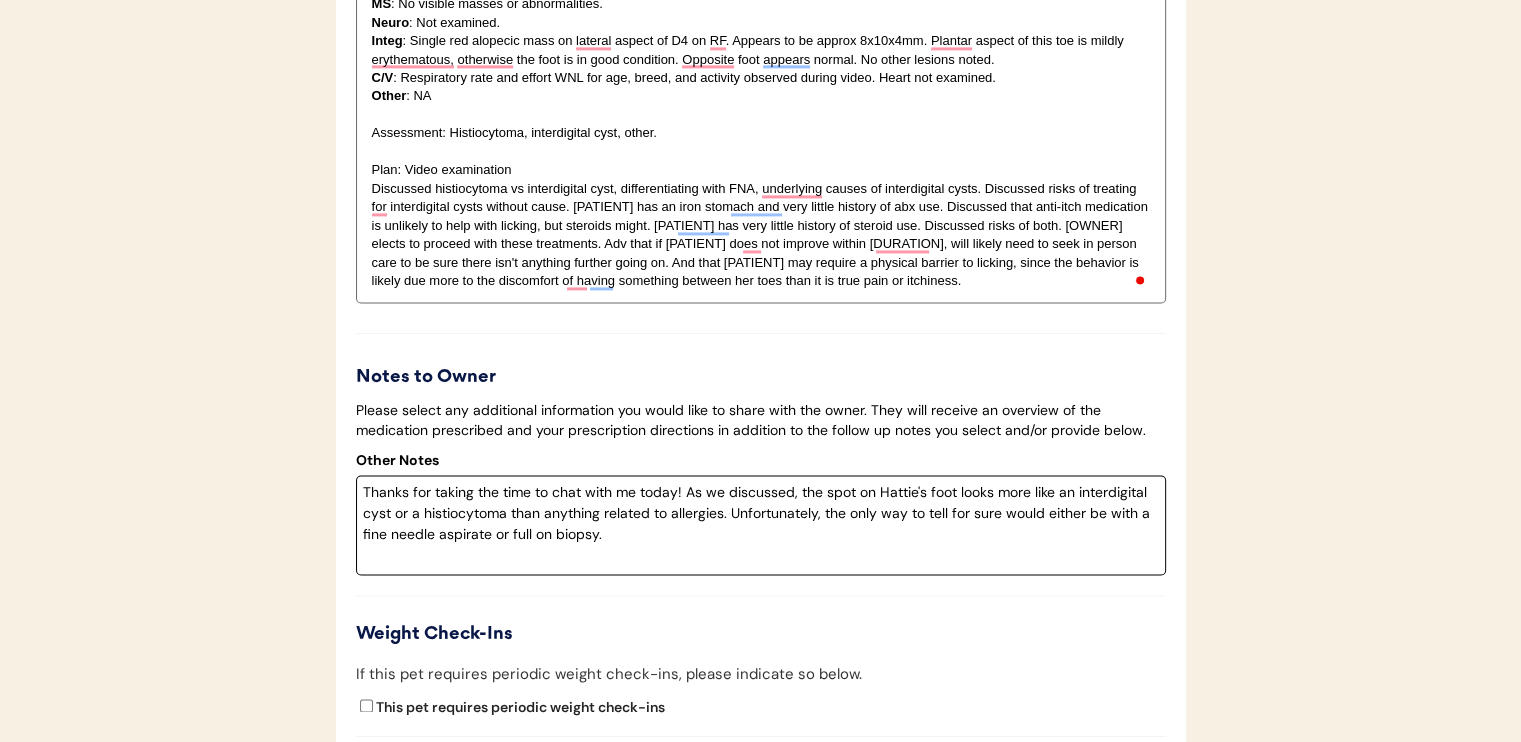 click on "Thanks for taking the time to chat with me today! As we discussed, the spot on Hattie's foot looks more like an interdigital cyst or a histiocytoma than anything related to allergies. Unfortunately, the only way to tell for sure would either be with a fine needle aspirate or full on biopsy." at bounding box center [761, 525] 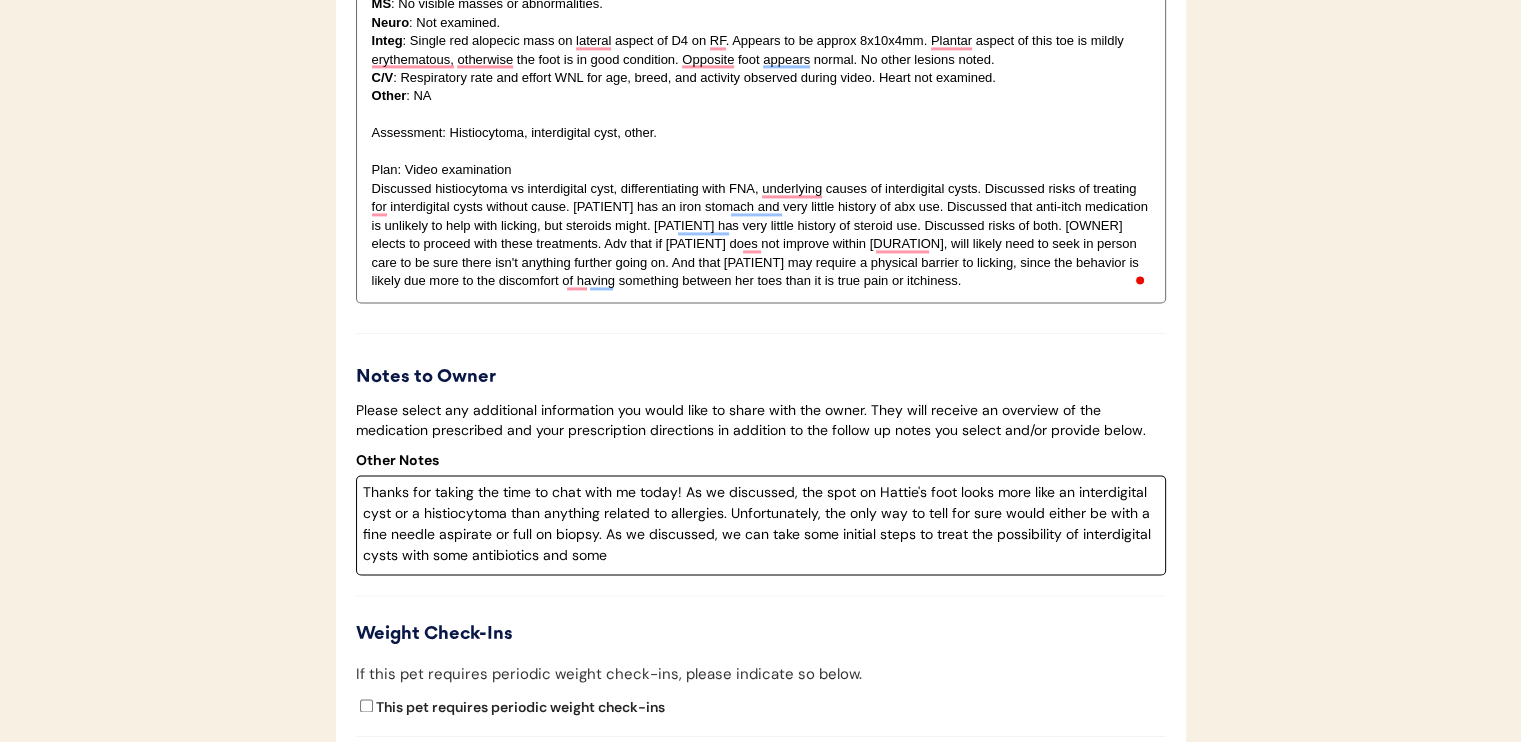 click on "Thanks for taking the time to chat with me today! As we discussed, the spot on Hattie's foot looks more like an interdigital cyst or a histiocytoma than anything related to allergies. Unfortunately, the only way to tell for sure would either be with a fine needle aspirate or full on biopsy. As we discussed, we can take some initial steps to treat the possibility of interdigital cysts with some antibiotics and some" at bounding box center (761, 525) 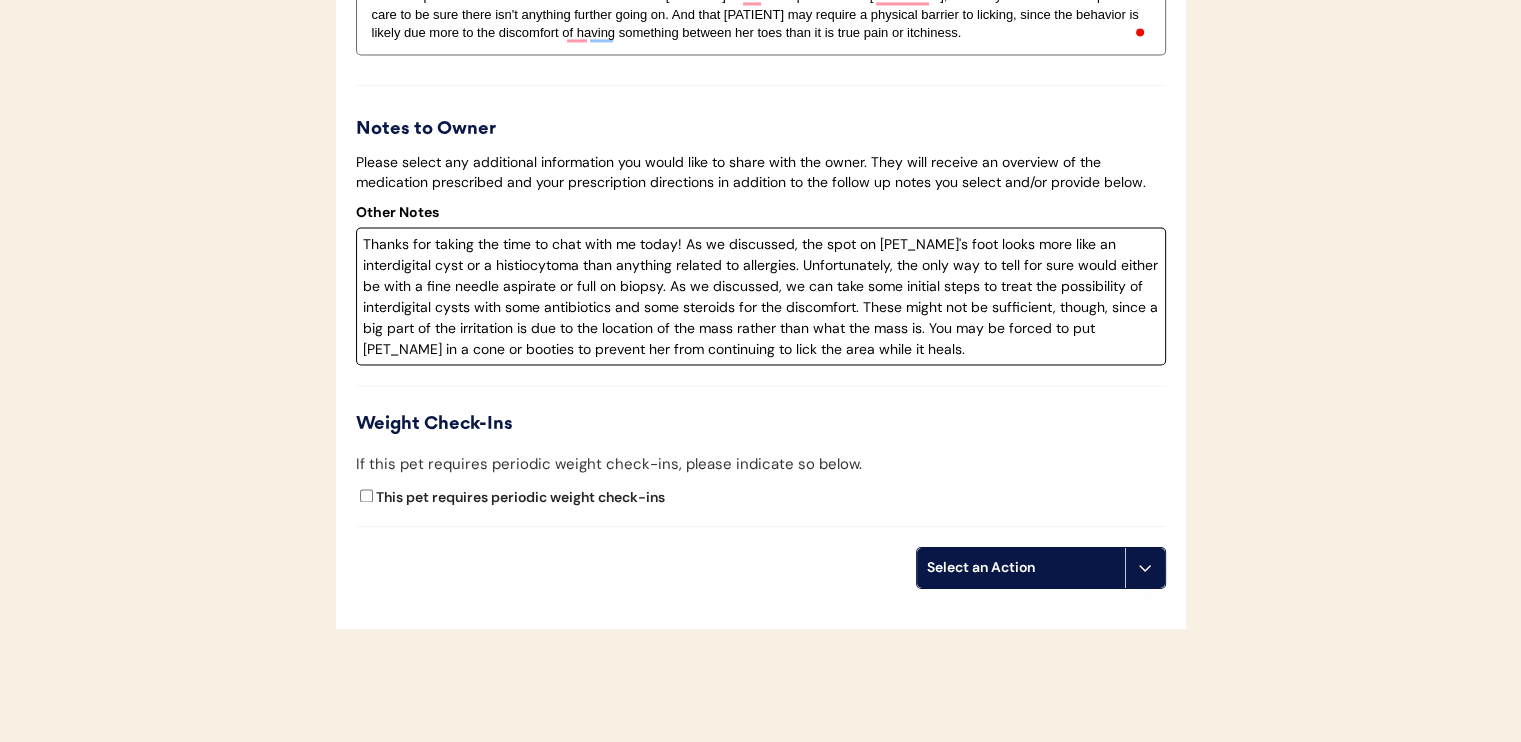 scroll, scrollTop: 3100, scrollLeft: 0, axis: vertical 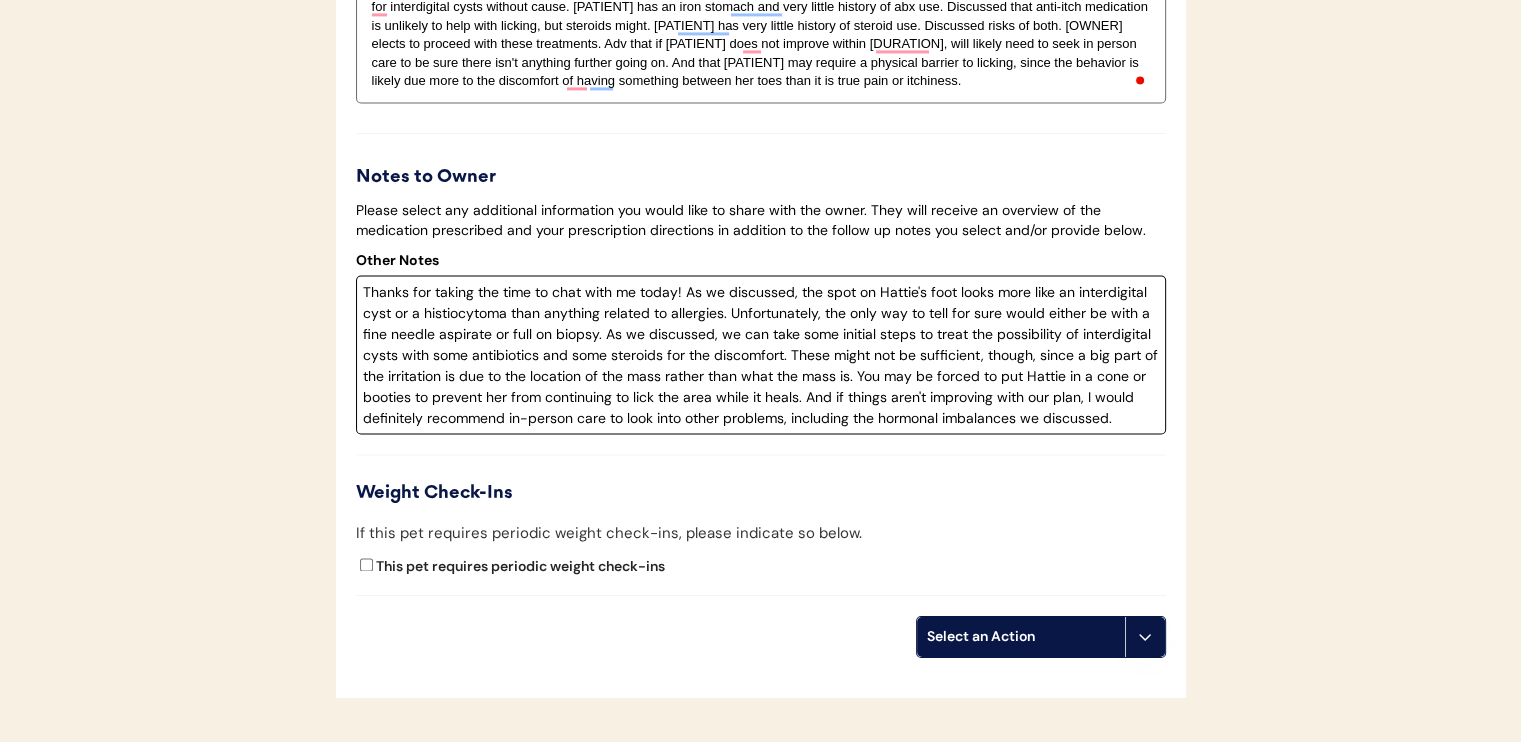 click on "Thanks for taking the time to chat with me today! As we discussed, the spot on Hattie's foot looks more like an interdigital cyst or a histiocytoma than anything related to allergies. Unfortunately, the only way to tell for sure would either be with a fine needle aspirate or full on biopsy. As we discussed, we can take some initial steps to treat the possibility of interdigital cysts with some antibiotics and some steroids for the discomfort. These might not be sufficient, though, since a big part of the irritation is due to the location of the mass rather than what the mass is. You may be forced to put Hattie in a cone or booties to prevent her from continuing to lick the area while it heals. And if things aren't improving with our plan, I would definitely recommend in-person care to look into other problems, including the hormonal imbalances we discussed." at bounding box center [761, 354] 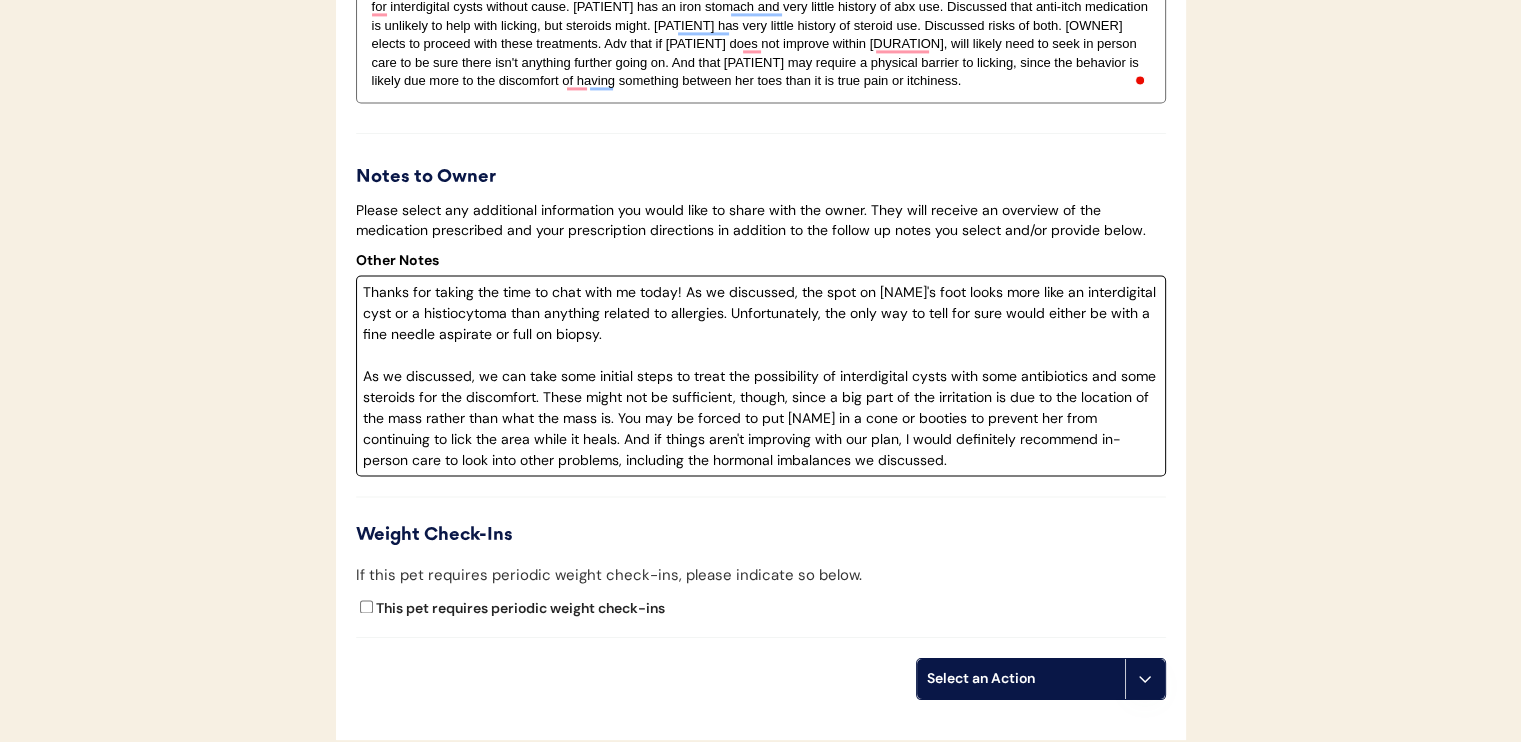 click on "Thanks for taking the time to chat with me today! As we discussed, the spot on [NAME]'s foot looks more like an interdigital cyst or a histiocytoma than anything related to allergies. Unfortunately, the only way to tell for sure would either be with a fine needle aspirate or full on biopsy.
As we discussed, we can take some initial steps to treat the possibility of interdigital cysts with some antibiotics and some steroids for the discomfort. These might not be sufficient, though, since a big part of the irritation is due to the location of the mass rather than what the mass is. You may be forced to put [NAME] in a cone or booties to prevent her from continuing to lick the area while it heals. And if things aren't improving with our plan, I would definitely recommend in-person care to look into other problems, including the hormonal imbalances we discussed." at bounding box center [761, 375] 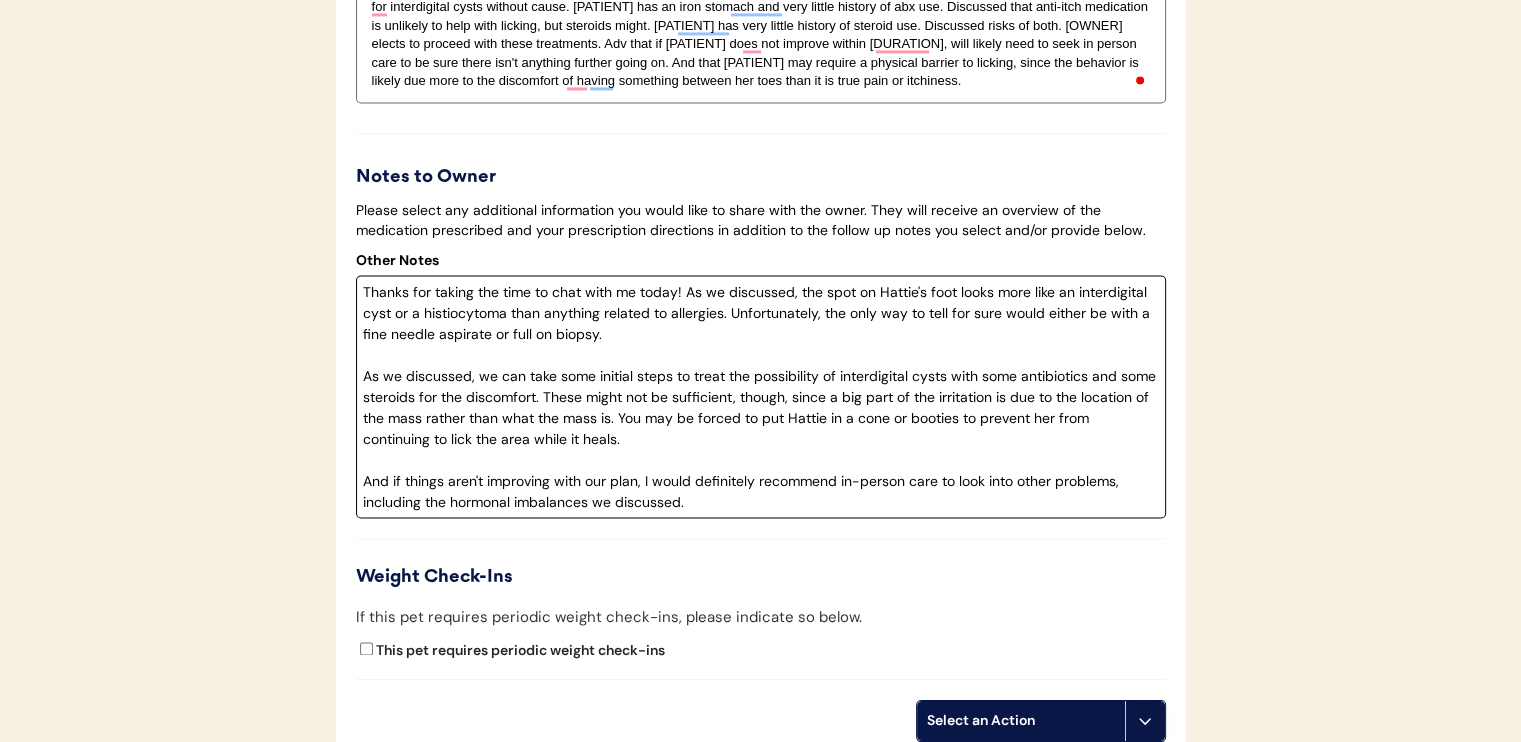click on "Thanks for taking the time to chat with me today! As we discussed, the spot on Hattie's foot looks more like an interdigital cyst or a histiocytoma than anything related to allergies. Unfortunately, the only way to tell for sure would either be with a fine needle aspirate or full on biopsy.
As we discussed, we can take some initial steps to treat the possibility of interdigital cysts with some antibiotics and some steroids for the discomfort. These might not be sufficient, though, since a big part of the irritation is due to the location of the mass rather than what the mass is. You may be forced to put Hattie in a cone or booties to prevent her from continuing to lick the area while it heals.
And if things aren't improving with our plan, I would definitely recommend in-person care to look into other problems, including the hormonal imbalances we discussed." at bounding box center (761, 396) 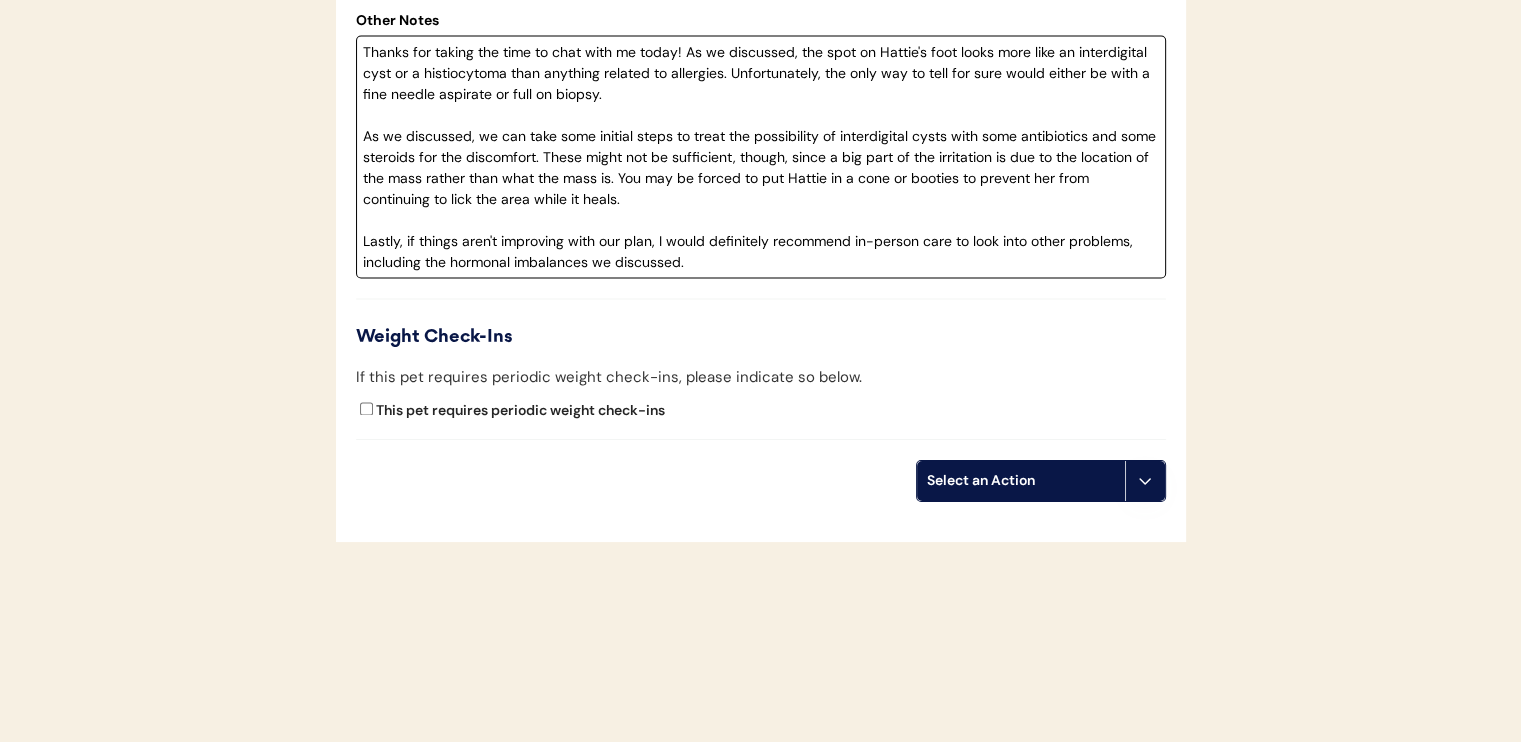 scroll, scrollTop: 3380, scrollLeft: 0, axis: vertical 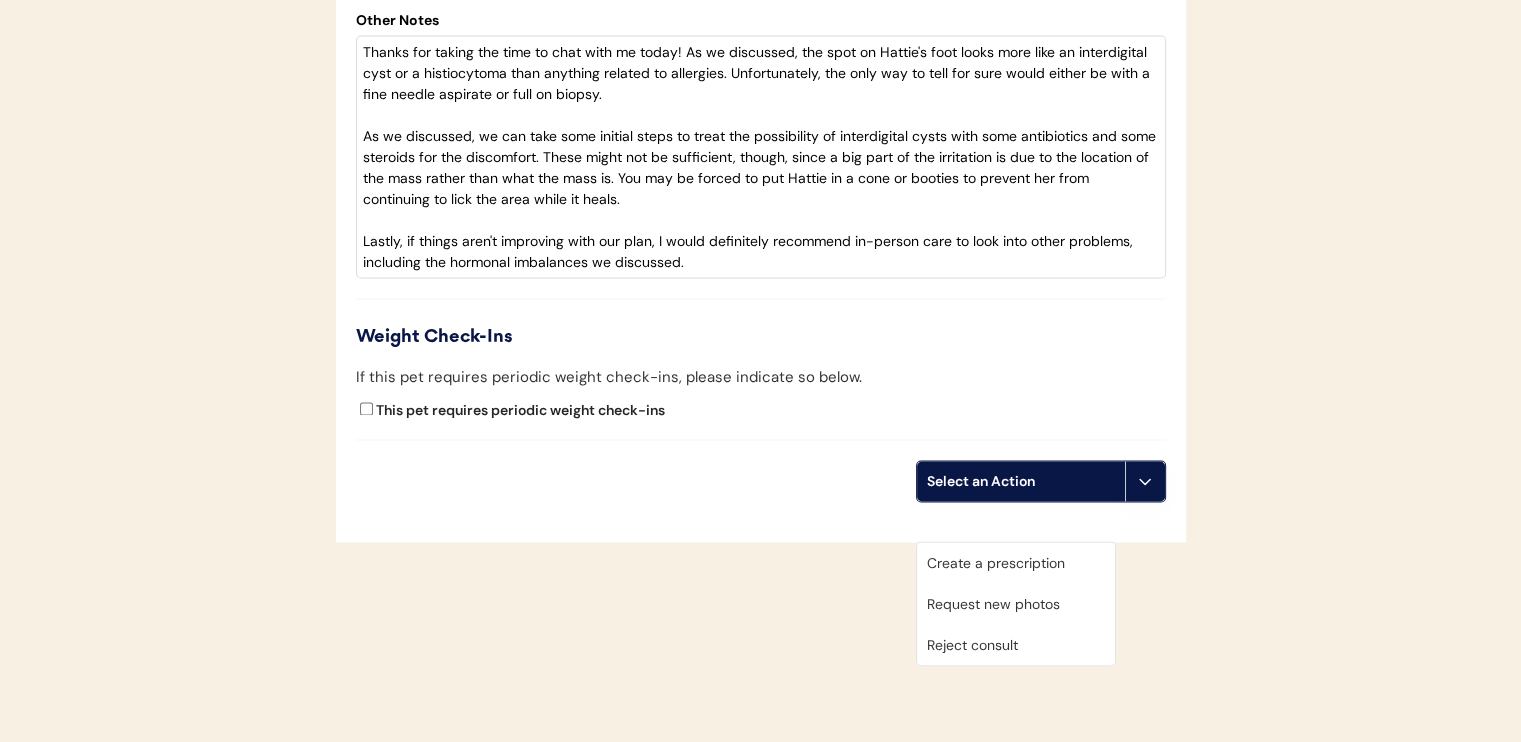 click on "Create a prescription" at bounding box center [1016, 562] 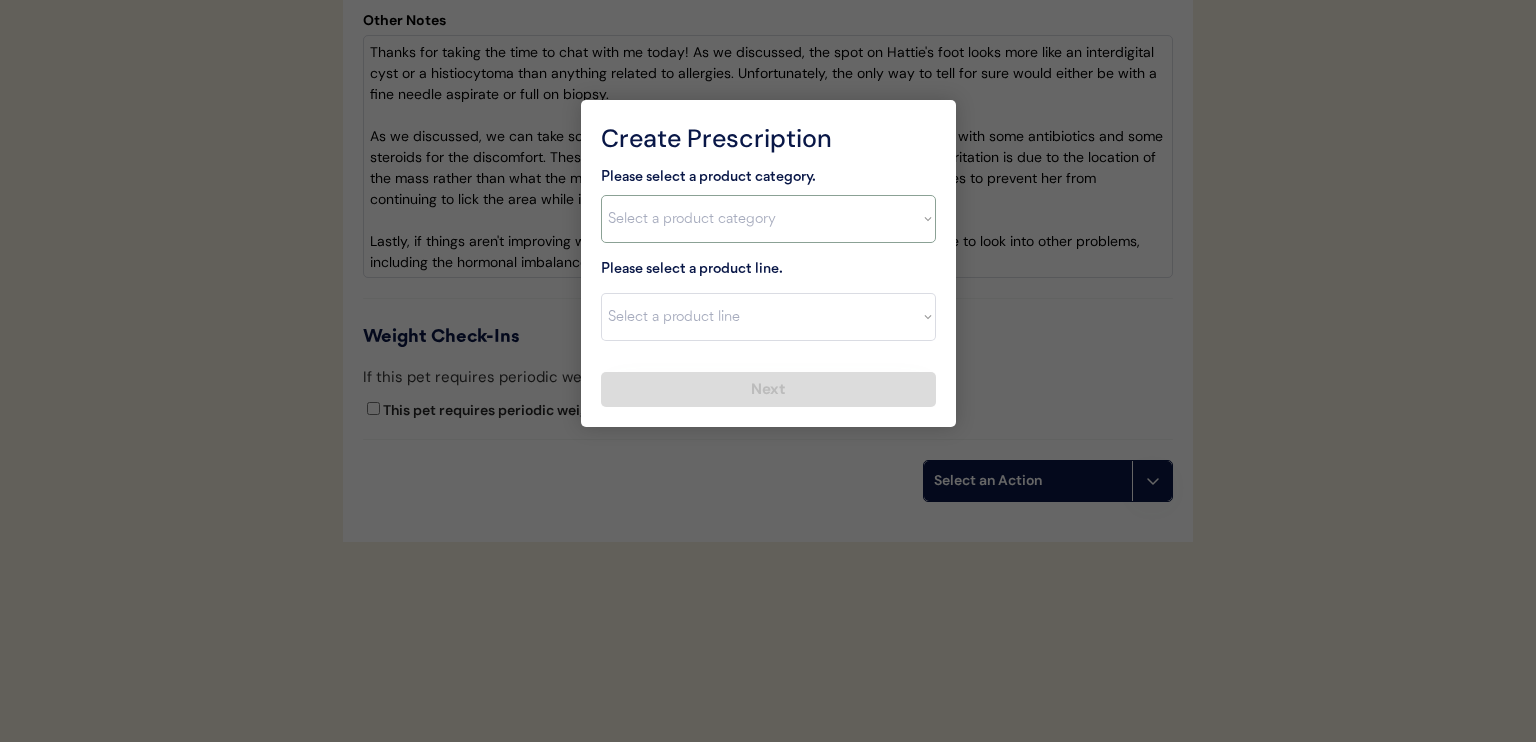 click on "Select a product category Allergies Antibiotics Anxiety Combo Parasite Prevention Flea & Tick Heartworm" at bounding box center (768, 219) 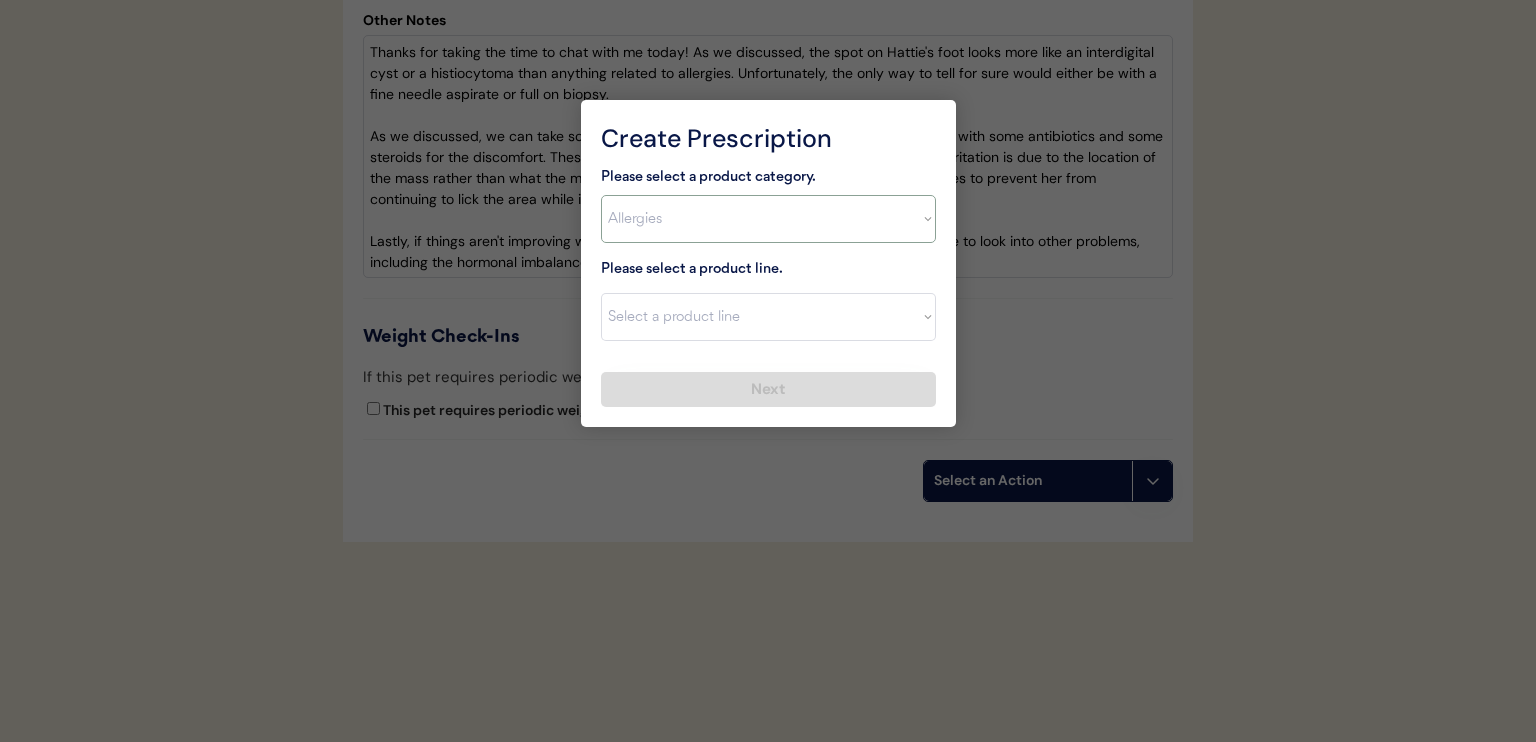 click on "Select a product category Allergies Antibiotics Anxiety Combo Parasite Prevention Flea & Tick Heartworm" at bounding box center (768, 219) 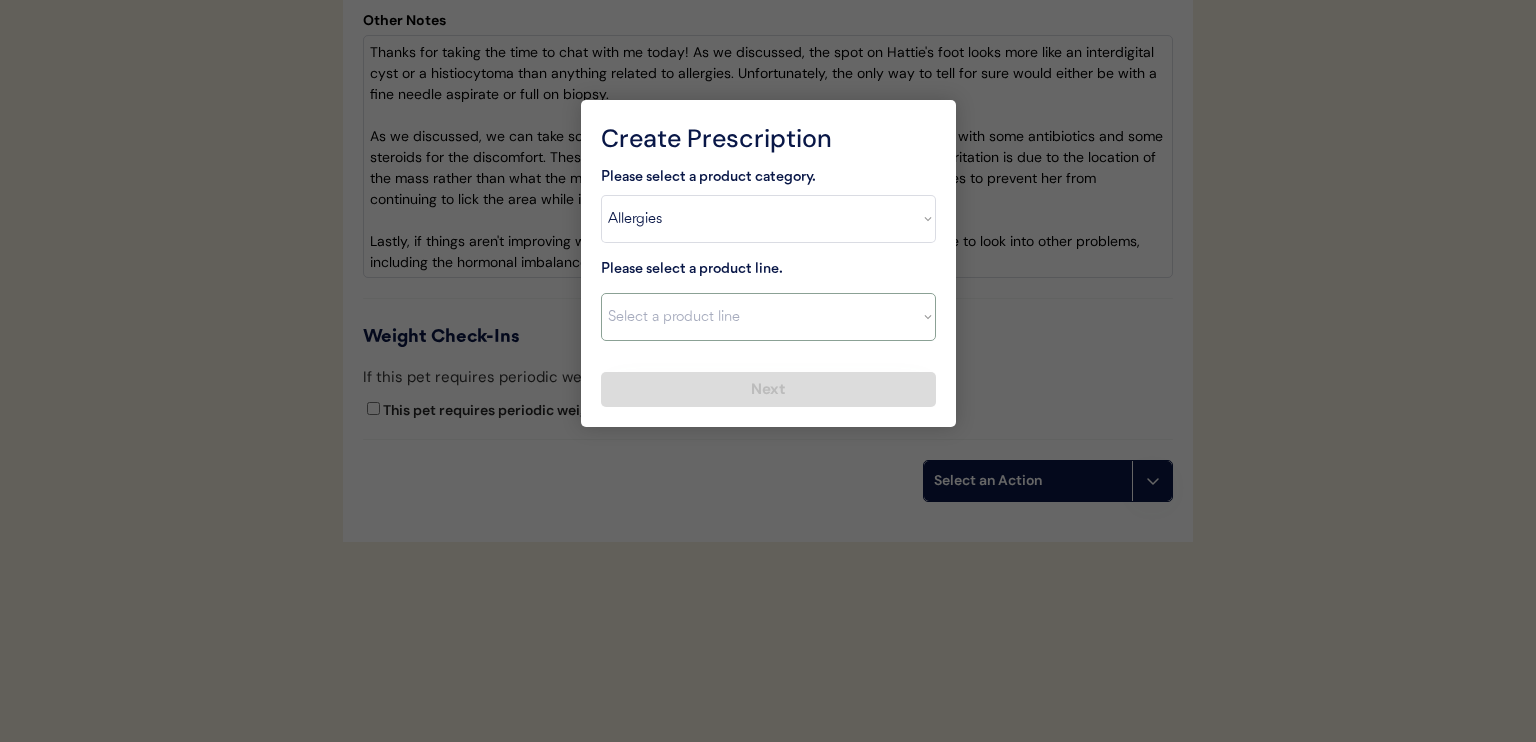 click on "Select a product line Apoquel Chewable Tablet Apoquel Tablet Cyclosporine DermaBenSs Shampoo Hydroxyzine Mal-A-Ket Shampoo Mal-A-Ket Wipes Malaseb Shampoo MiconaHex+Triz Mousse MiconaHex+Triz Wipes Prednisone Temaril-P" at bounding box center (768, 317) 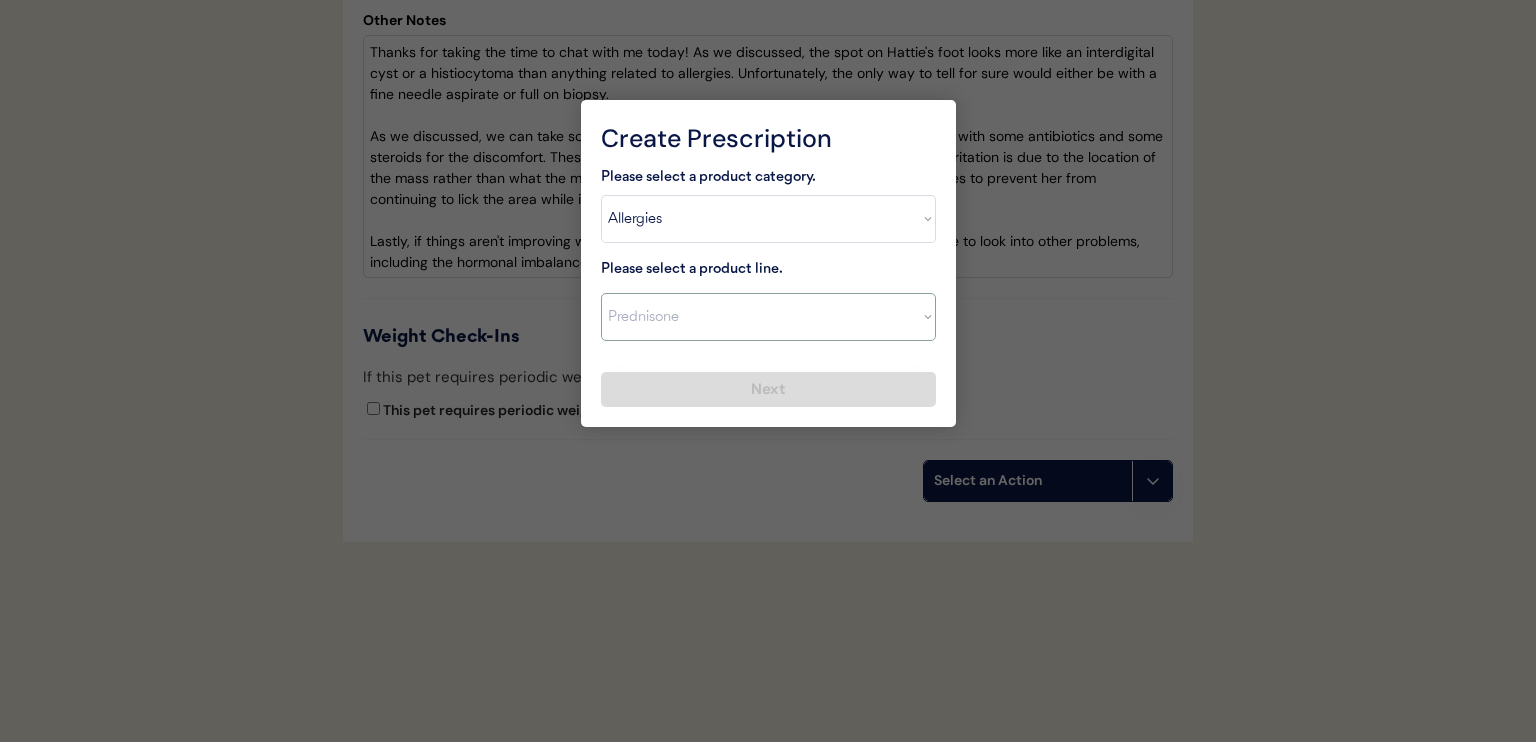 click on "Select a product line Apoquel Chewable Tablet Apoquel Tablet Cyclosporine DermaBenSs Shampoo Hydroxyzine Mal-A-Ket Shampoo Mal-A-Ket Wipes Malaseb Shampoo MiconaHex+Triz Mousse MiconaHex+Triz Wipes Prednisone Temaril-P" at bounding box center (768, 317) 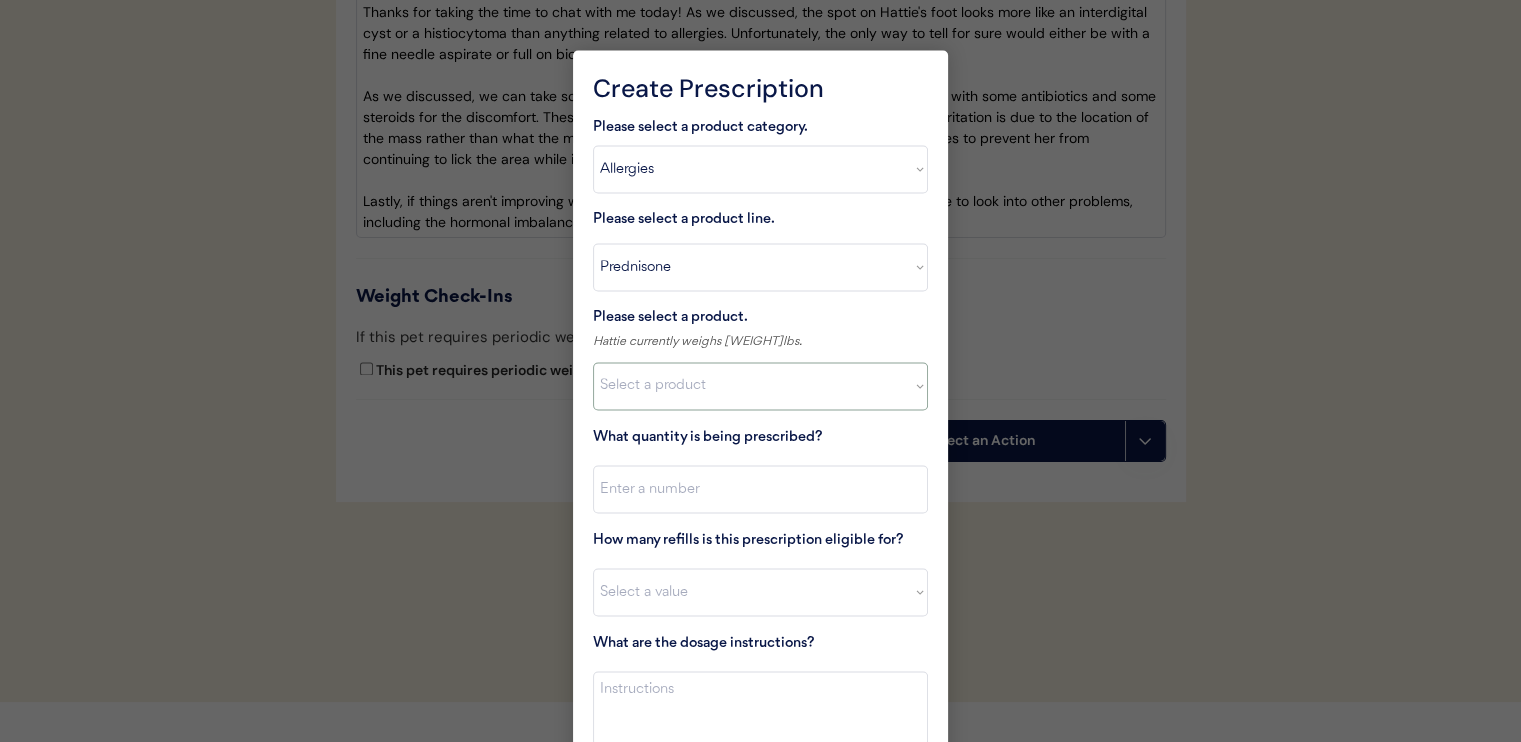 click on "Select a product Prednisone Tablet (10mg) Prednisone Tablet (20mg) Prednisone Tablet (5mg)" at bounding box center [760, 386] 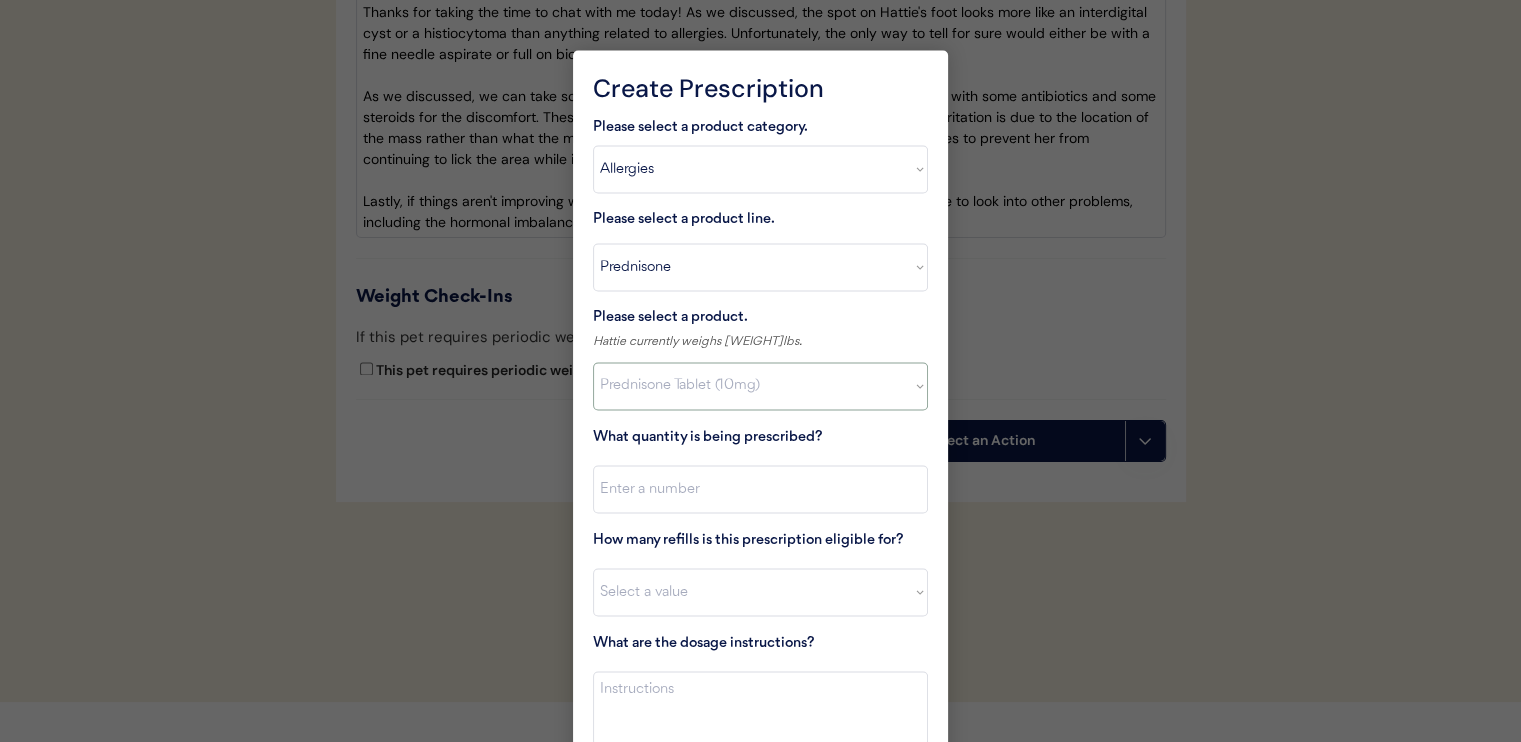 click on "Select a product Prednisone Tablet (10mg) Prednisone Tablet (20mg) Prednisone Tablet (5mg)" at bounding box center (760, 386) 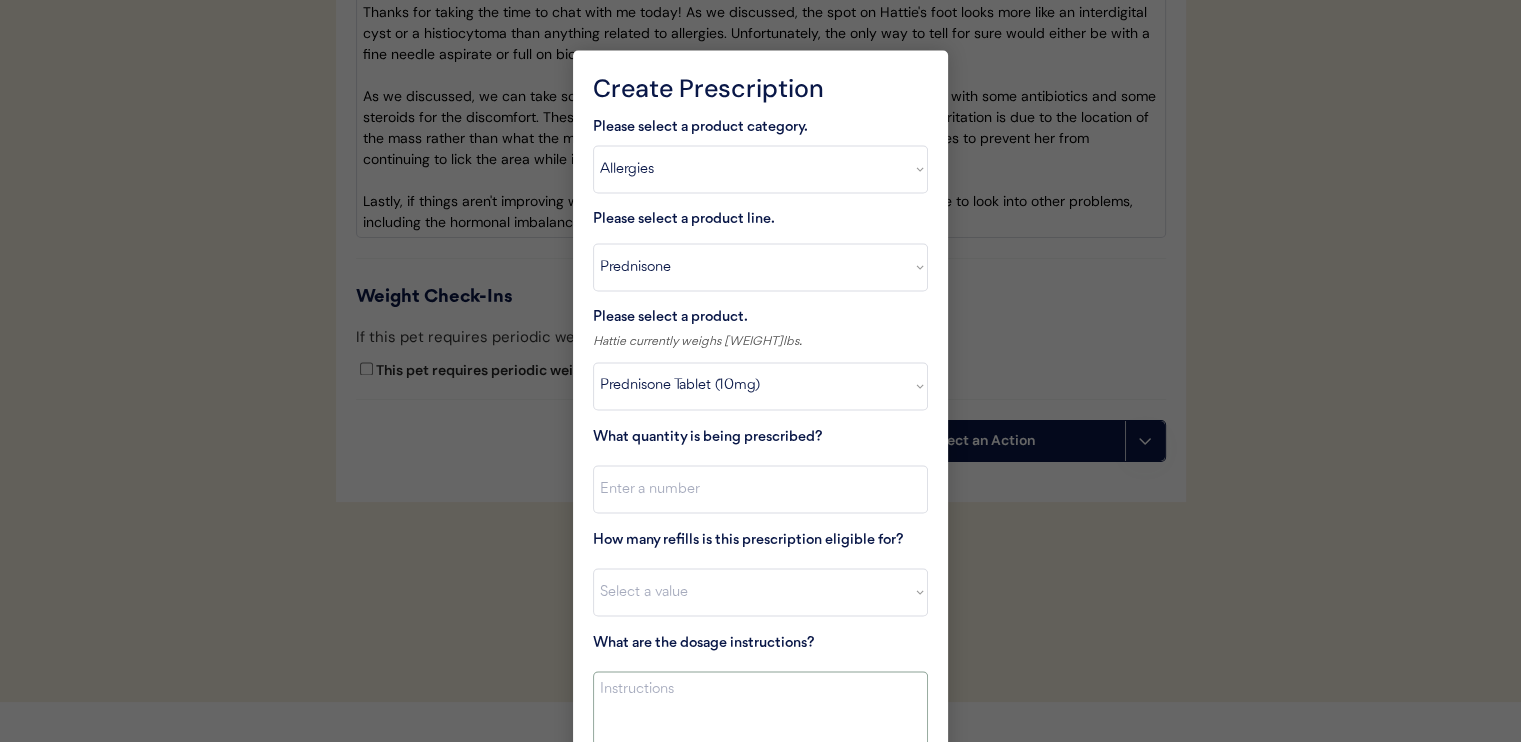 click at bounding box center (760, 708) 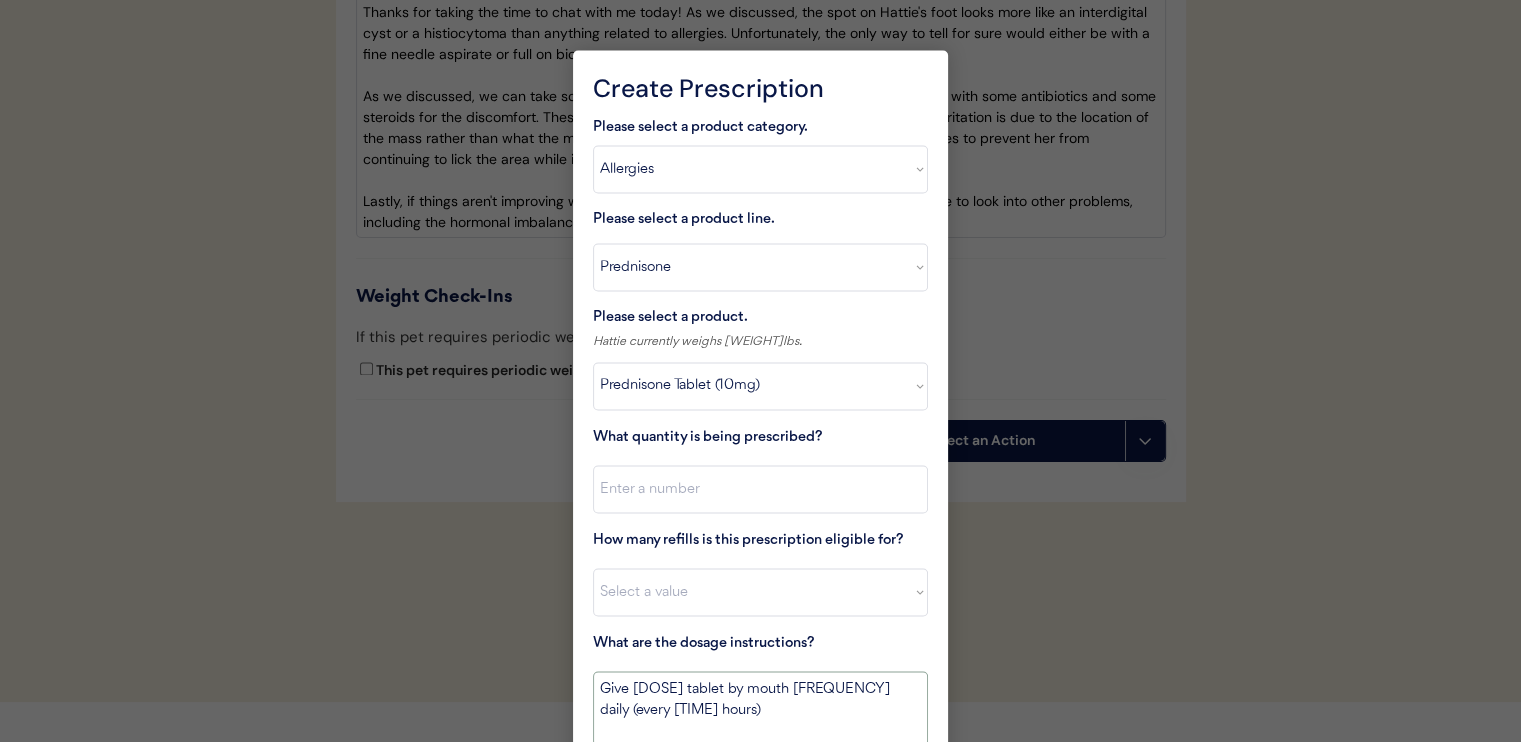 click on "Give [DOSE] tablet by mouth [FREQUENCY] daily (every [TIME] hours)" at bounding box center (760, 708) 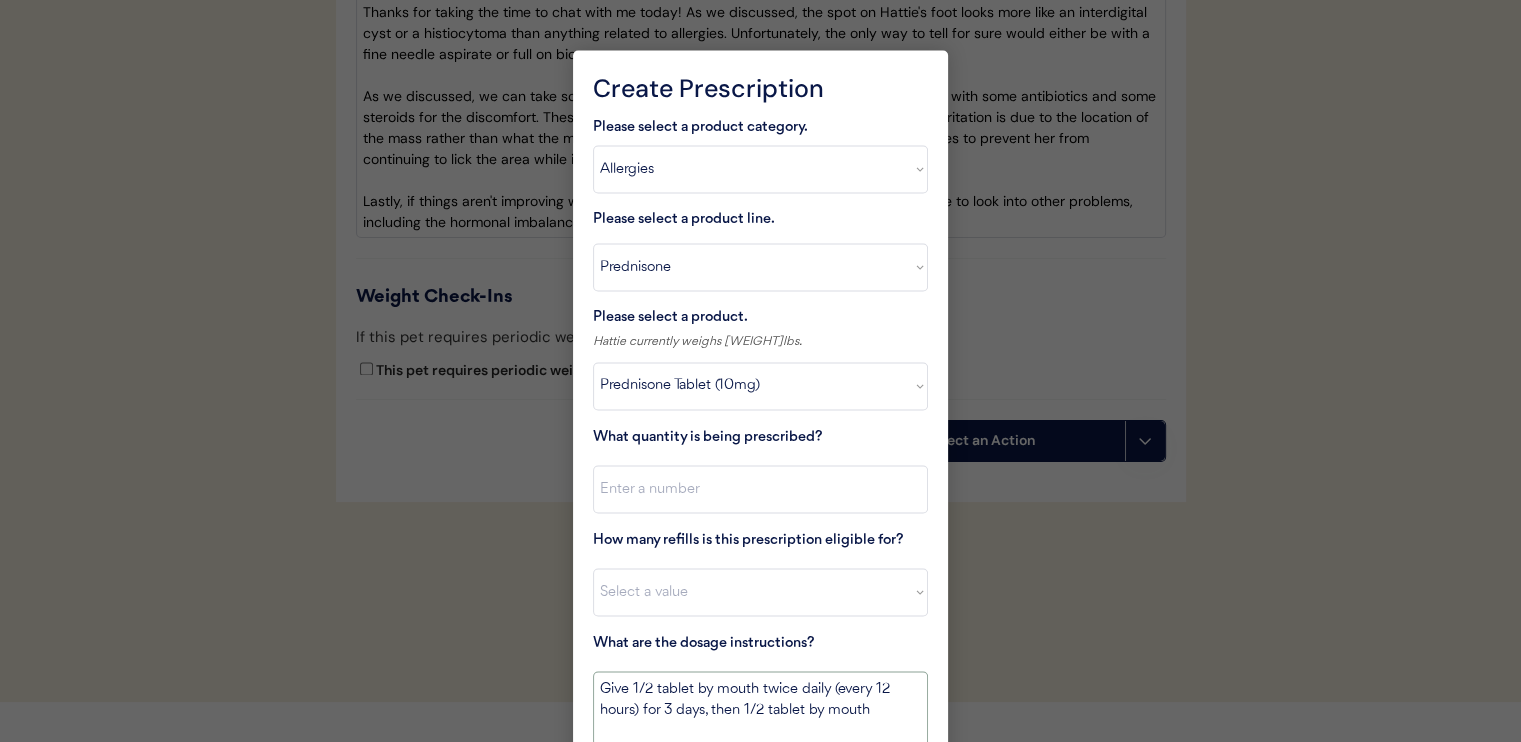 click on "Give 1/2 tablet by mouth twice daily (every 12 hours) for 3 days, then 1/2 tablet by mouth" at bounding box center (760, 708) 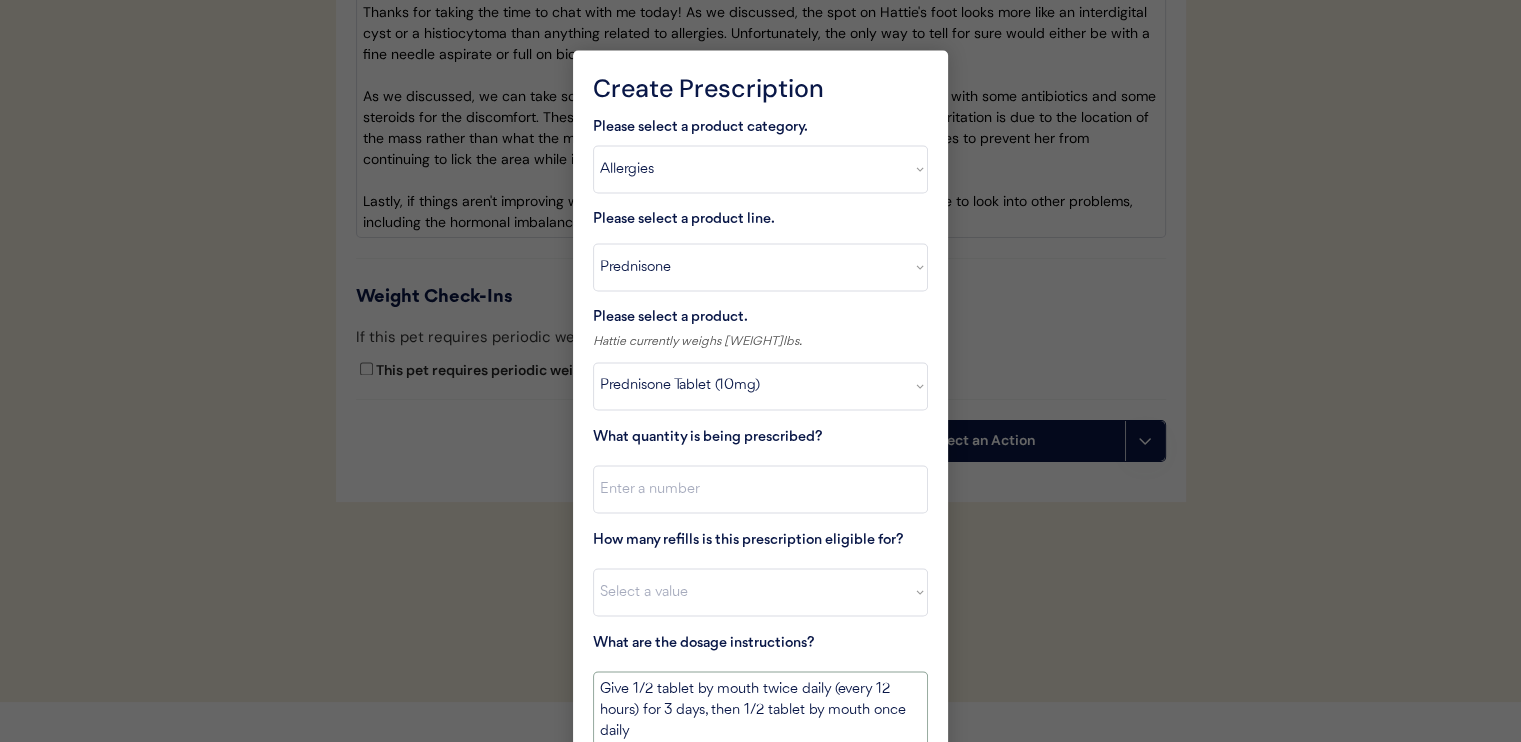 click on "Give 1/2 tablet by mouth twice daily (every 12 hours) for 3 days, then 1/2 tablet by mouth once daily" at bounding box center (760, 708) 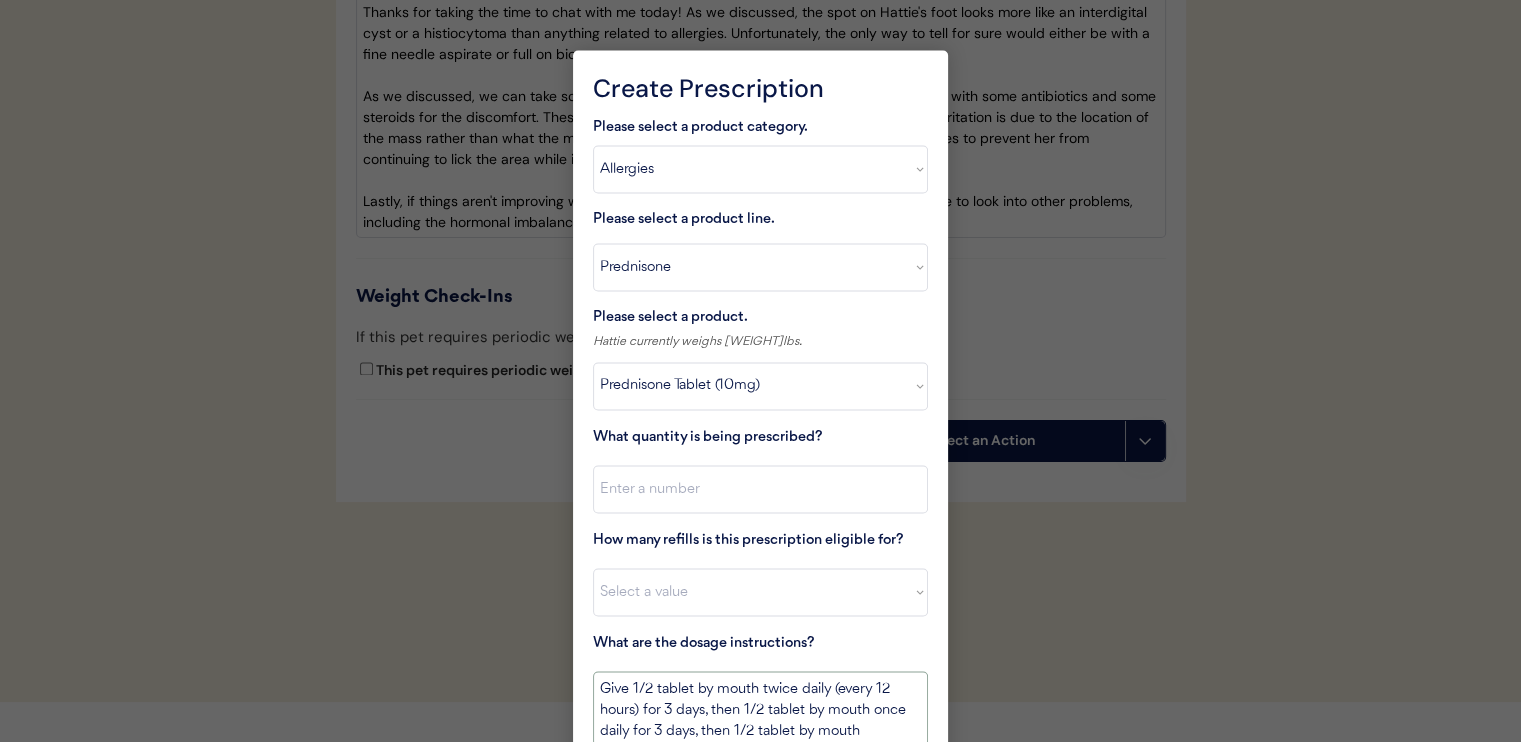 scroll, scrollTop: 1, scrollLeft: 0, axis: vertical 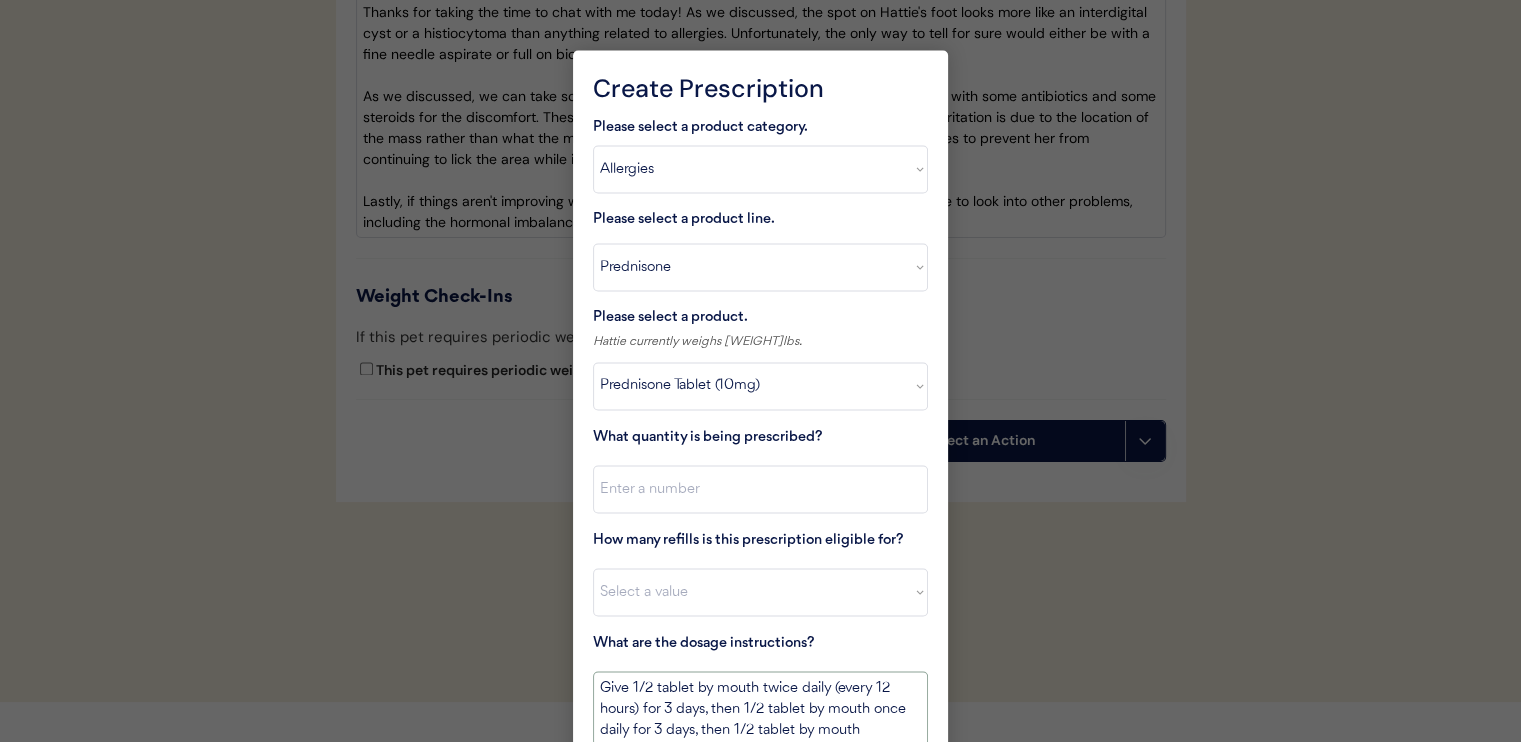 click on "Give 1/2 tablet by mouth twice daily (every 12 hours) for 3 days, then 1/2 tablet by mouth once daily for 3 days, then 1/2 tablet by mouth" at bounding box center (760, 708) 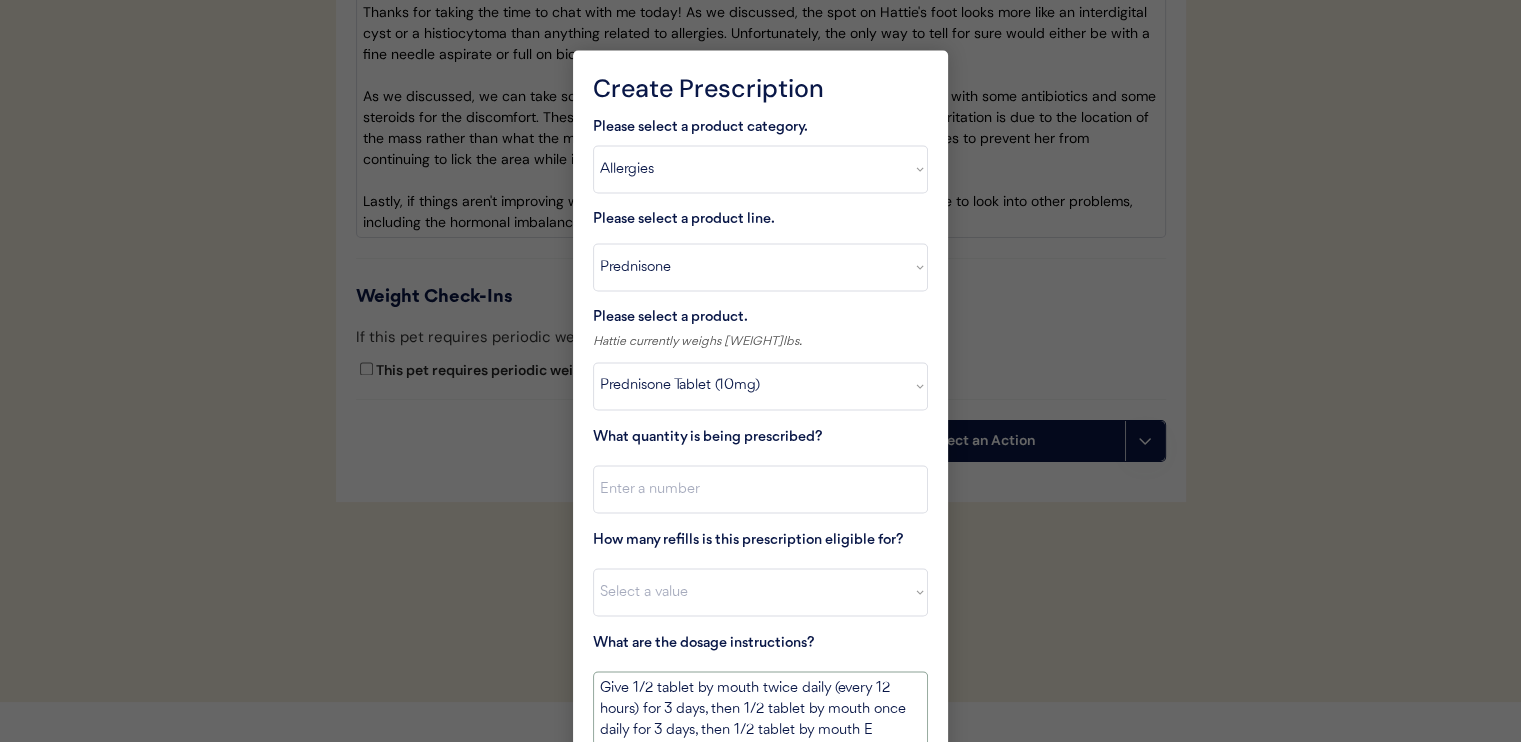 scroll, scrollTop: 3382, scrollLeft: 0, axis: vertical 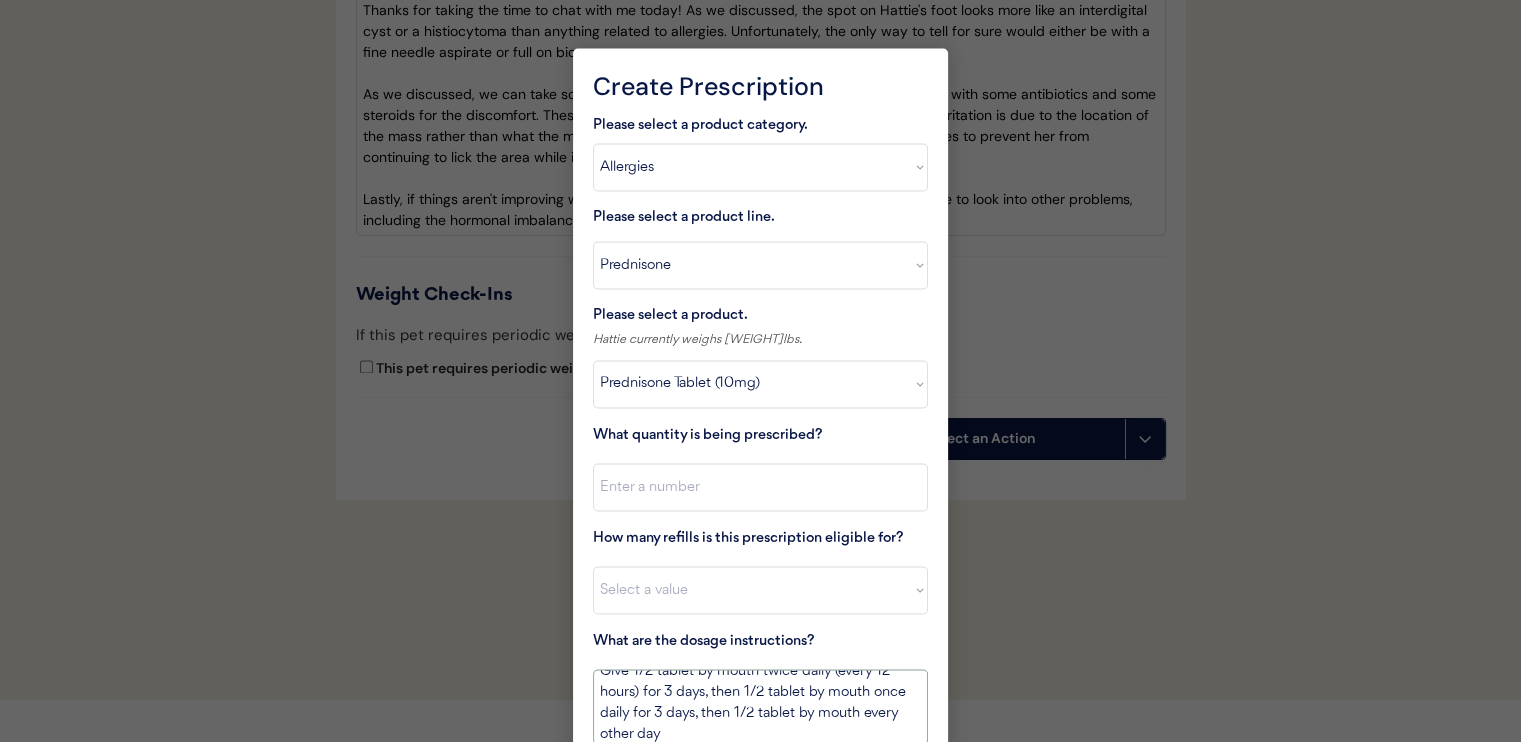 click on "Give 1/2 tablet by mouth twice daily (every 12 hours) for 3 days, then 1/2 tablet by mouth once daily for 3 days, then 1/2 tablet by mouth every other day" at bounding box center [760, 706] 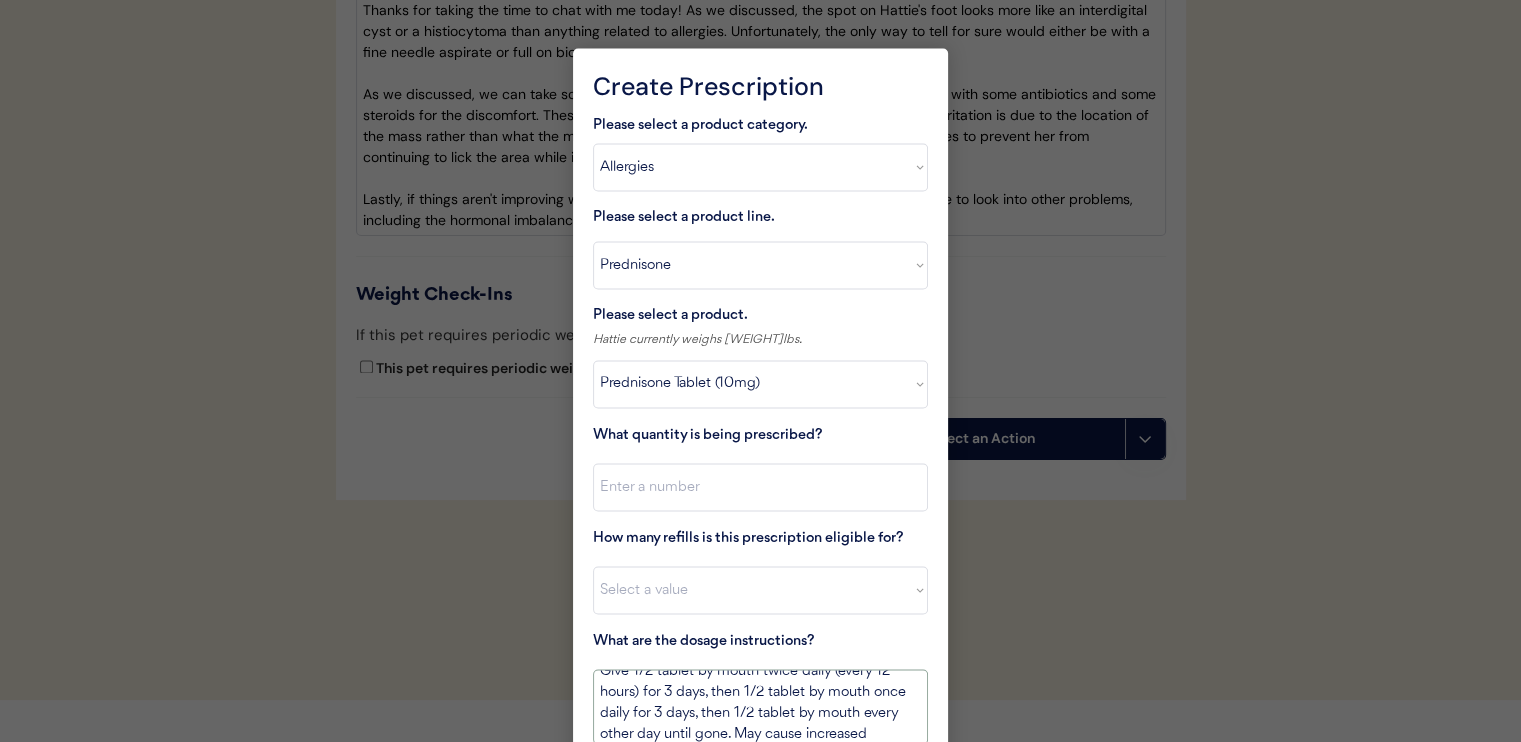 scroll, scrollTop: 36, scrollLeft: 0, axis: vertical 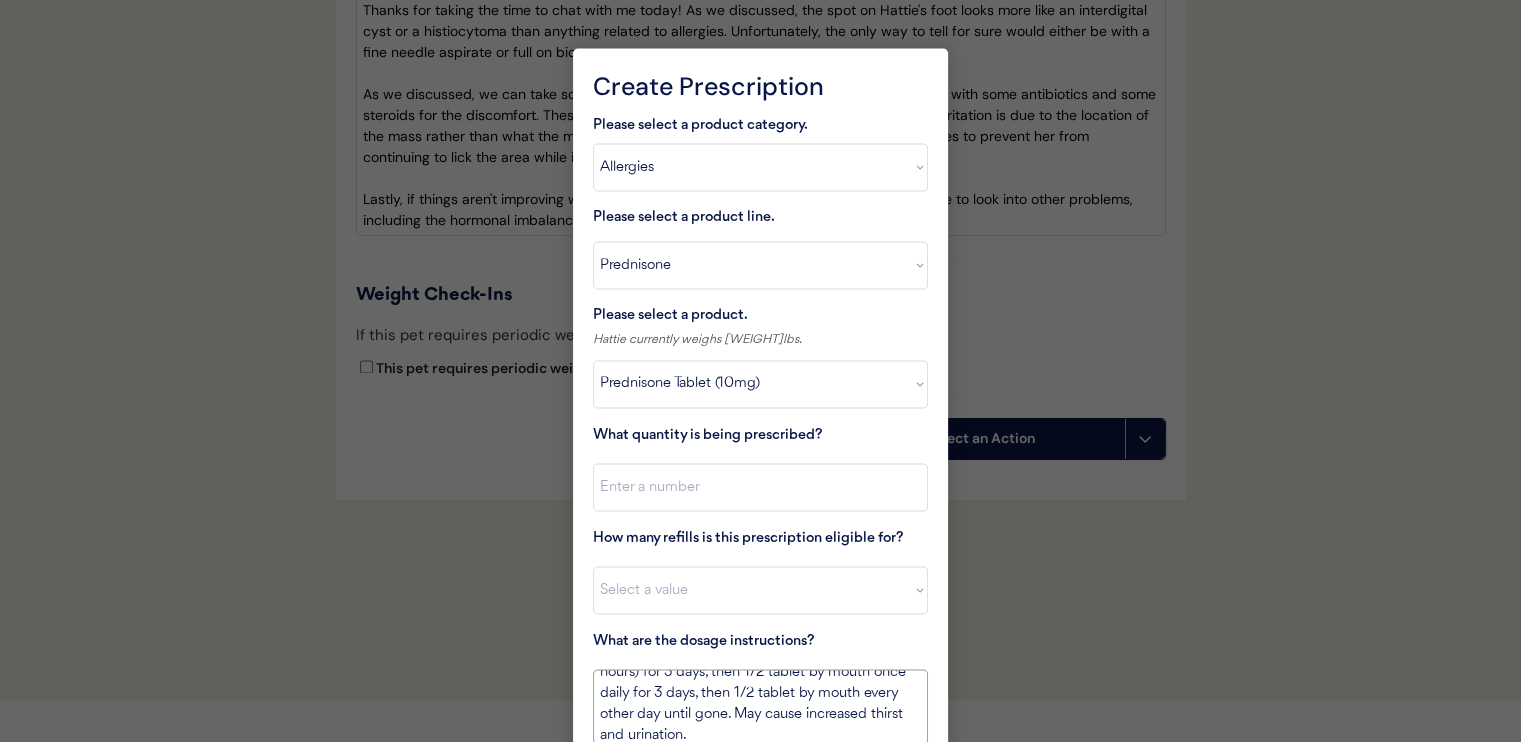 type on "Give 1/2 tablet by mouth twice daily (every 12 hours) for 3 days, then 1/2 tablet by mouth once daily for 3 days, then 1/2 tablet by mouth every other day until gone. May cause increased thirst and urination." 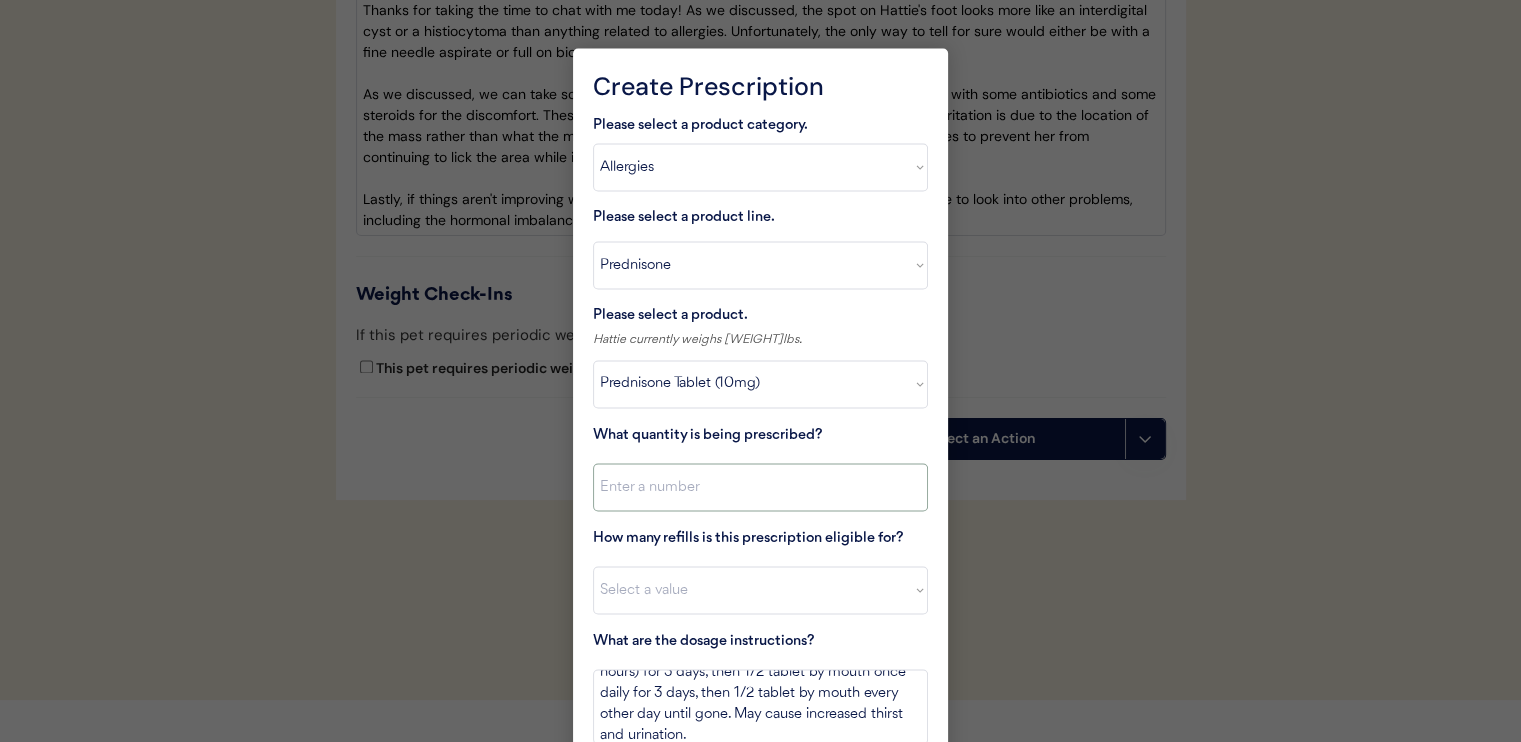 click at bounding box center (760, 487) 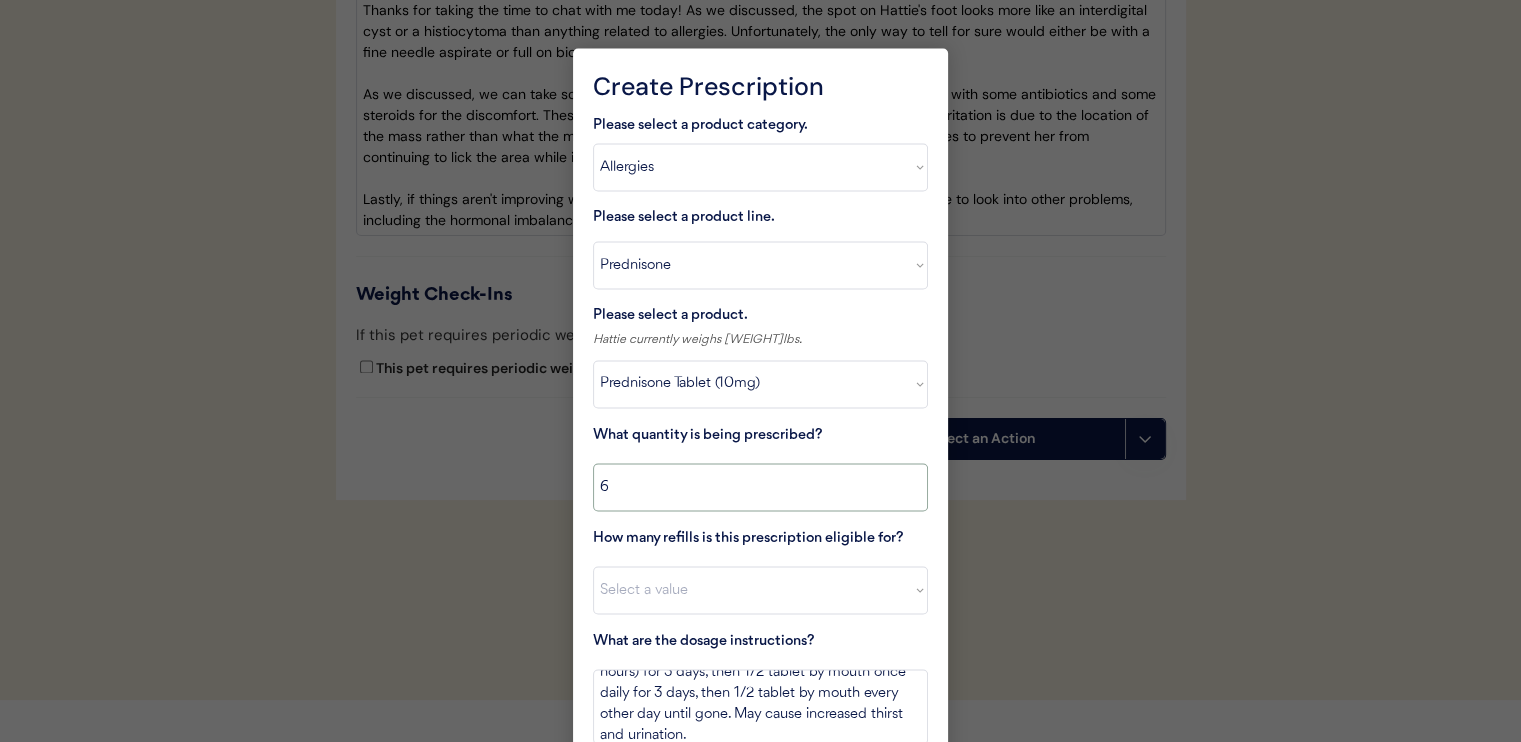 type on "6" 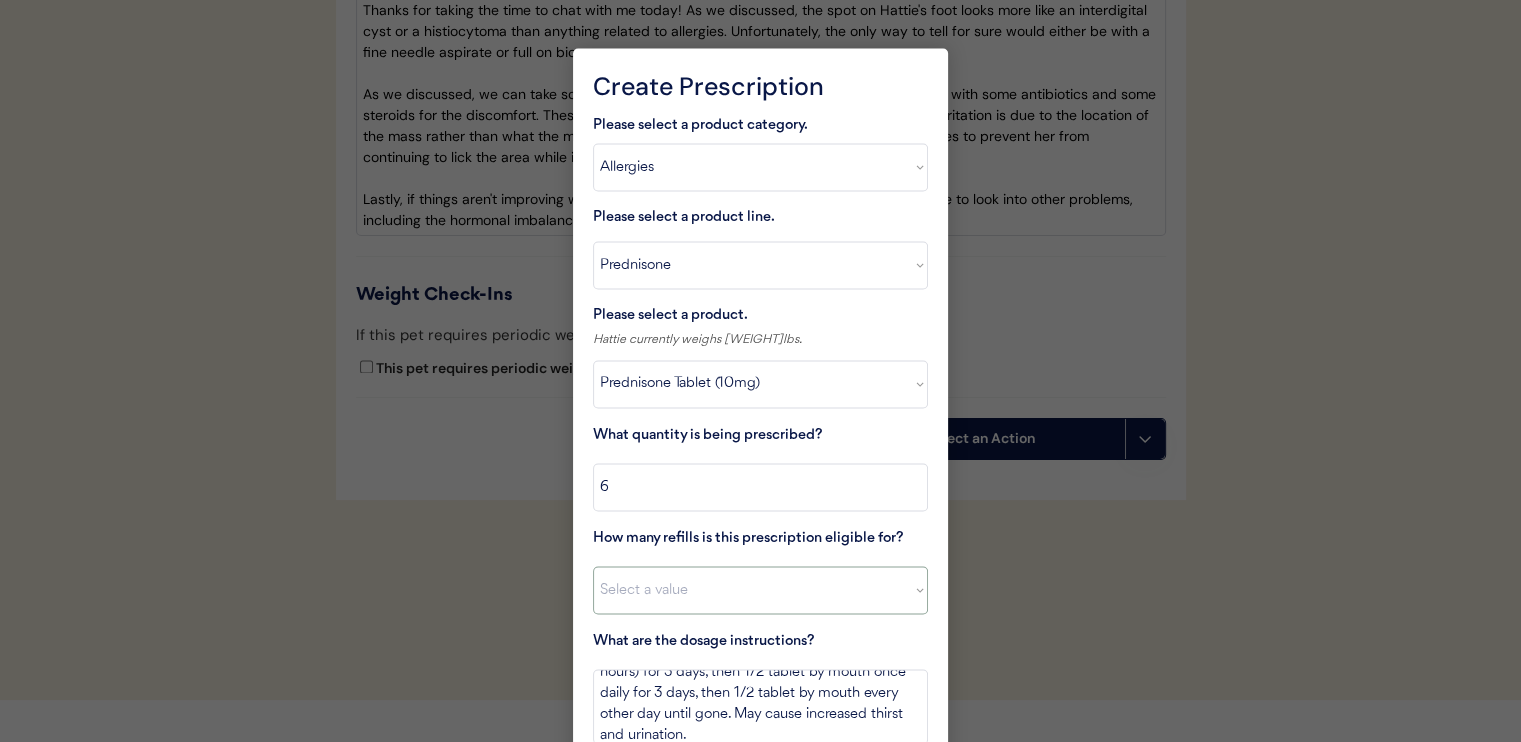 click on "Select a value 0 1 2 3 4 5 6 7 8 10 11" at bounding box center (760, 590) 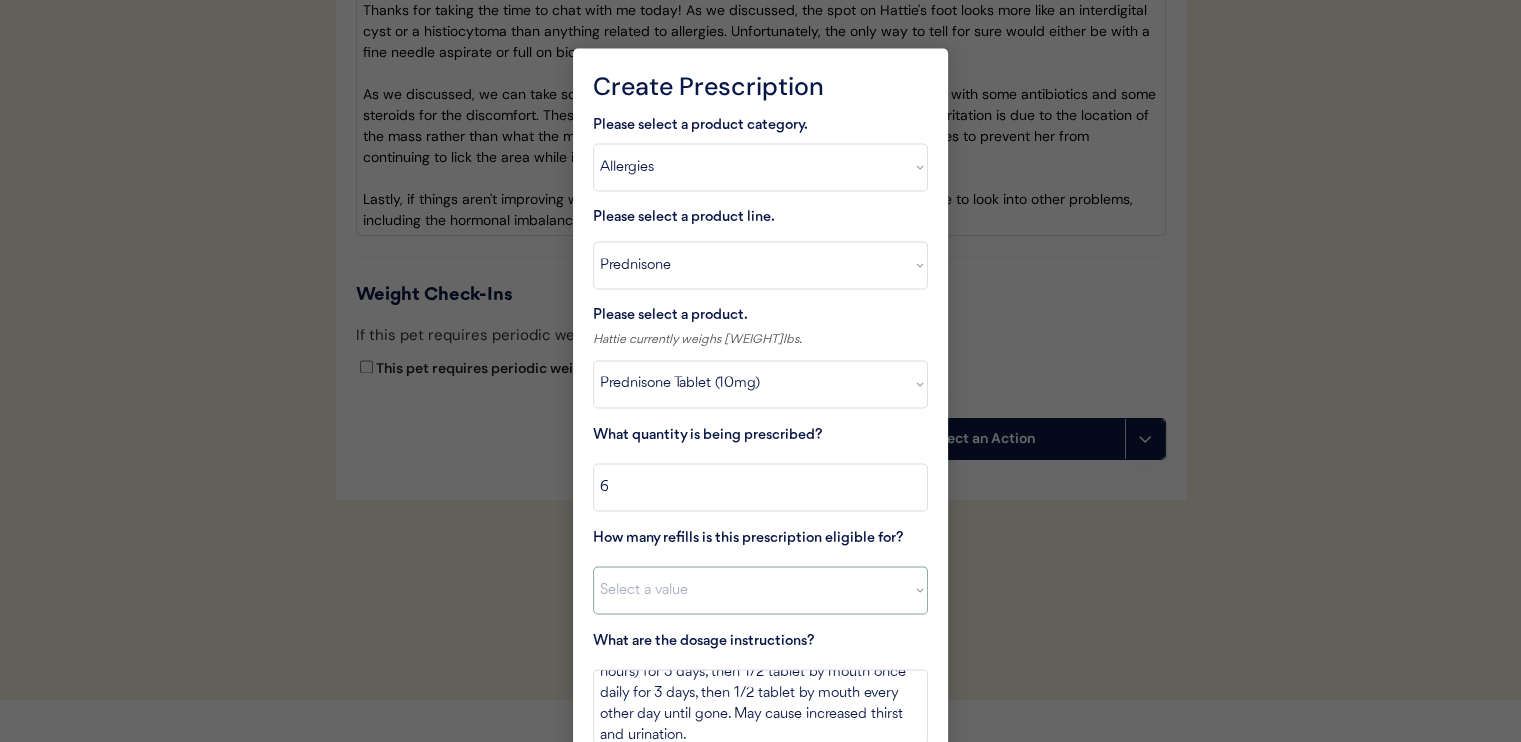 select on "0" 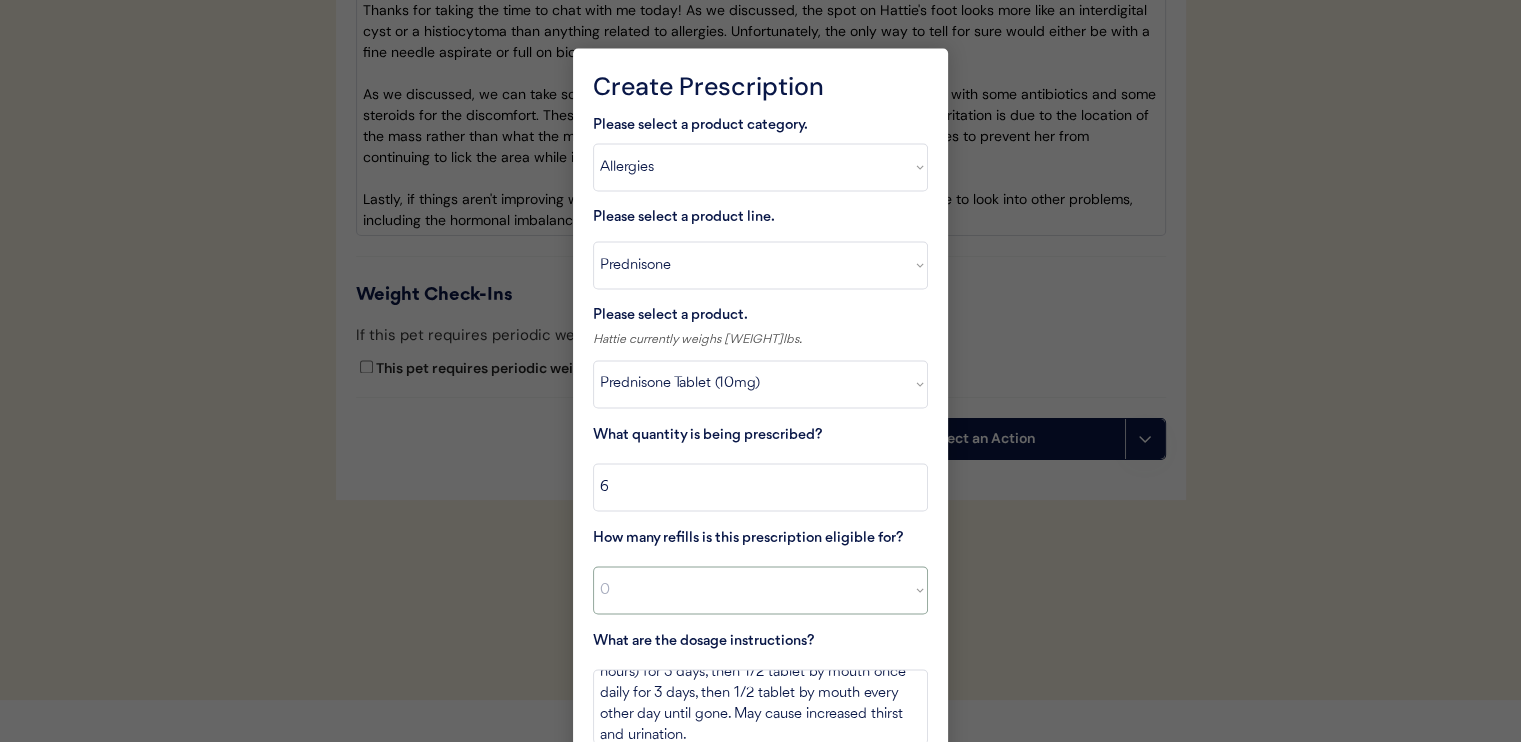 click on "Select a value 0 1 2 3 4 5 6 7 8 10 11" at bounding box center (760, 590) 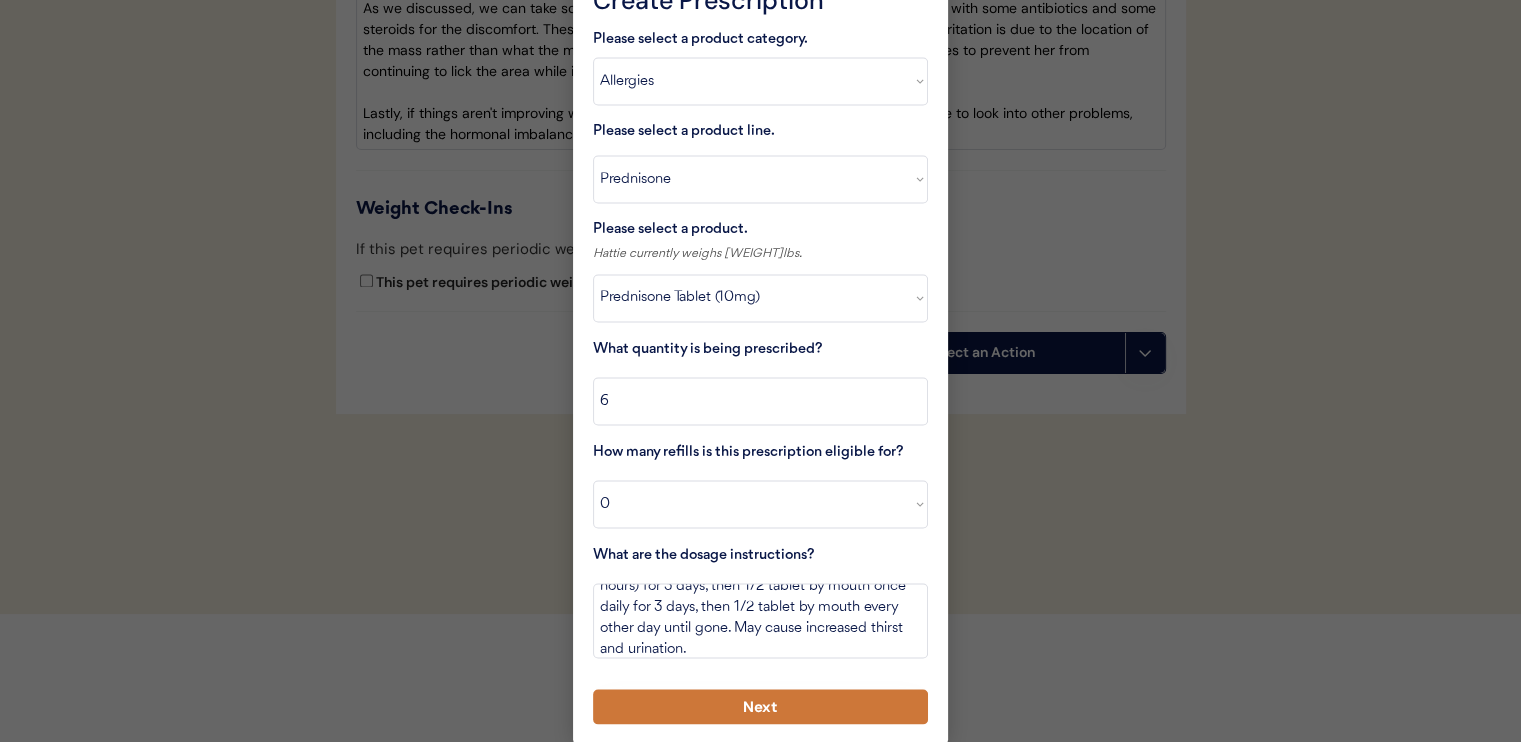 click on "Next" at bounding box center (760, 706) 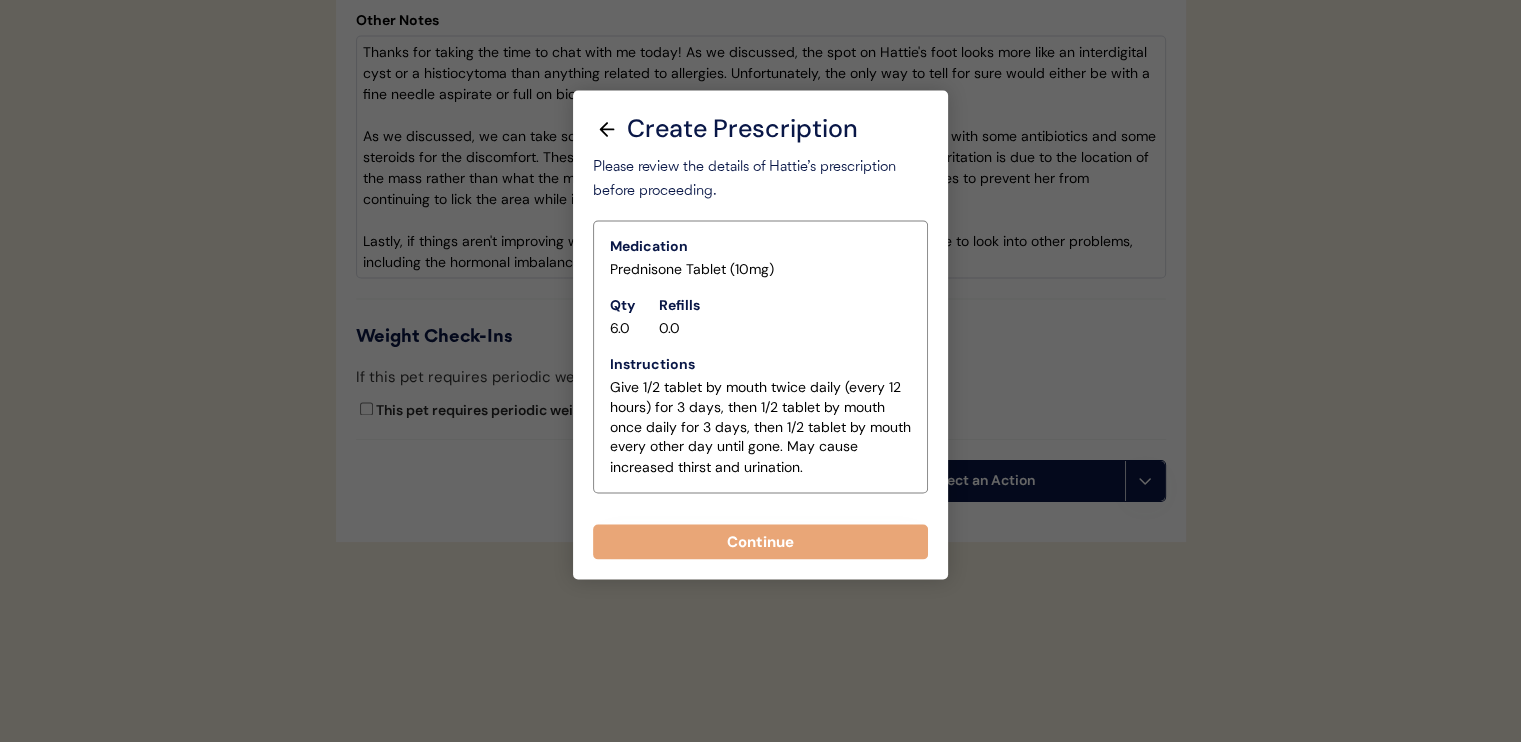 scroll, scrollTop: 3380, scrollLeft: 0, axis: vertical 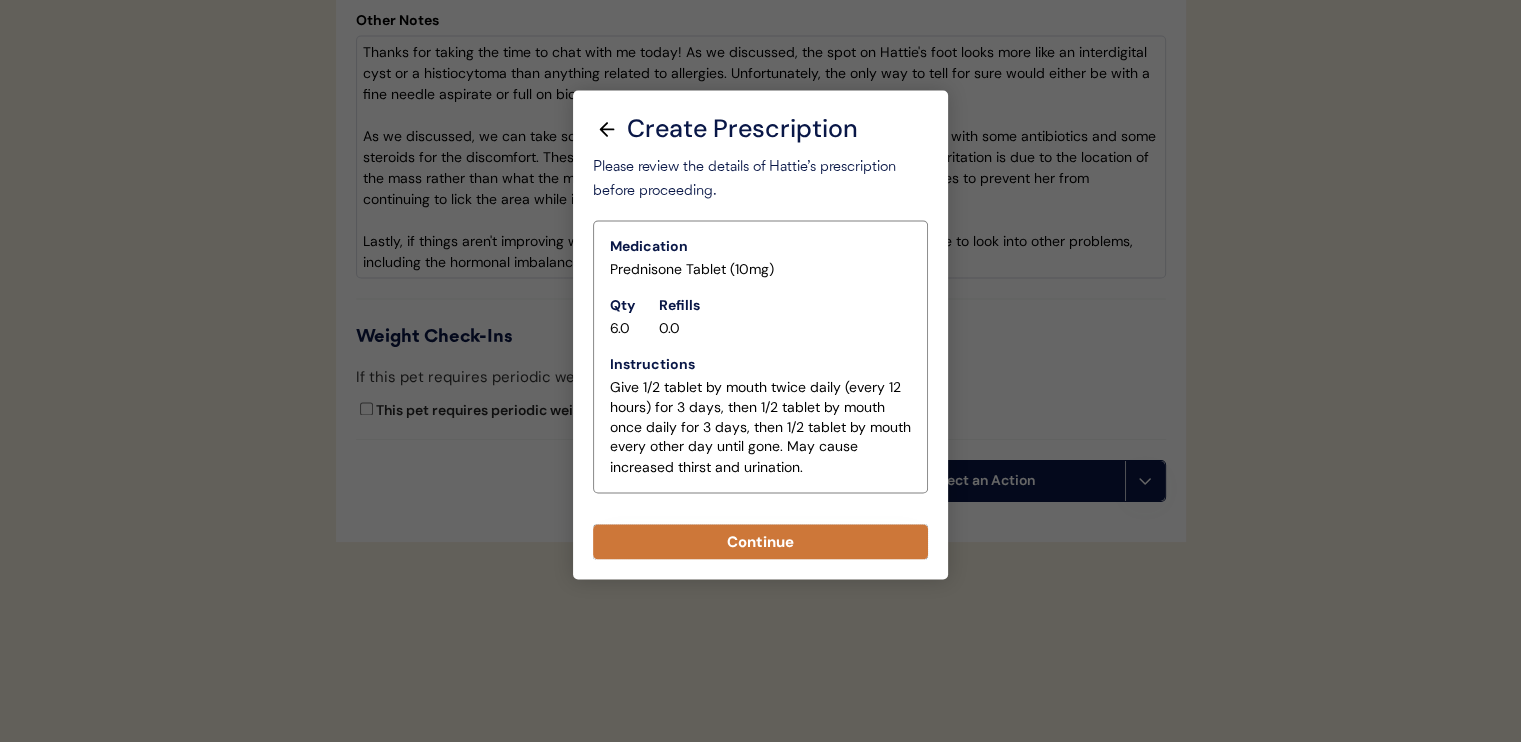 click on "Continue" at bounding box center [760, 541] 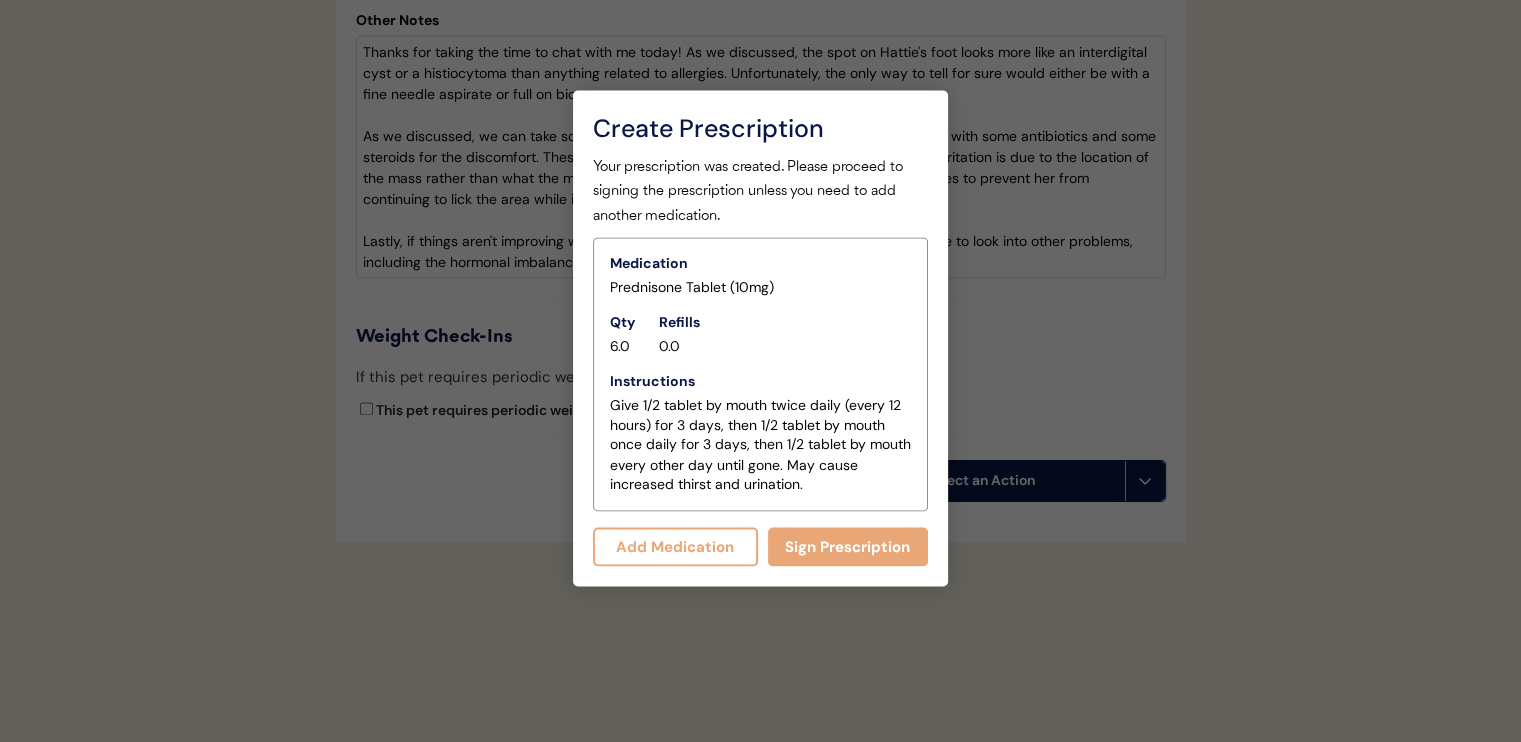 click on "Add Medication" at bounding box center (675, 546) 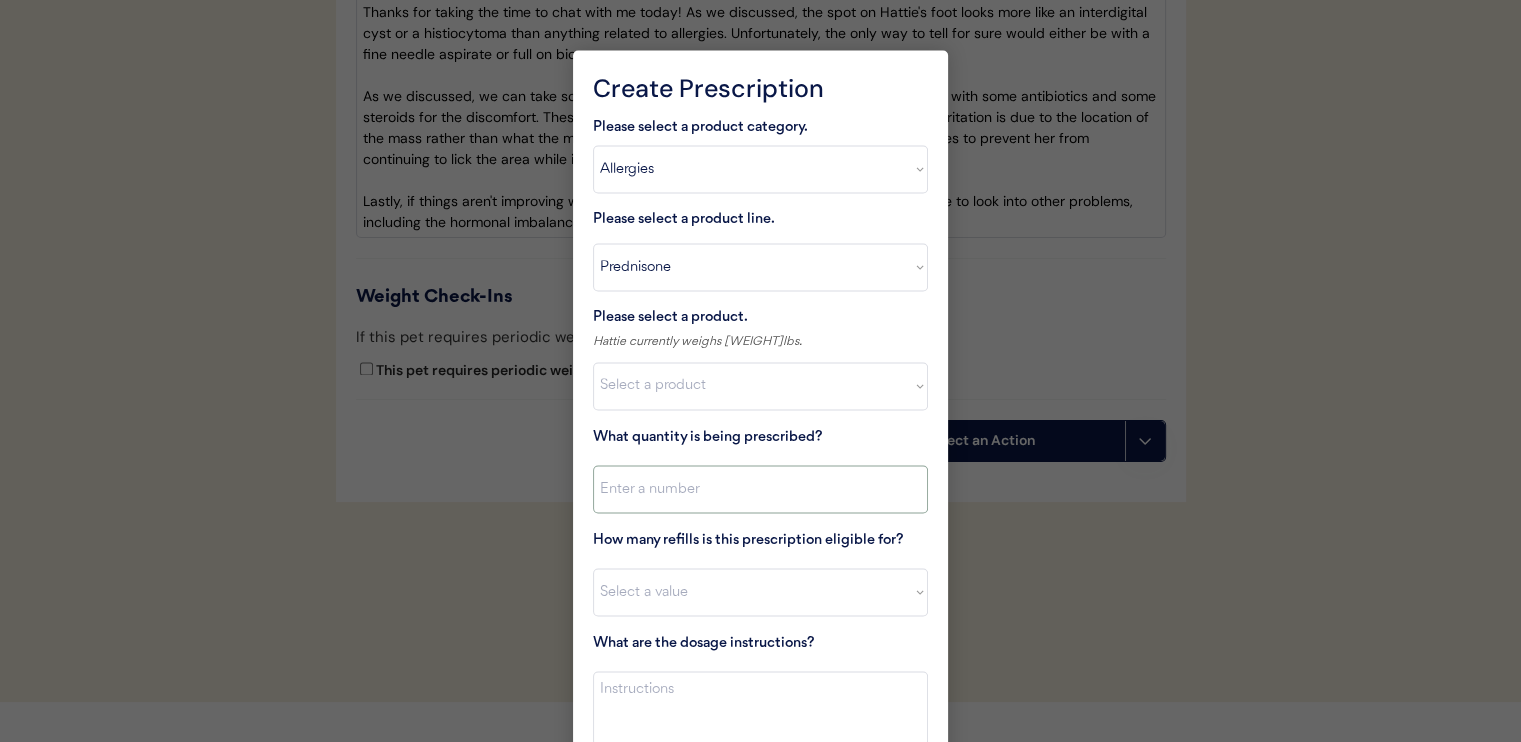 scroll, scrollTop: 0, scrollLeft: 0, axis: both 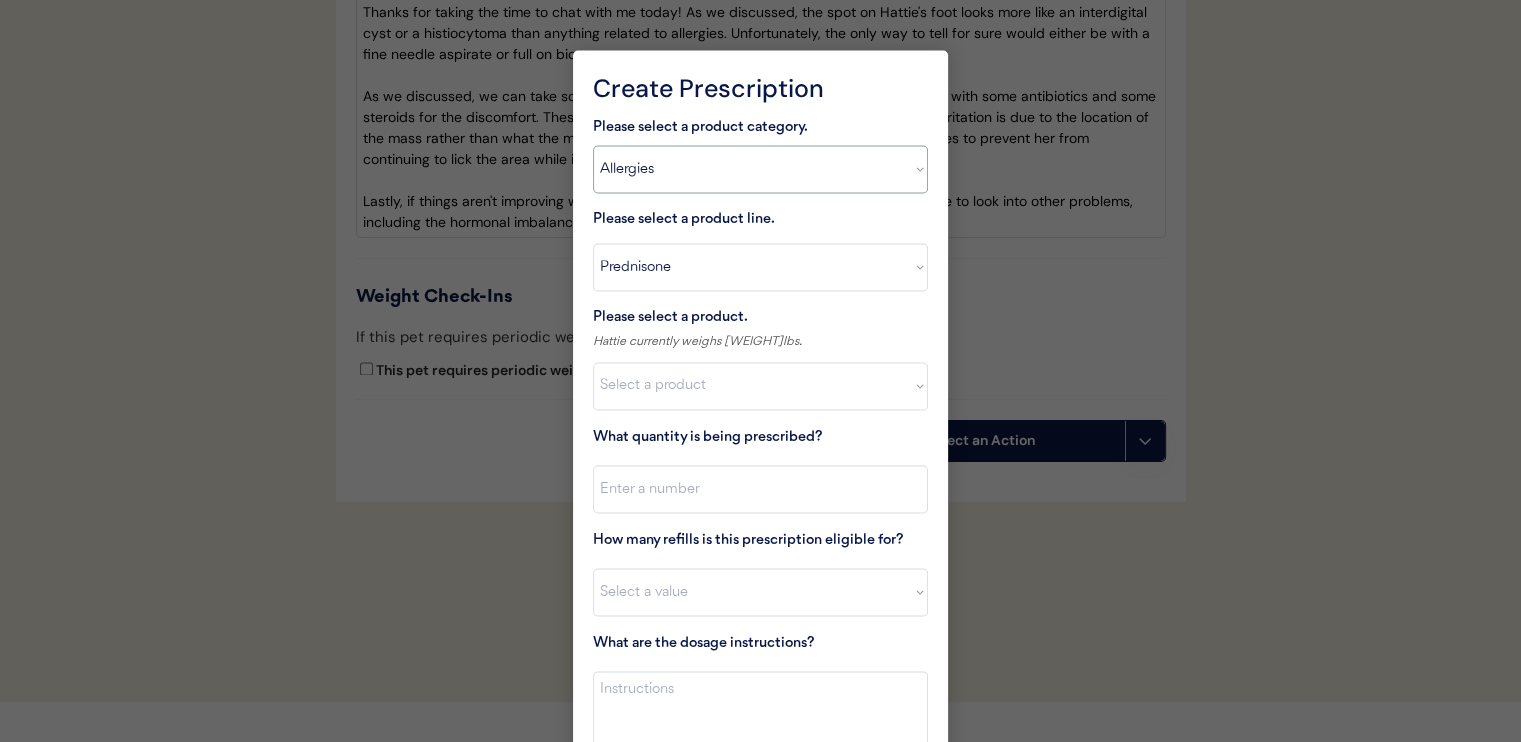 click on "Select a product category Allergies Antibiotics Anxiety Combo Parasite Prevention Flea & Tick Heartworm" at bounding box center [760, 169] 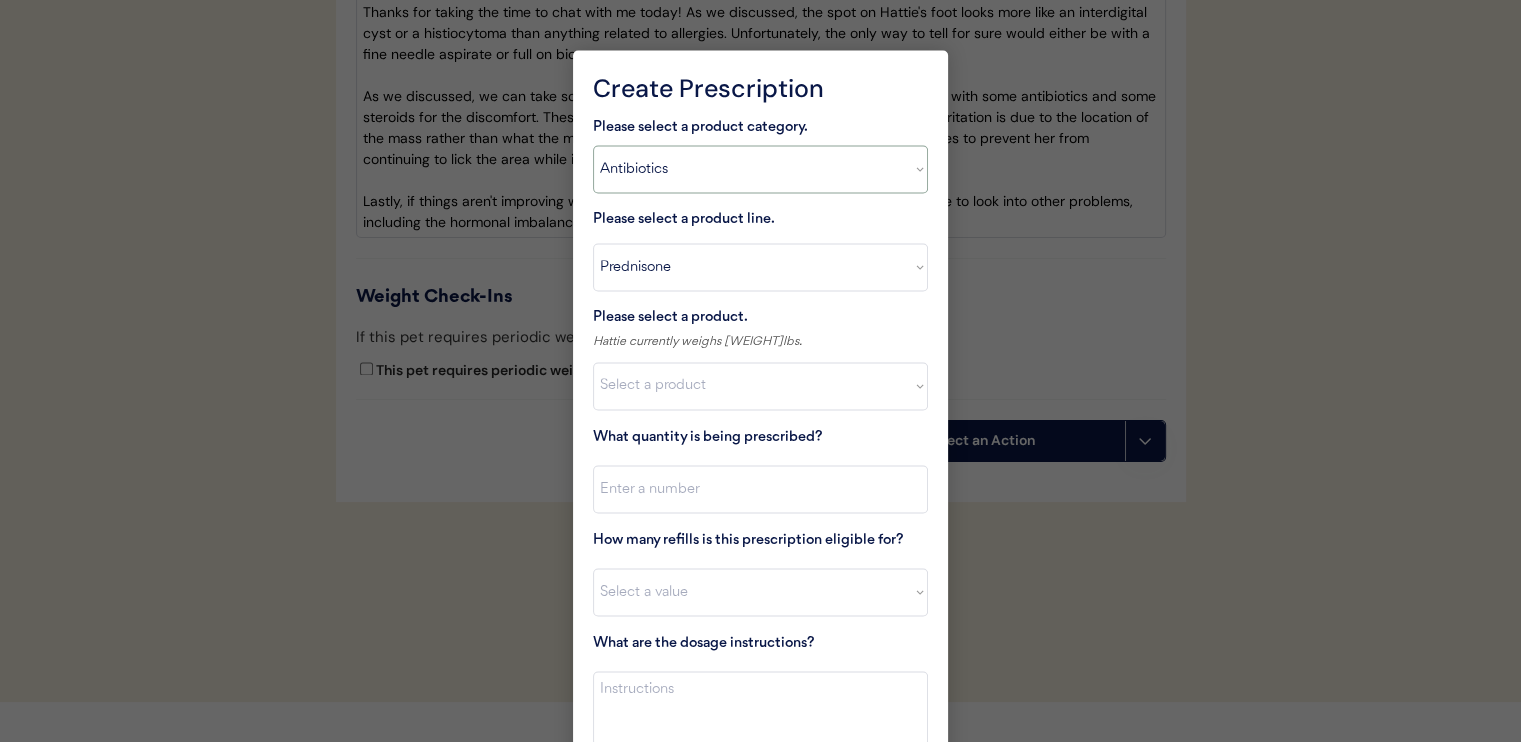 click on "Select a product category Allergies Antibiotics Anxiety Combo Parasite Prevention Flea & Tick Heartworm" at bounding box center (760, 169) 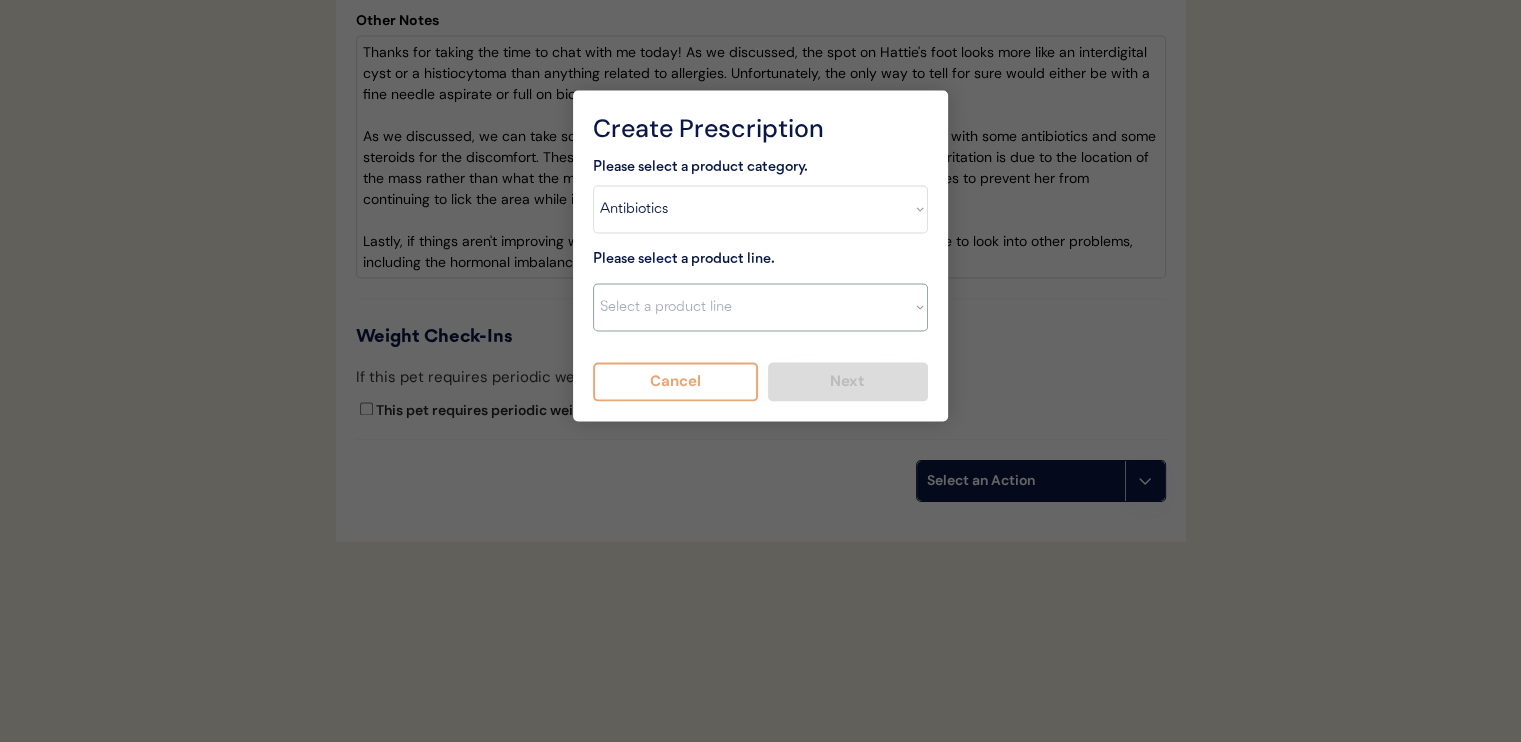 click on "Select a product line Cephalexin Cephalexin Suspension Doxycycline Ketoconazole" at bounding box center [760, 307] 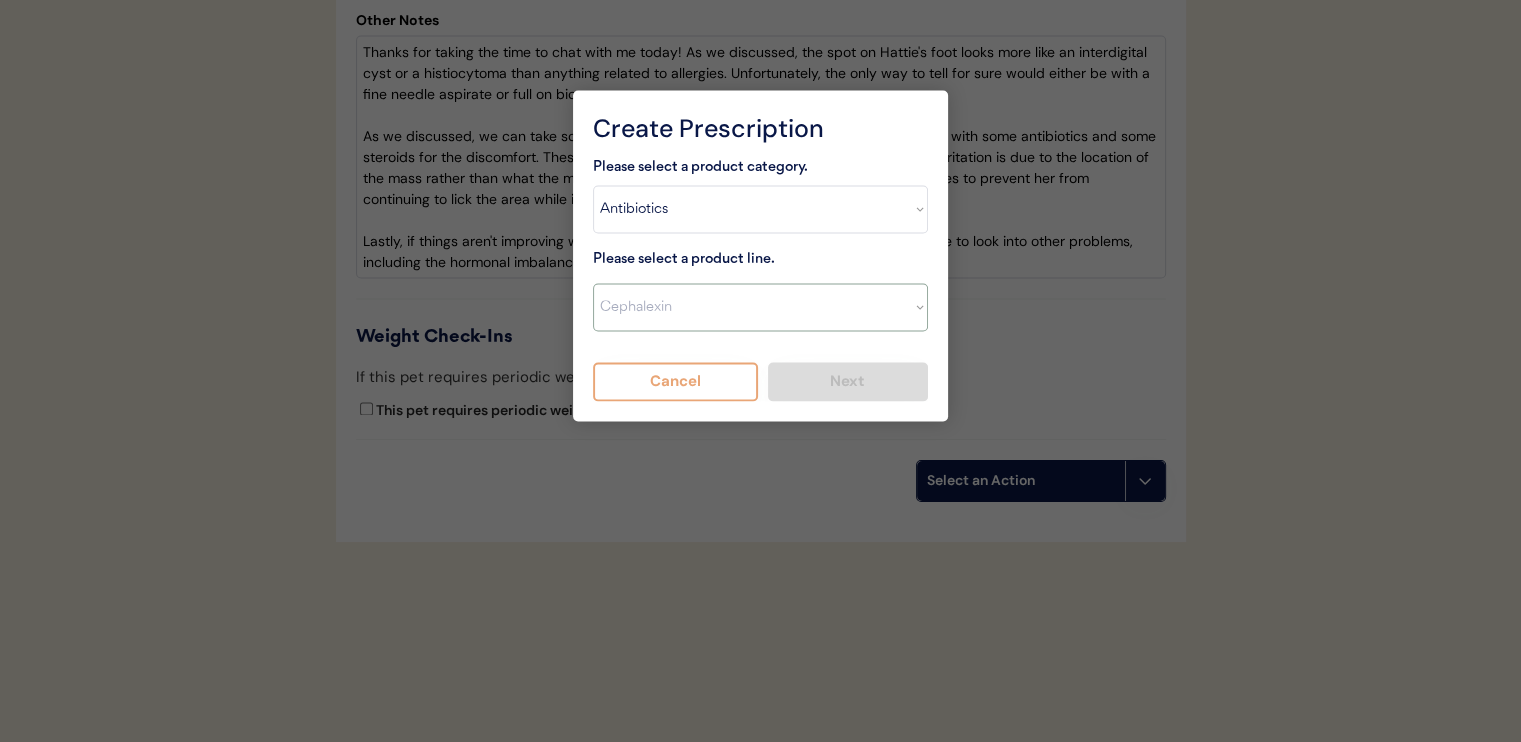 click on "Select a product line Cephalexin Cephalexin Suspension Doxycycline Ketoconazole" at bounding box center (760, 307) 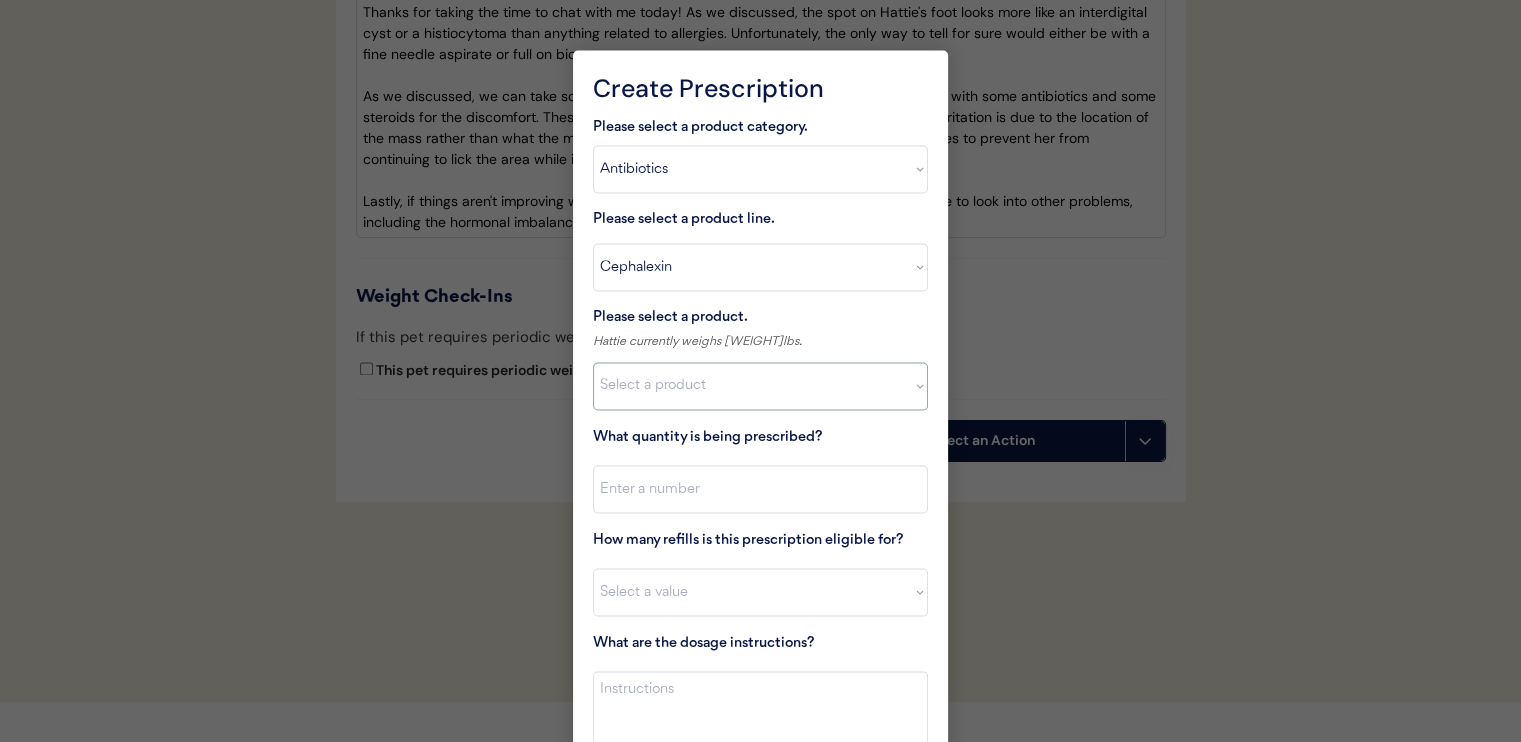 click on "Select a product Cephalexin Capsule (500mg) Cephalexin Capsule (250mg)" at bounding box center [760, 386] 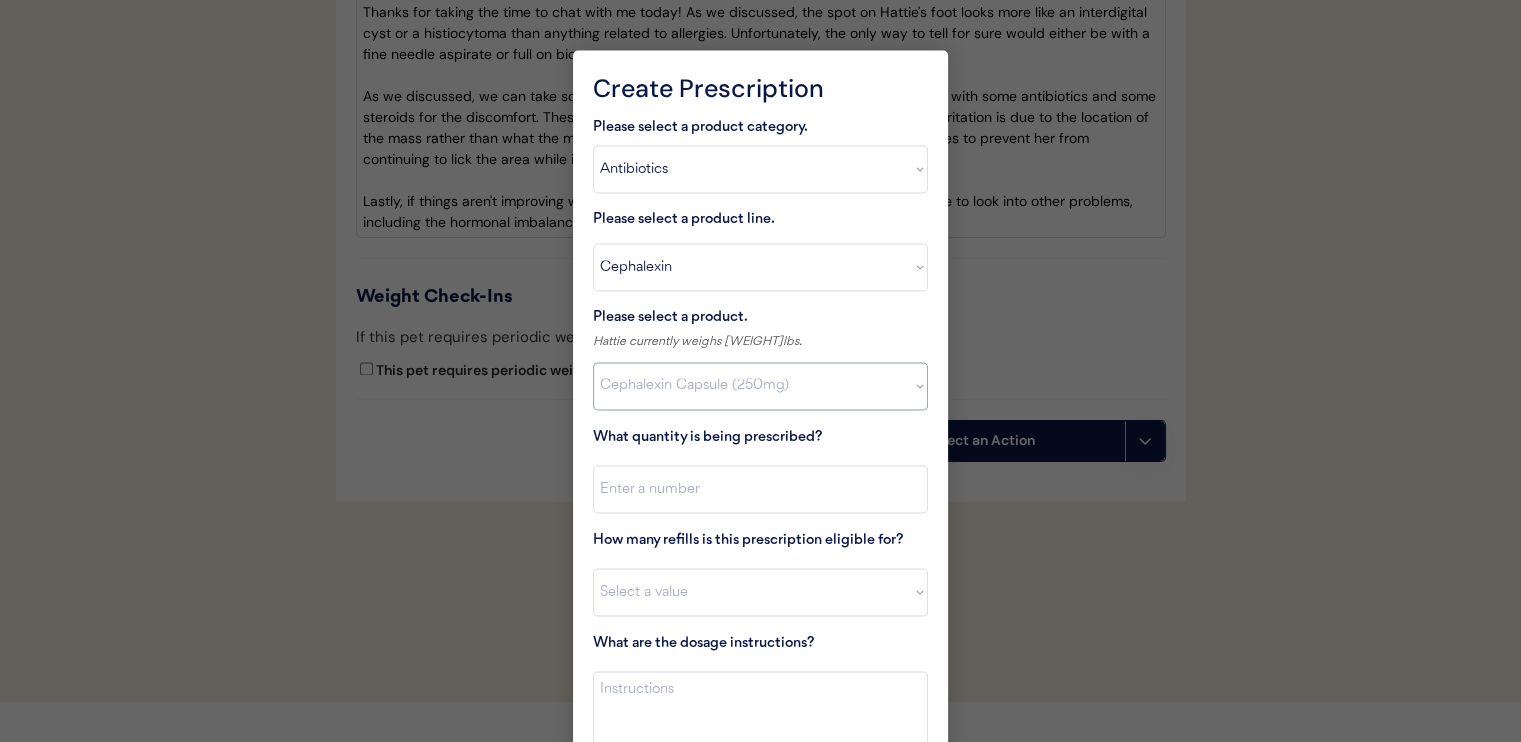 click on "Select a product Cephalexin Capsule (500mg) Cephalexin Capsule (250mg)" at bounding box center [760, 386] 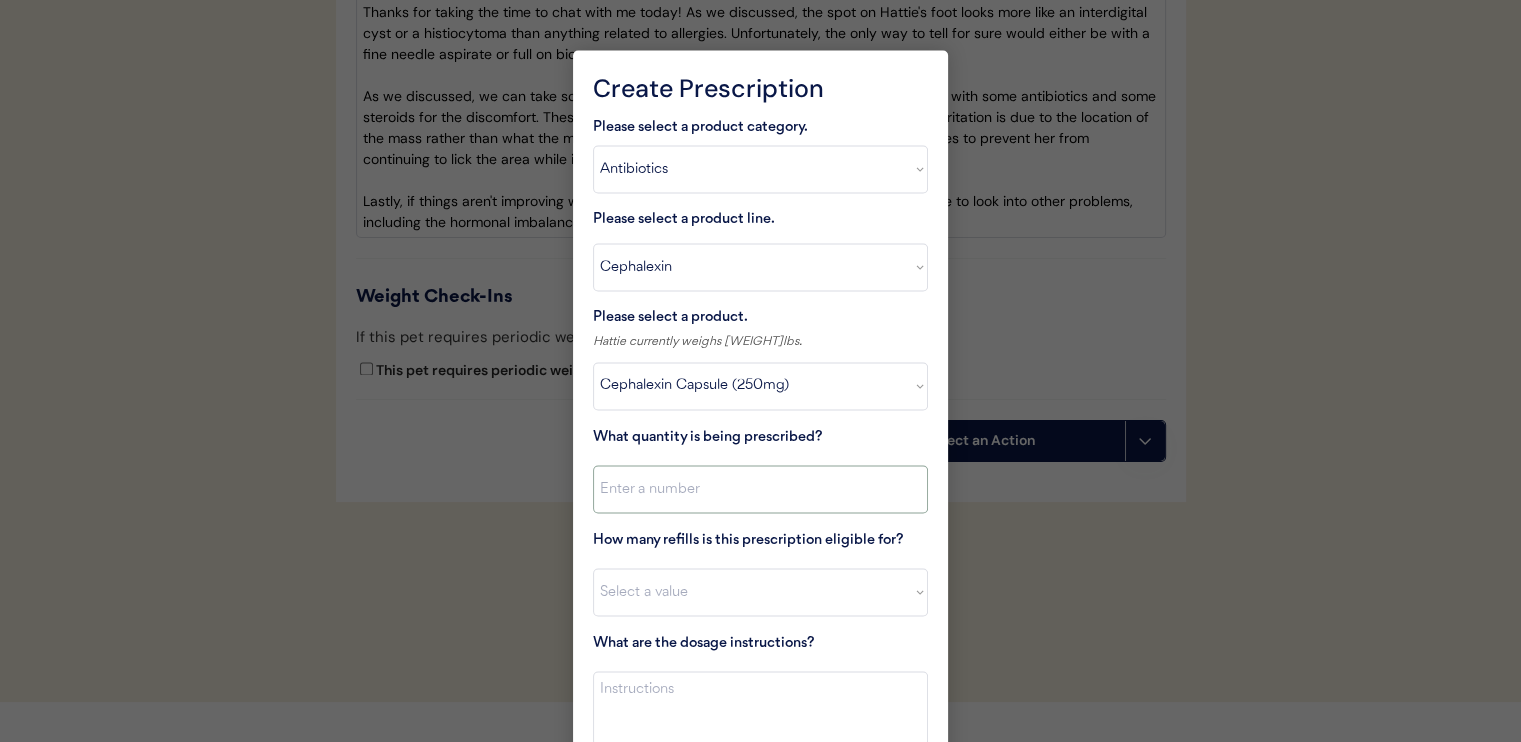 click at bounding box center (760, 489) 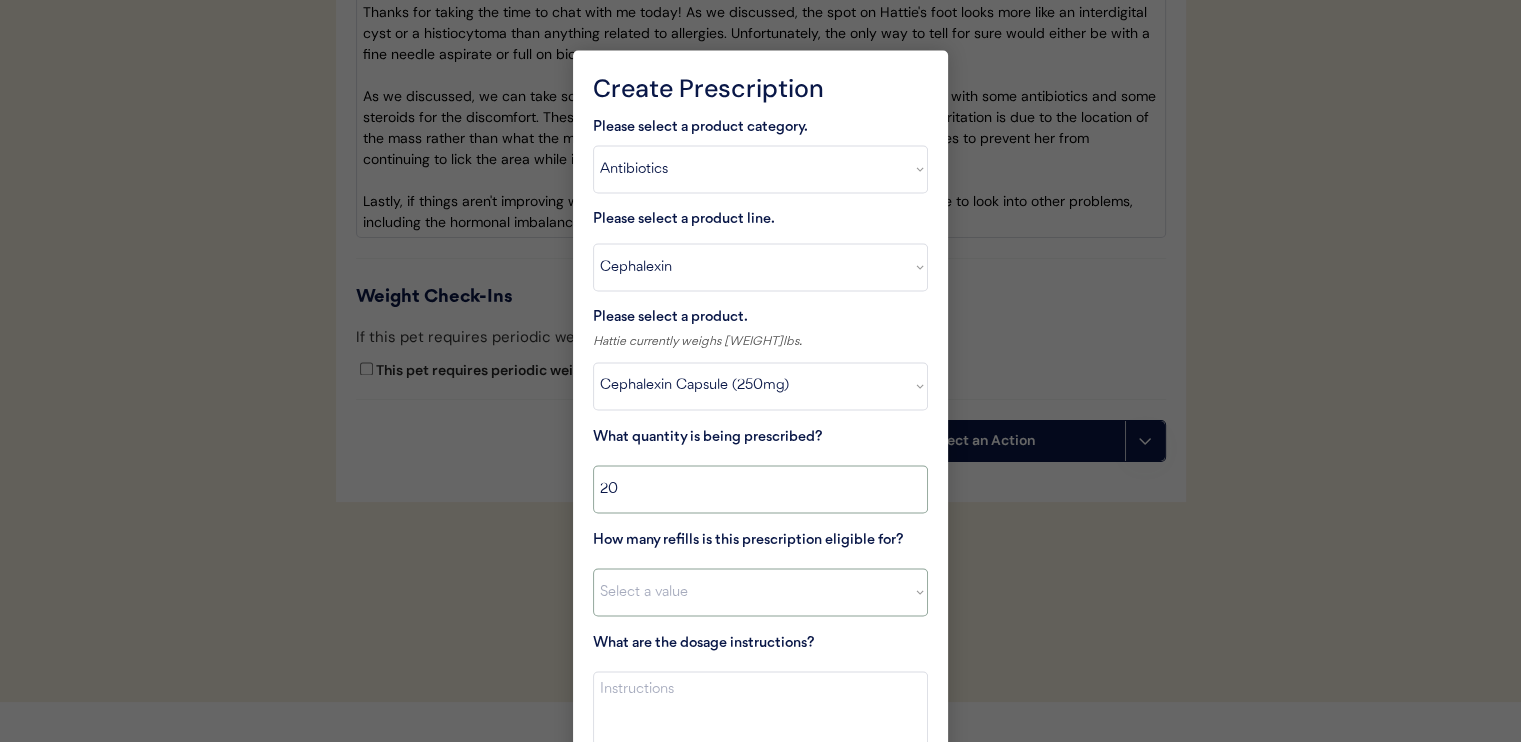 type on "20" 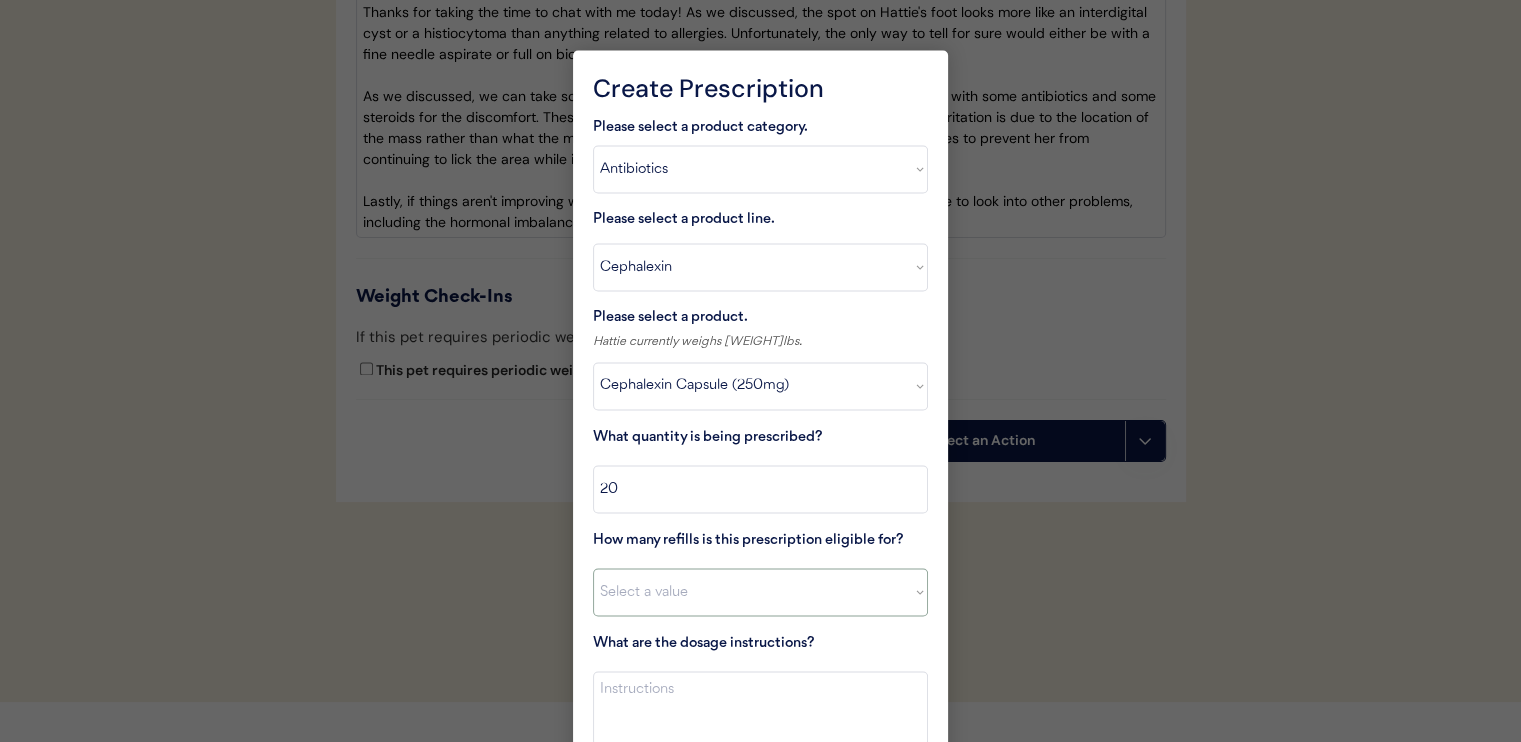 select on "0" 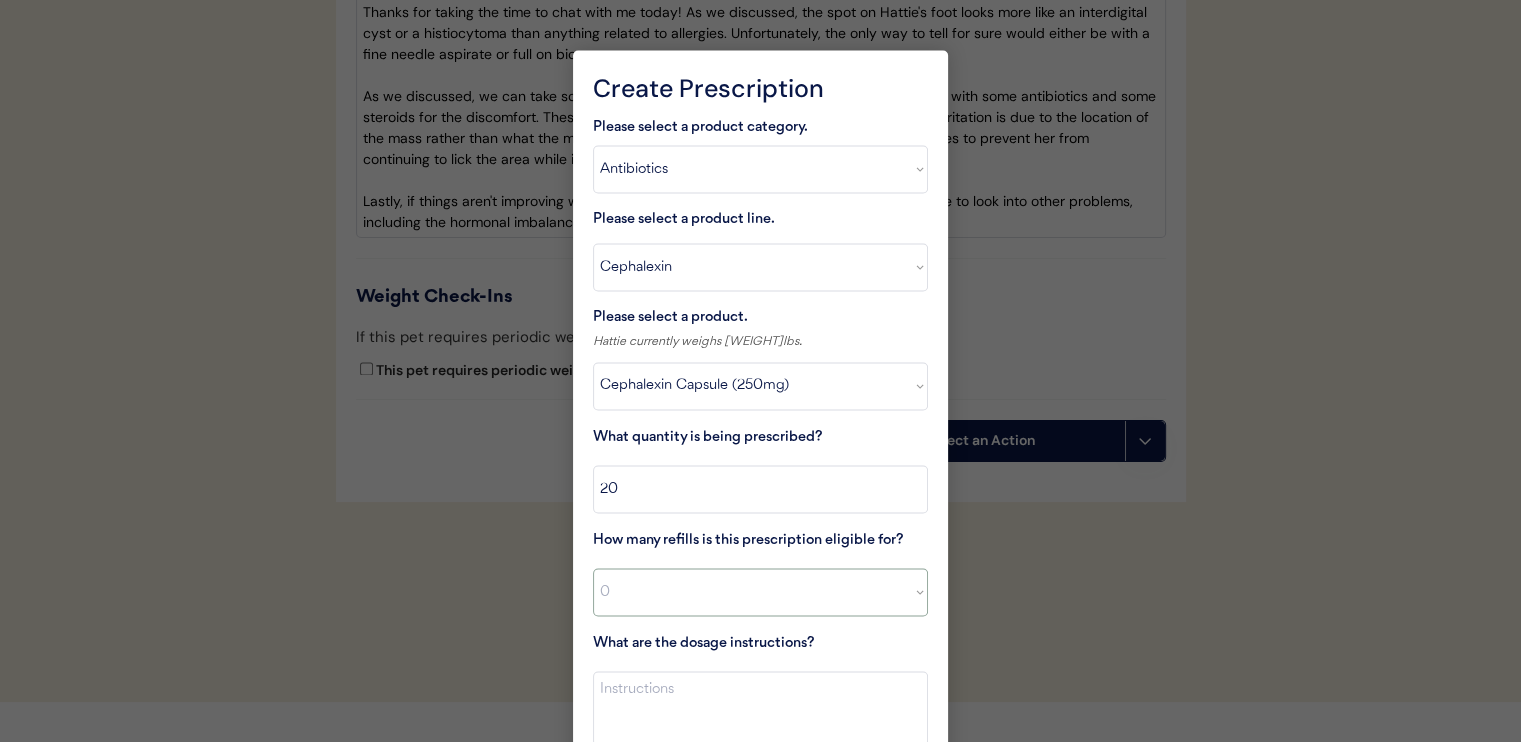 click on "Select a value 0 1 2 3 4 5 6 7 8 10 11" at bounding box center (760, 592) 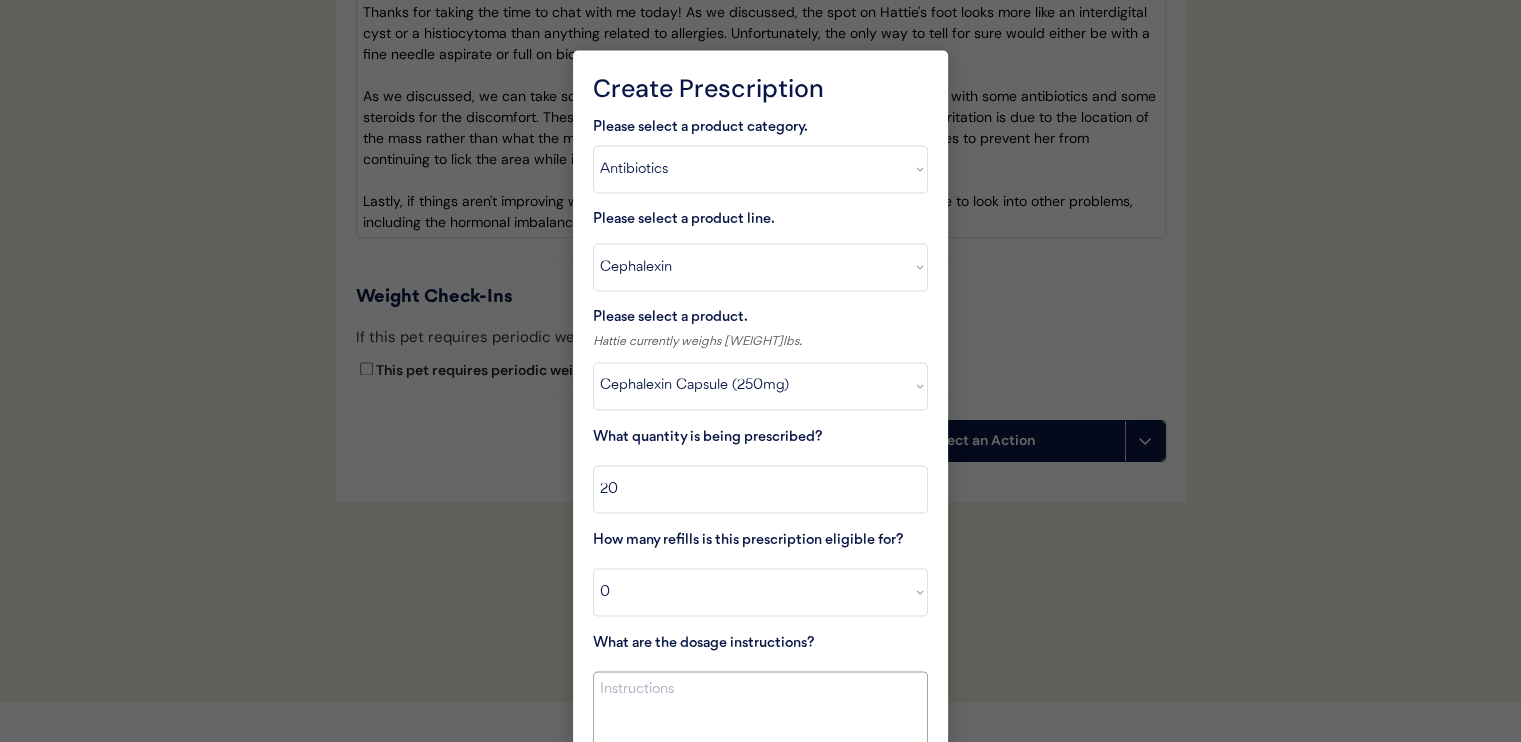 click at bounding box center (760, 708) 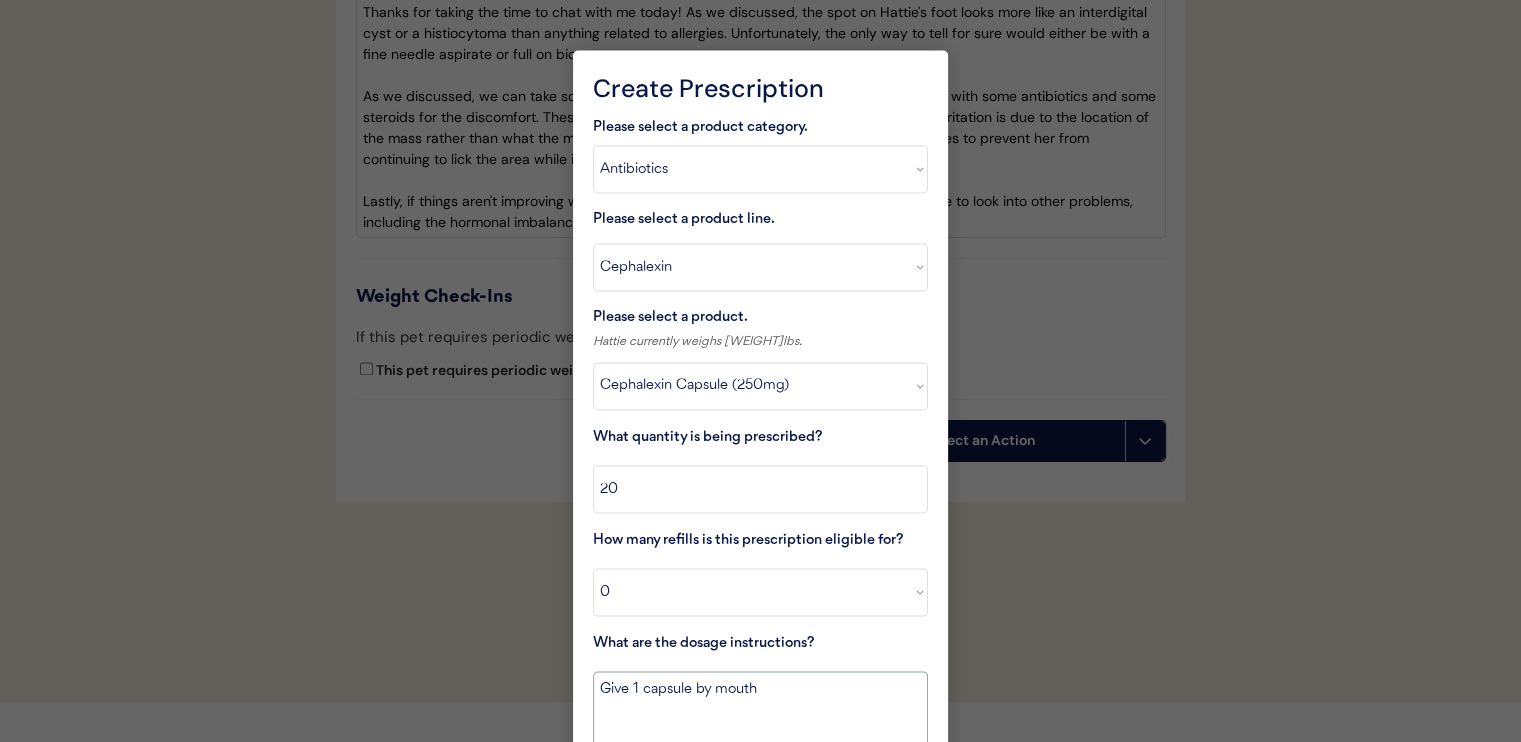 click on "Give 1 capsule by mouth" at bounding box center (760, 708) 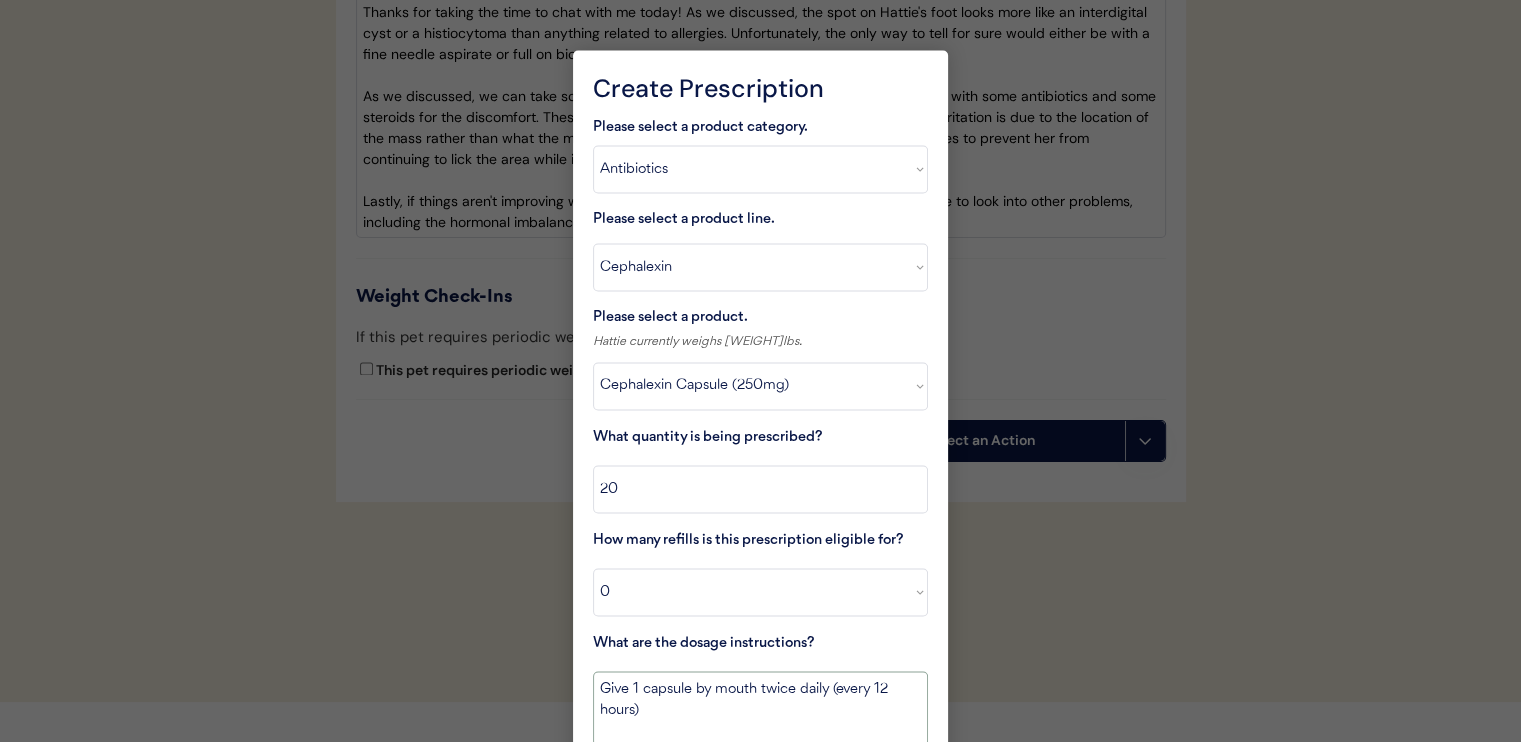 click on "Give 1 capsule by mouth twice daily (every 12 hours)" at bounding box center (760, 708) 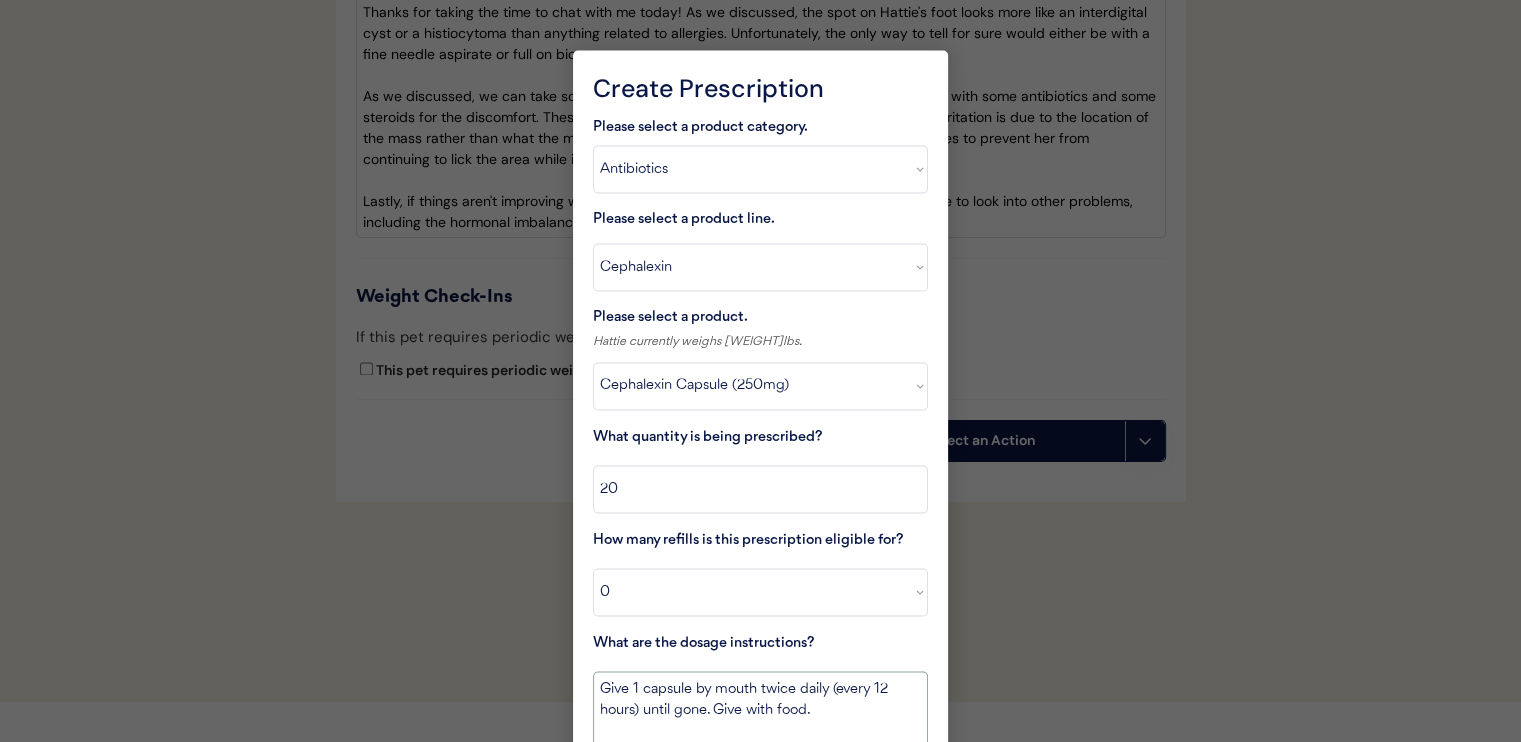 click on "Give 1 capsule by mouth twice daily (every 12 hours) until gone. Give with food." at bounding box center [760, 708] 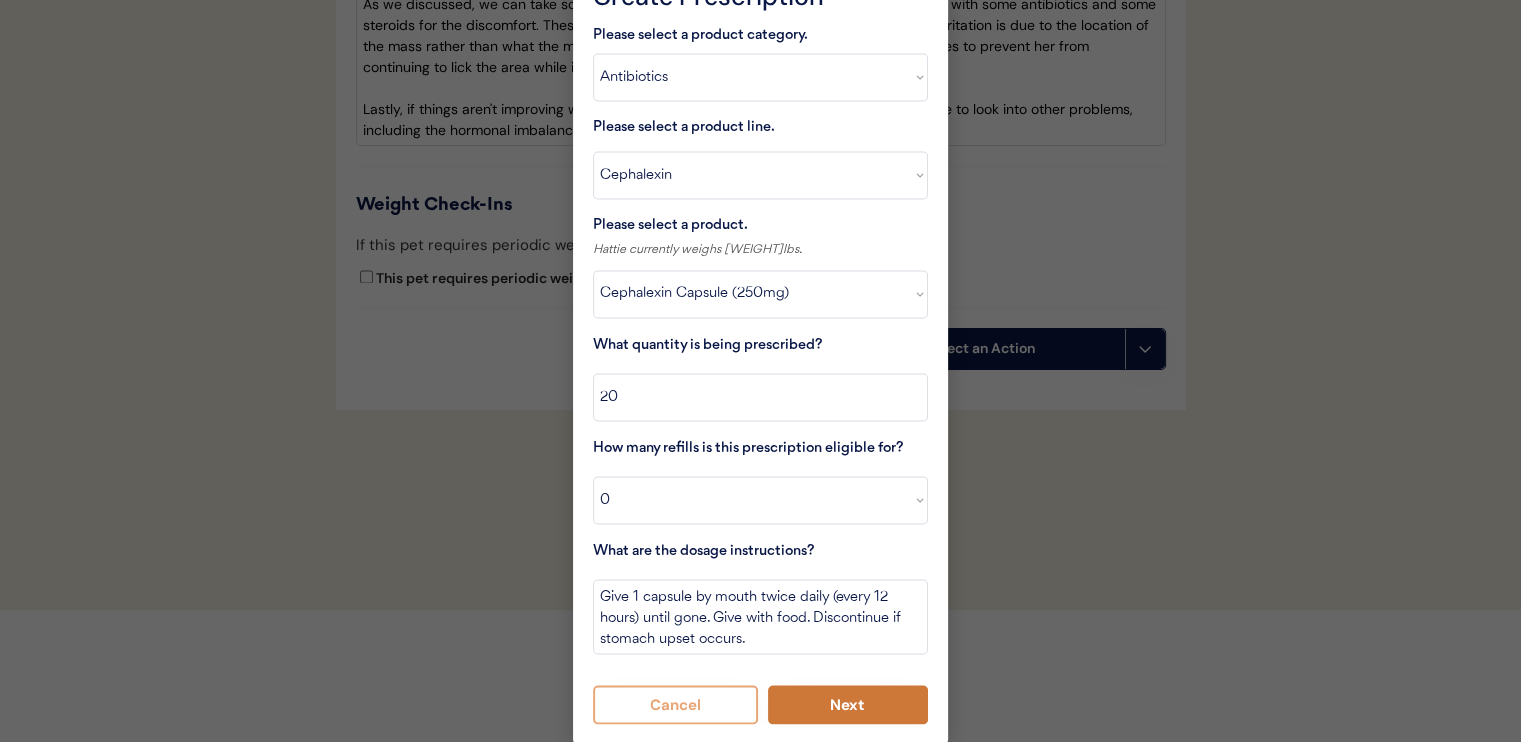 type on "Give 1 capsule by mouth twice daily (every 12 hours) until gone. Give with food. Discontinue if stomach upset occurs." 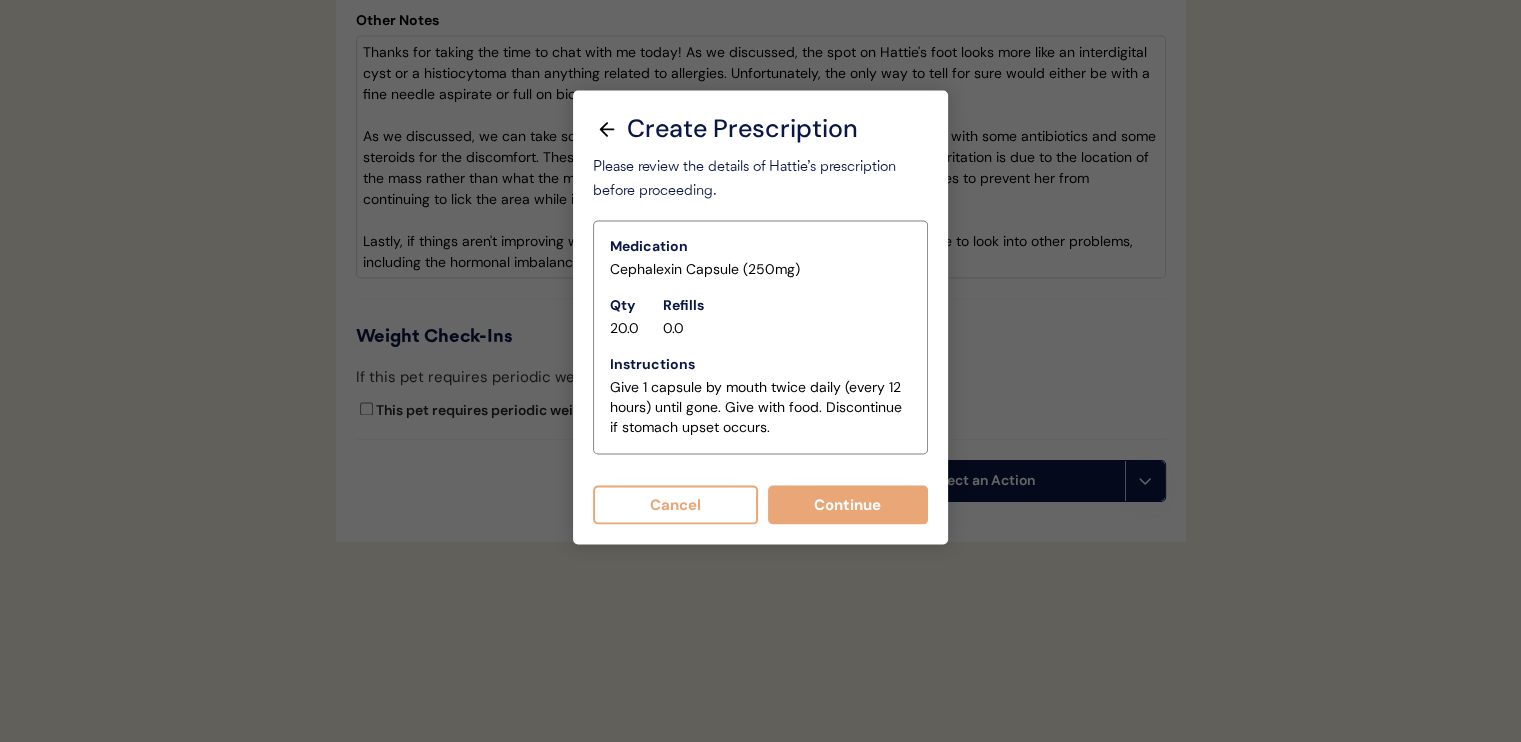 scroll, scrollTop: 3380, scrollLeft: 0, axis: vertical 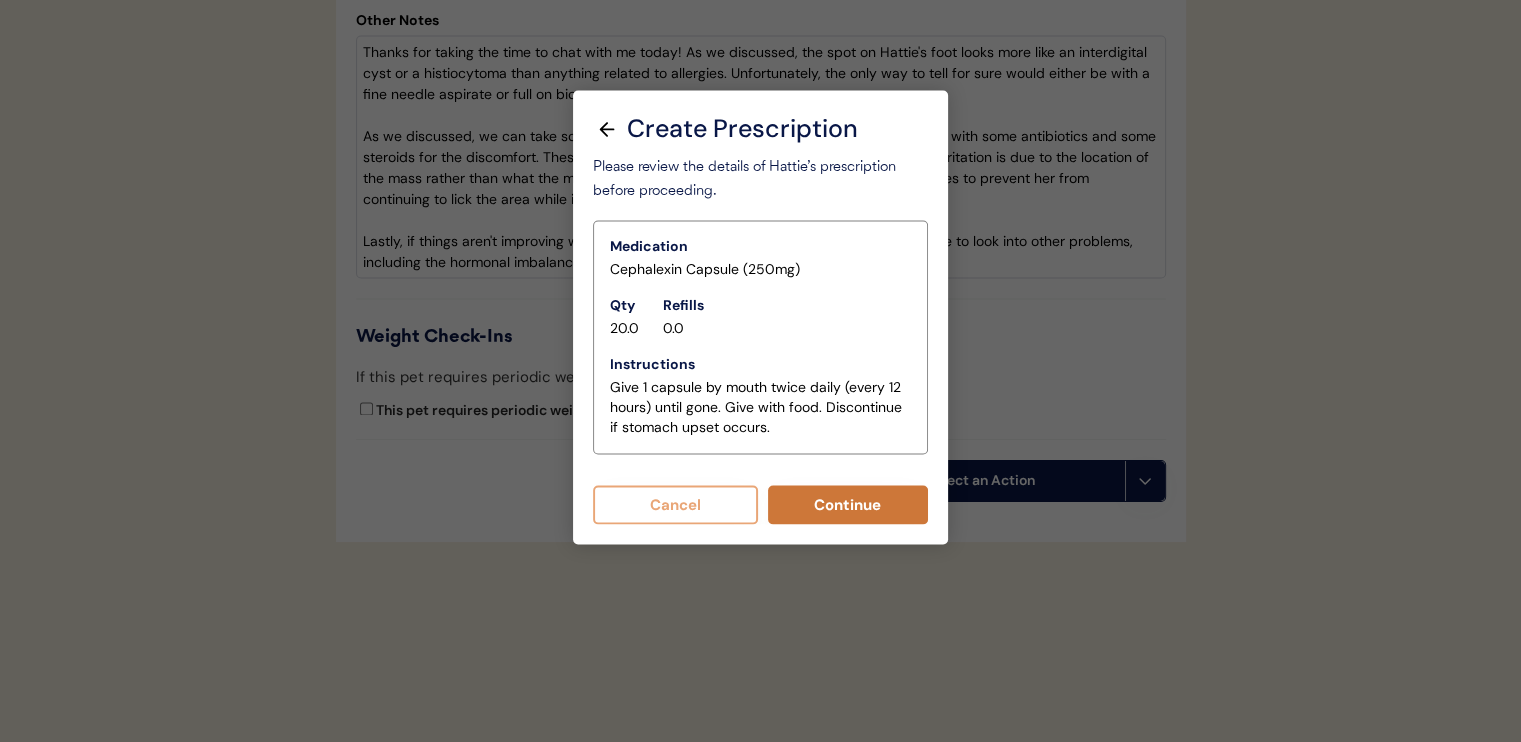 click on "Continue" at bounding box center (848, 504) 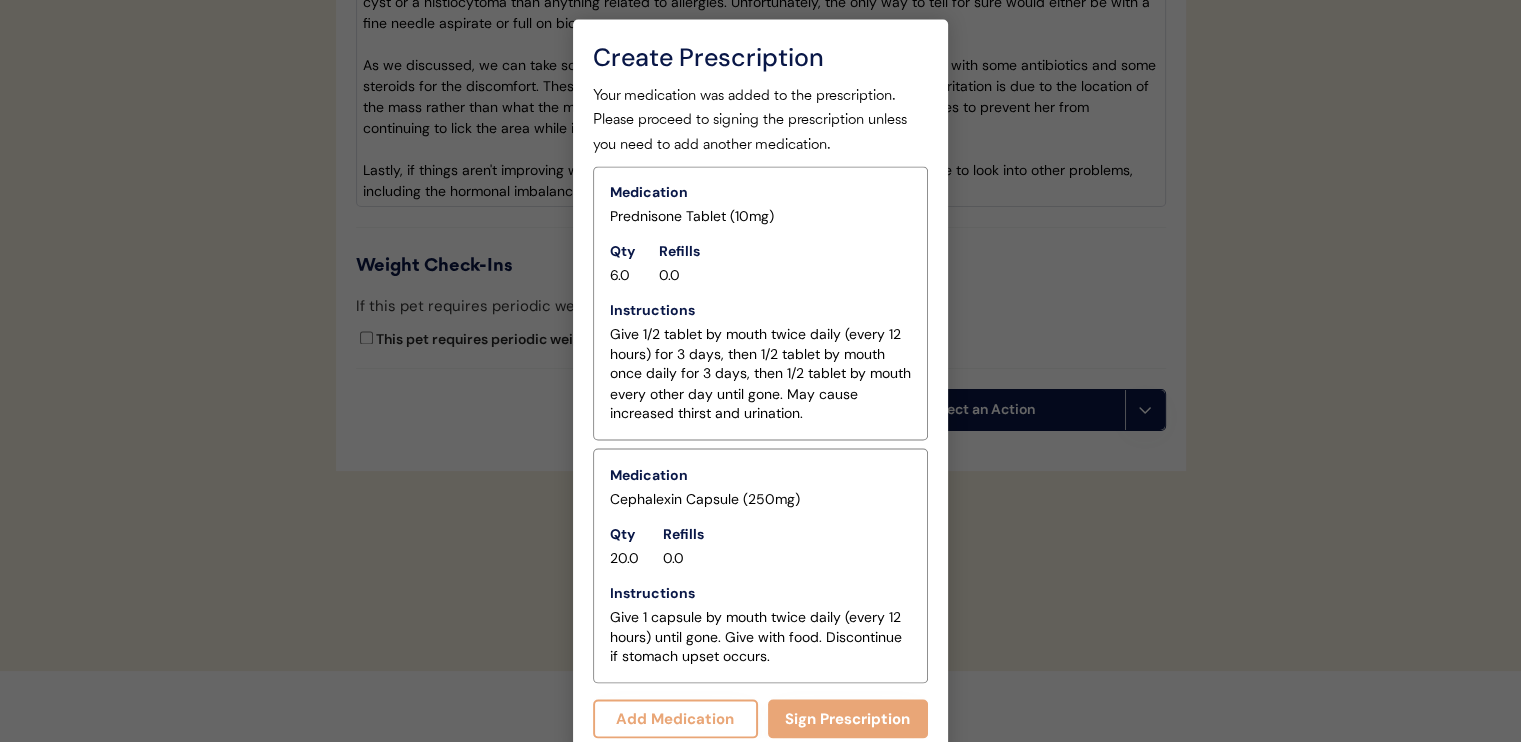 scroll, scrollTop: 3424, scrollLeft: 0, axis: vertical 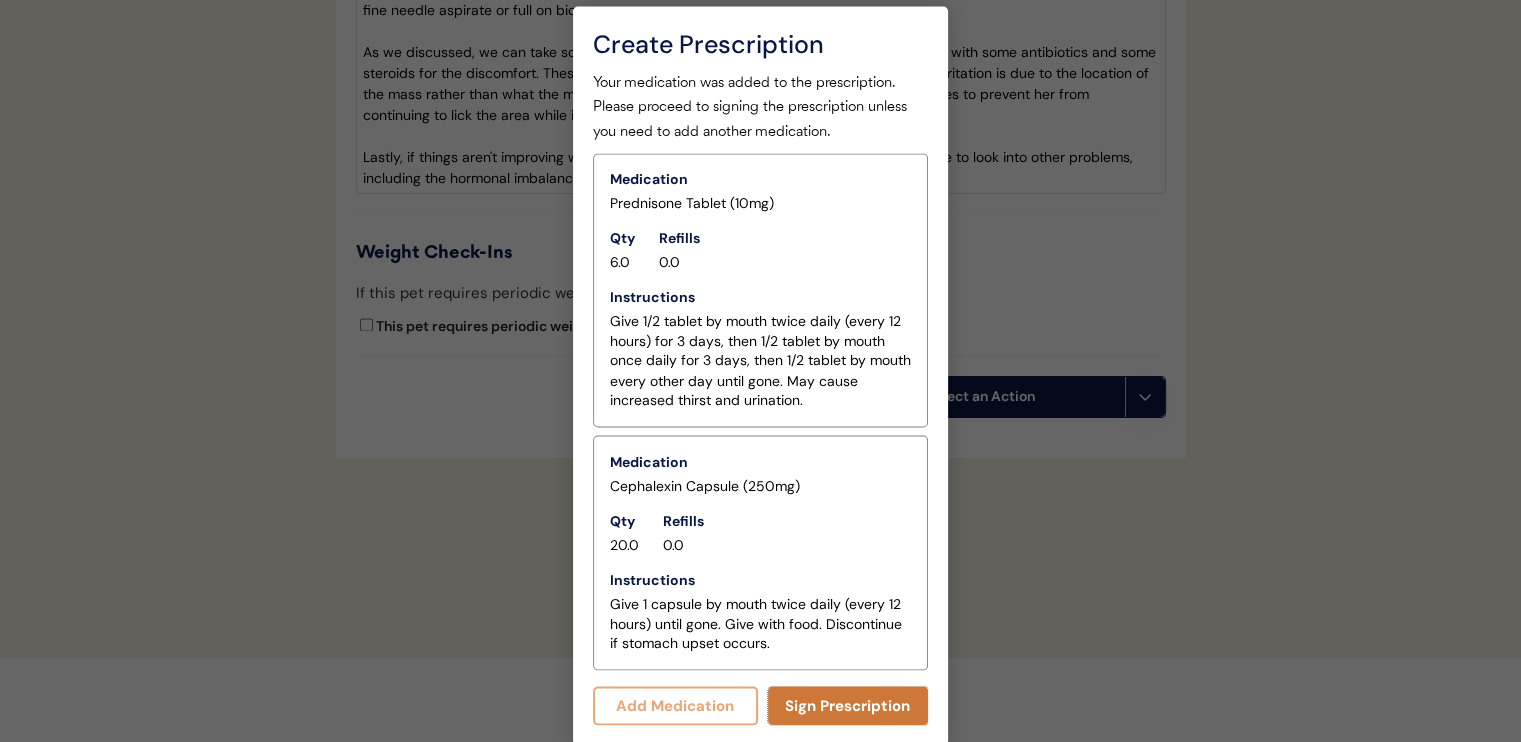 click on "Sign Prescription" at bounding box center (848, 705) 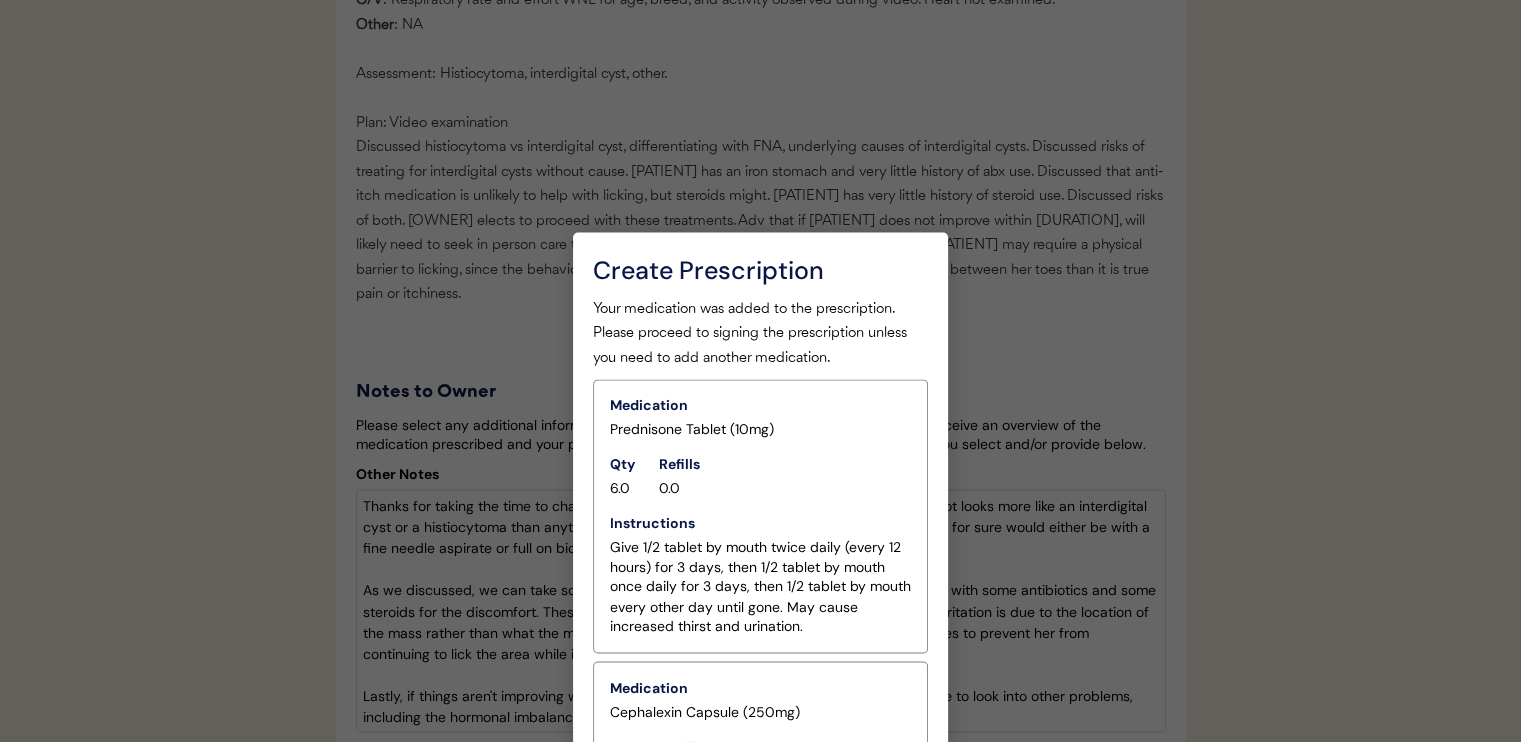 scroll, scrollTop: 3692, scrollLeft: 0, axis: vertical 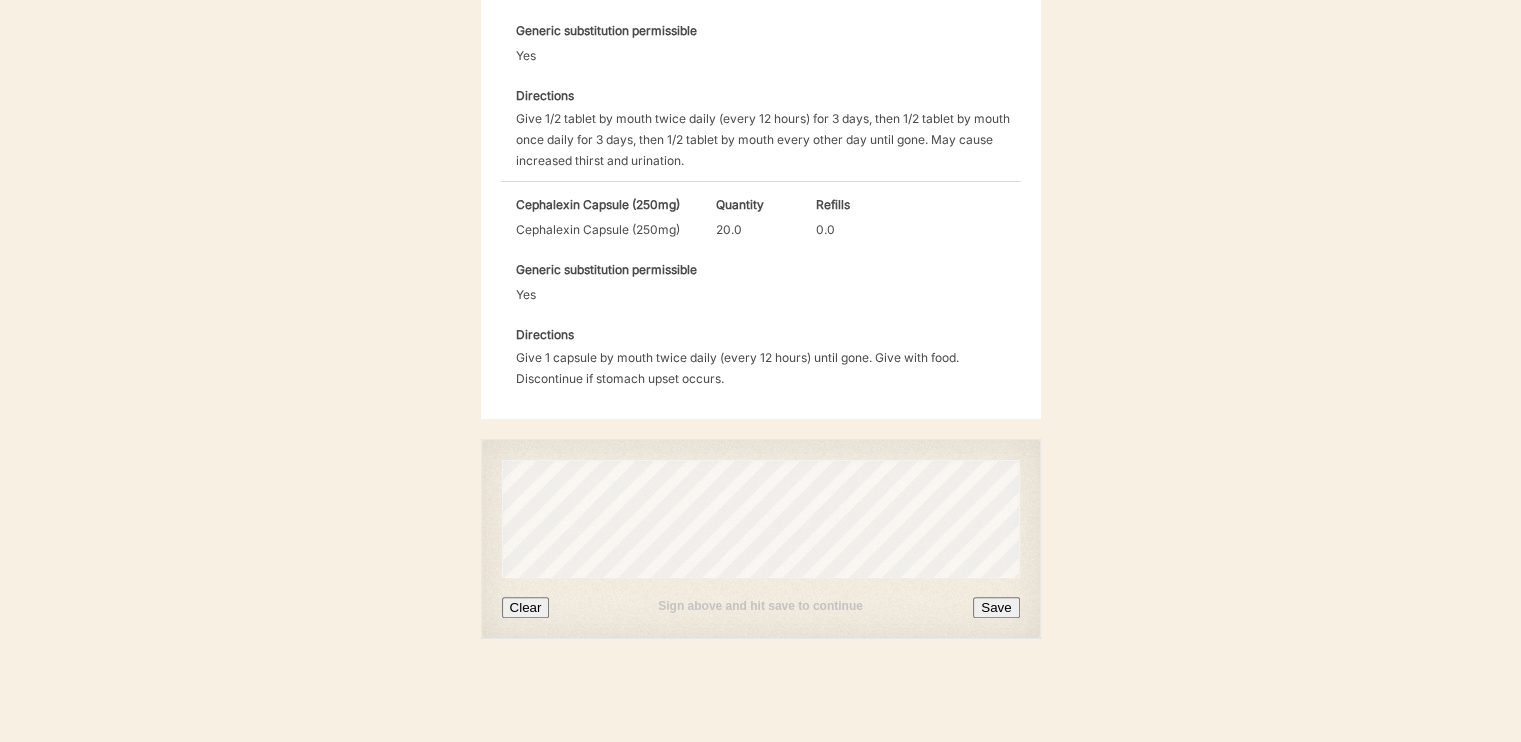 click on "Save" at bounding box center (996, 607) 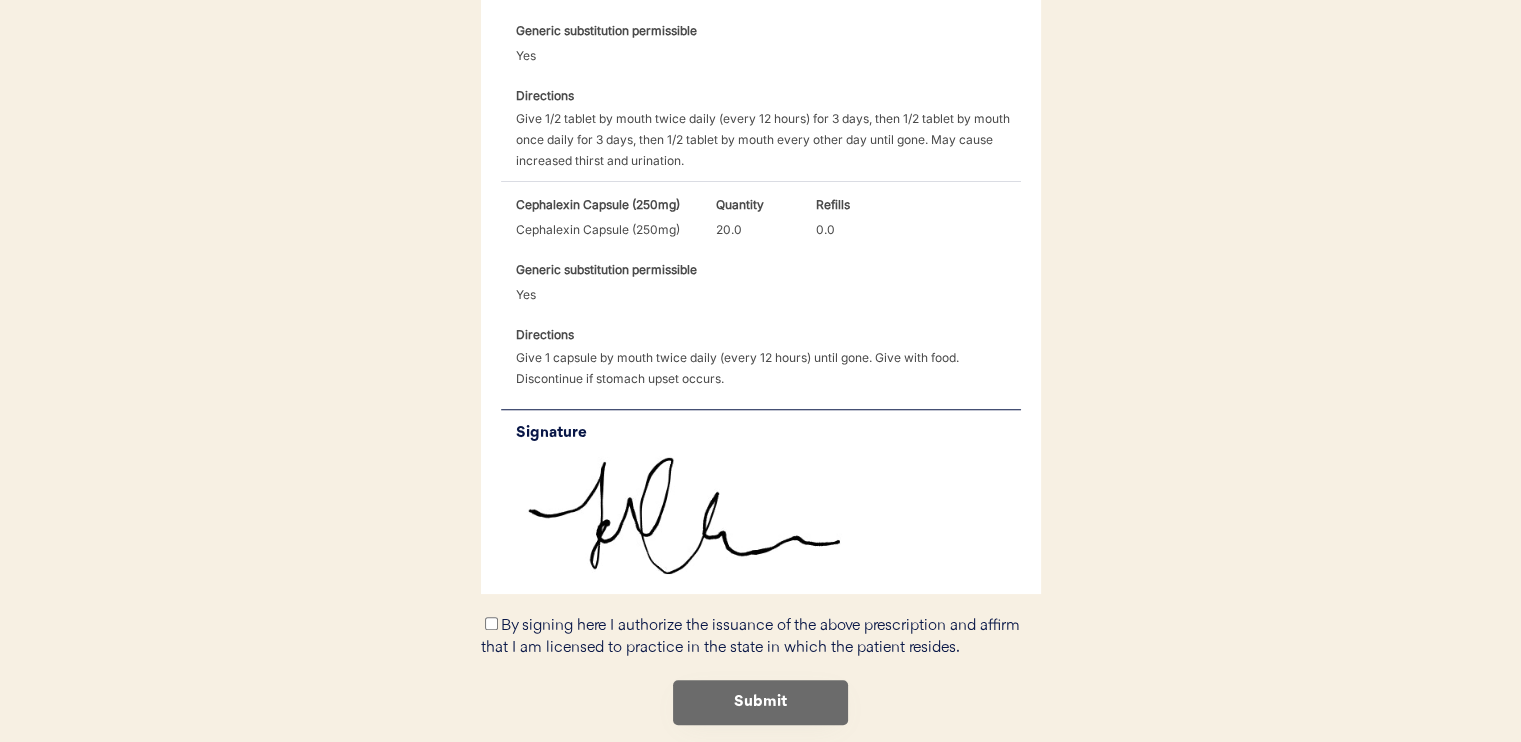 scroll, scrollTop: 790, scrollLeft: 0, axis: vertical 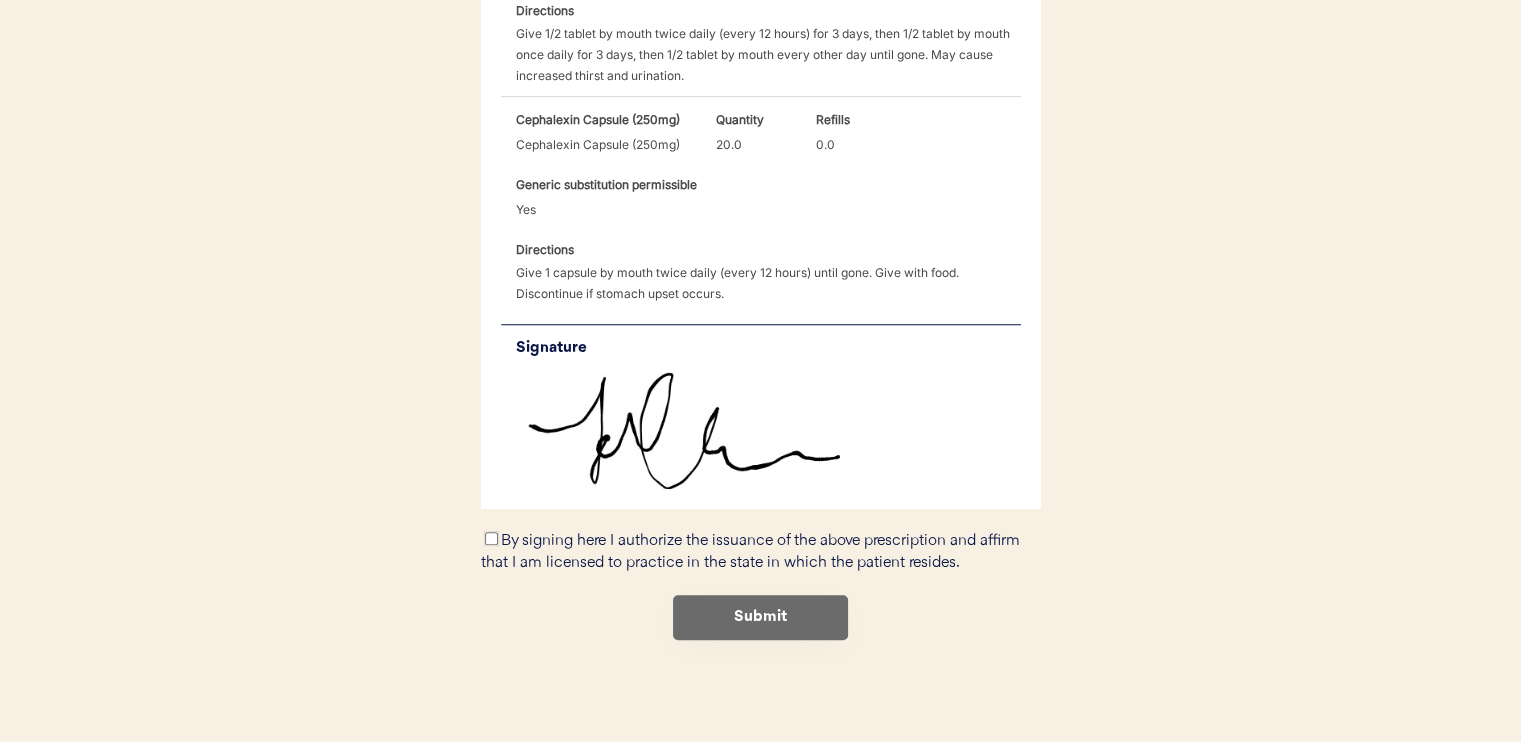 click on "By signing here I authorize the issuance of the above prescription and affirm that I am licensed to practice in the state in which the patient resides." at bounding box center (491, 538) 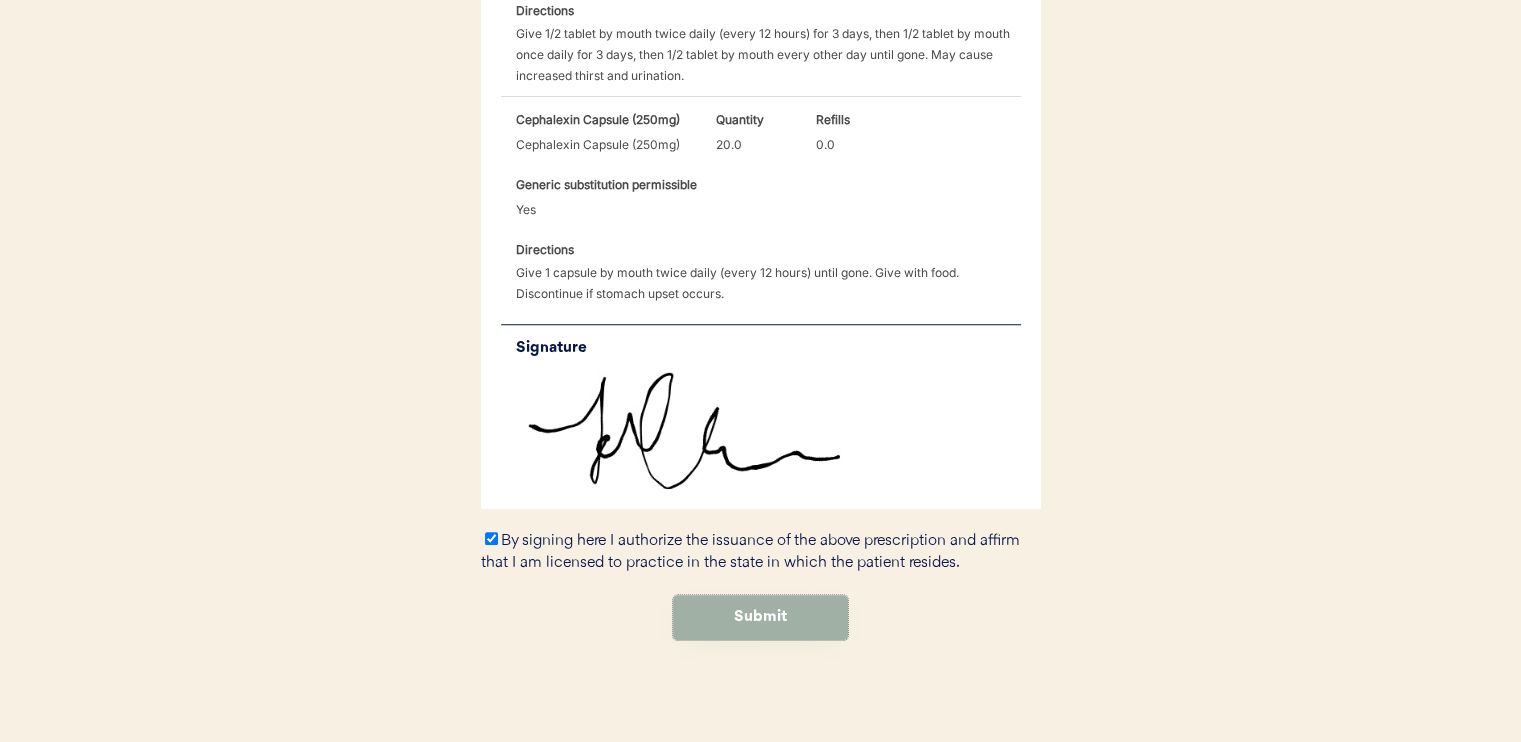 click on "Submit" at bounding box center [760, 617] 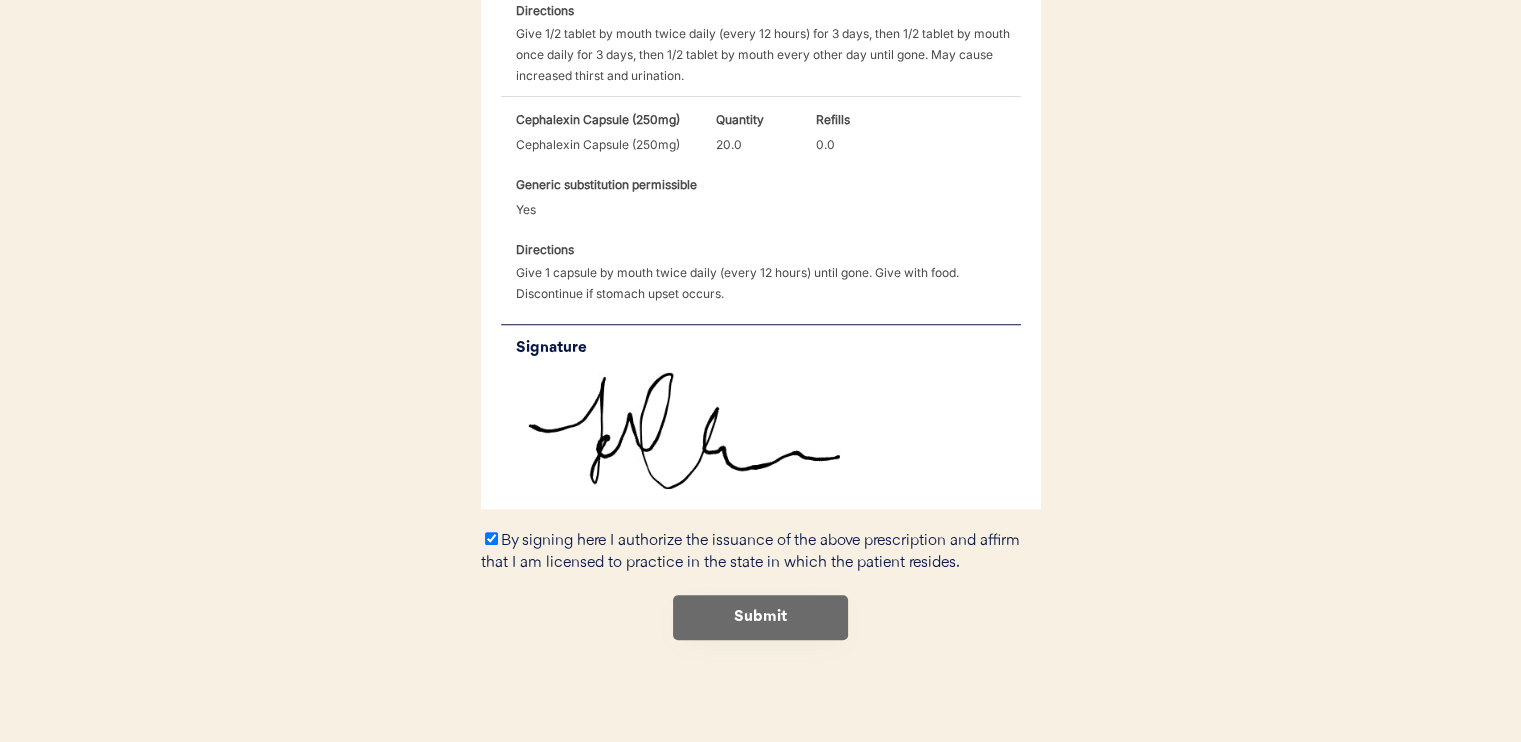 scroll, scrollTop: 0, scrollLeft: 0, axis: both 